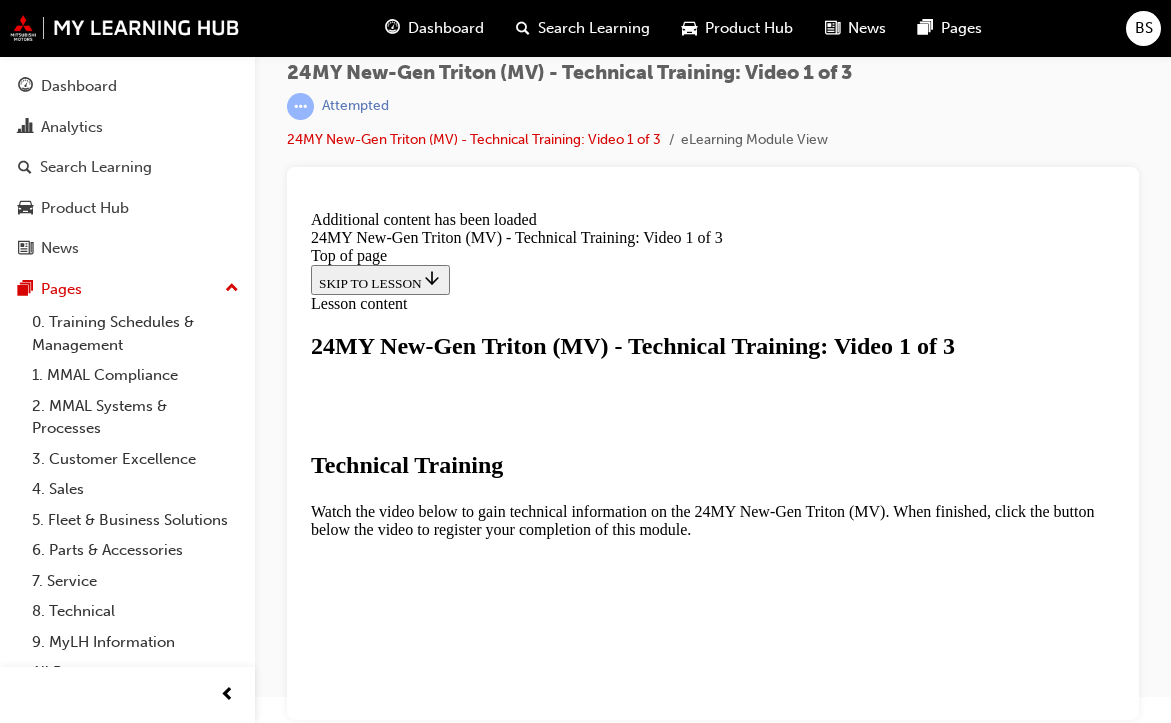 scroll, scrollTop: 0, scrollLeft: 0, axis: both 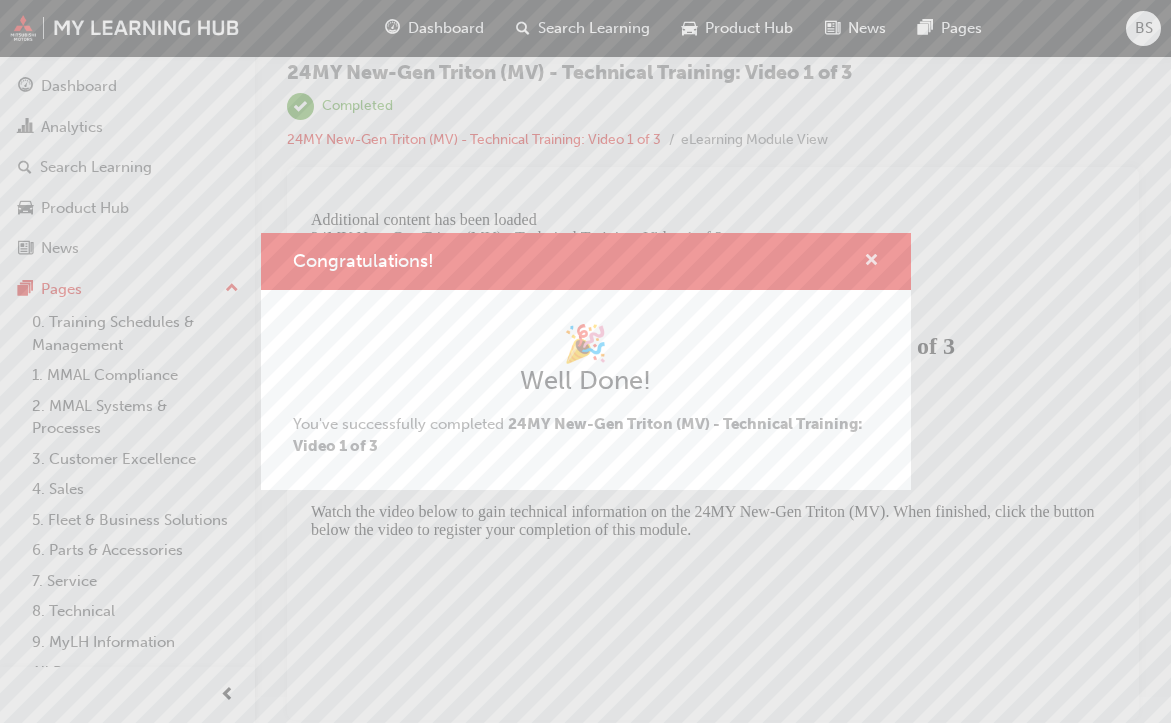 click at bounding box center [871, 262] 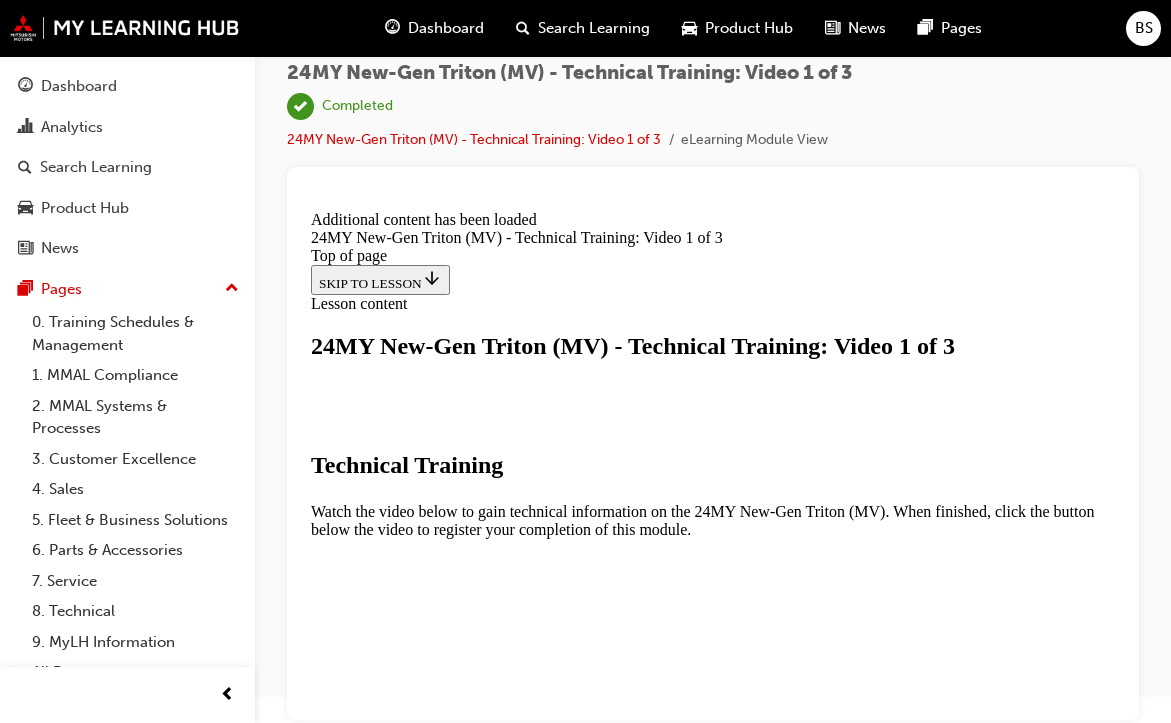 click at bounding box center [392, 28] 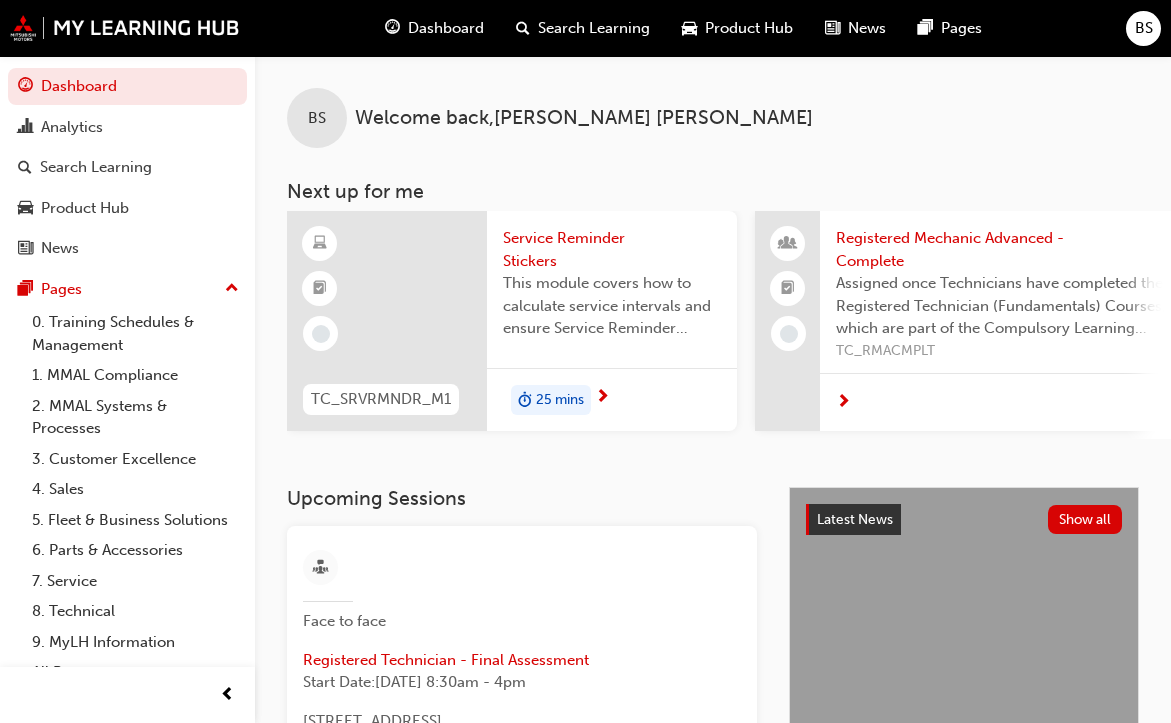 scroll, scrollTop: 2, scrollLeft: 0, axis: vertical 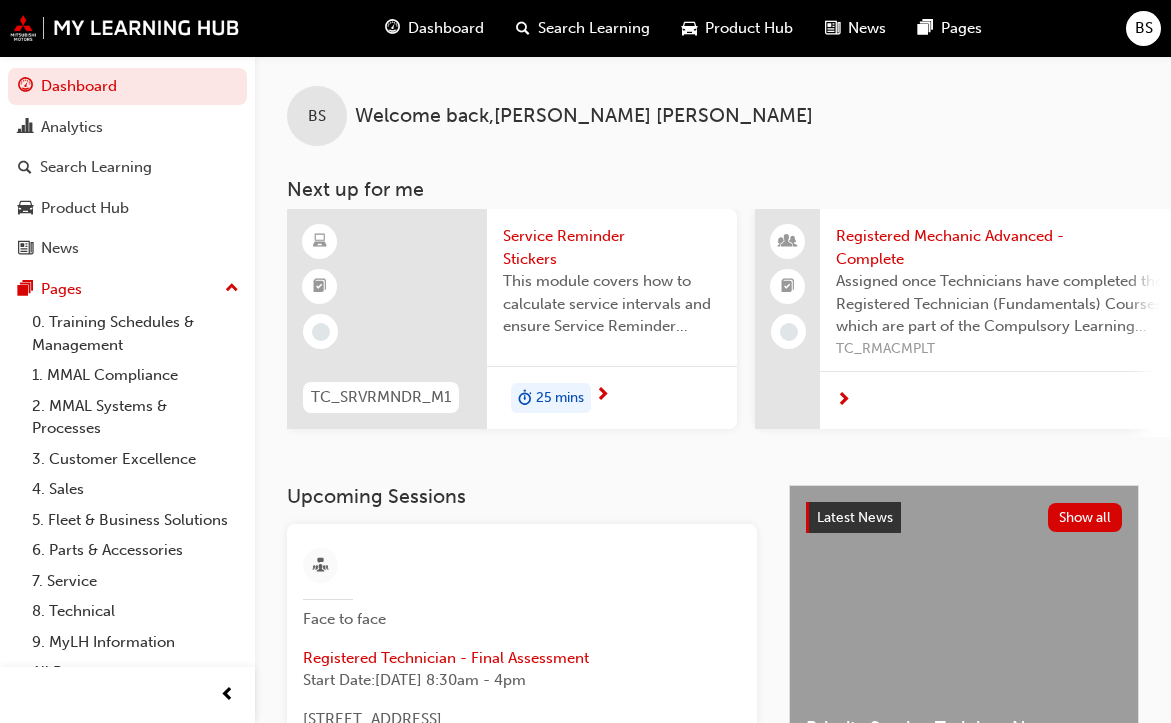 click on "Service Reminder Stickers This module covers how to calculate service intervals and ensure Service Reminder Stickers are completed correctly." at bounding box center [612, 287] 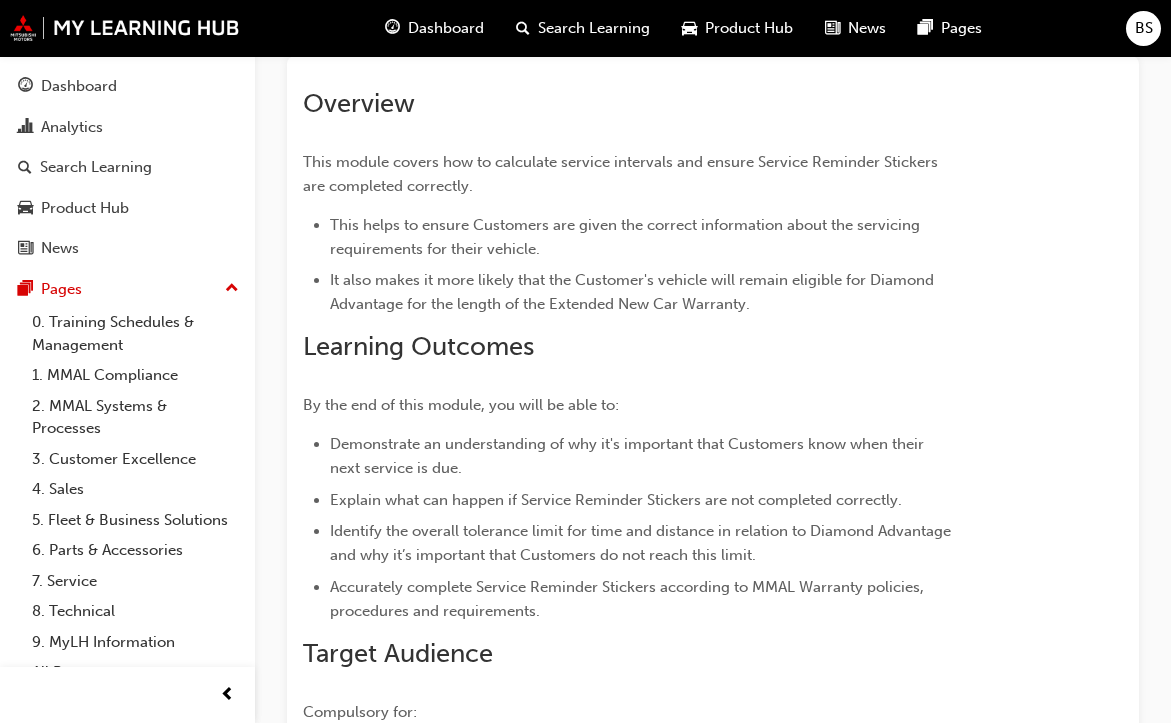 scroll, scrollTop: 0, scrollLeft: 0, axis: both 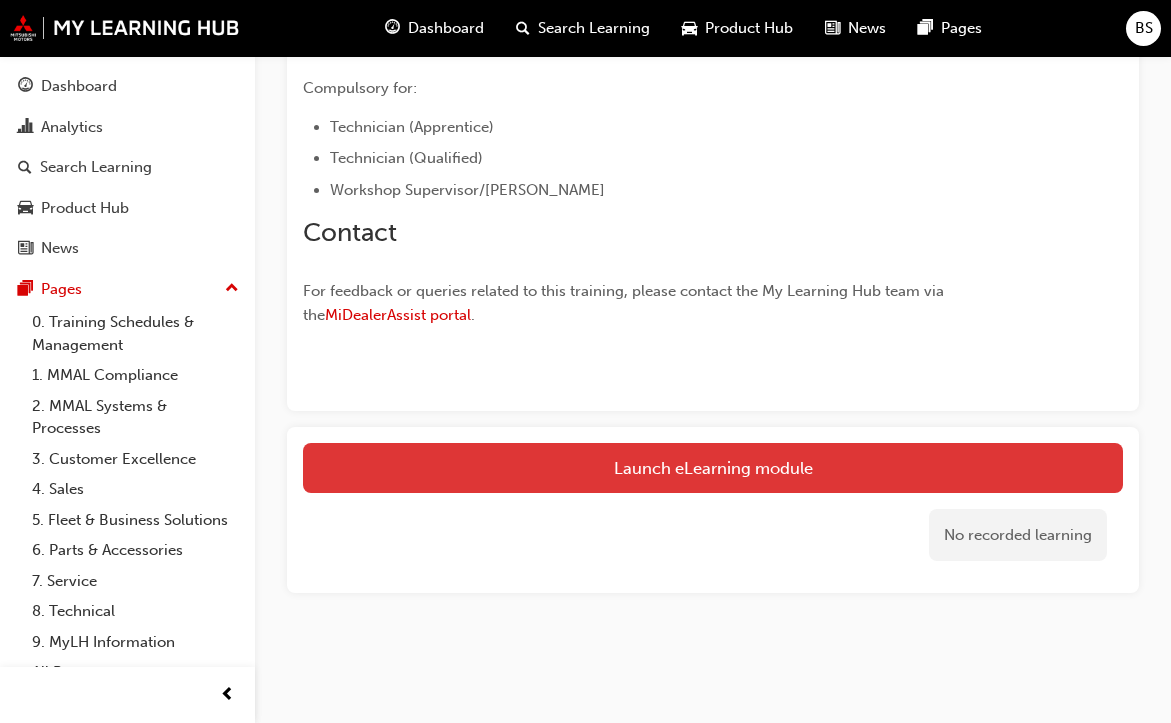 drag, startPoint x: 511, startPoint y: 427, endPoint x: 532, endPoint y: 465, distance: 43.416588 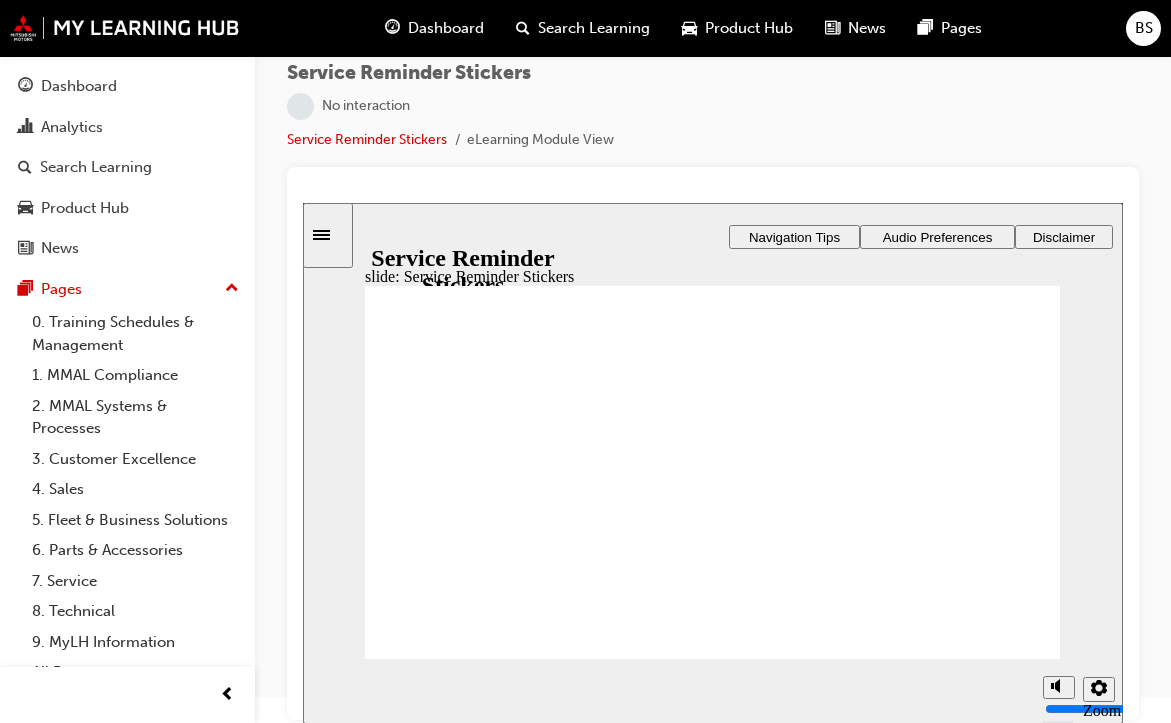 scroll, scrollTop: 0, scrollLeft: 0, axis: both 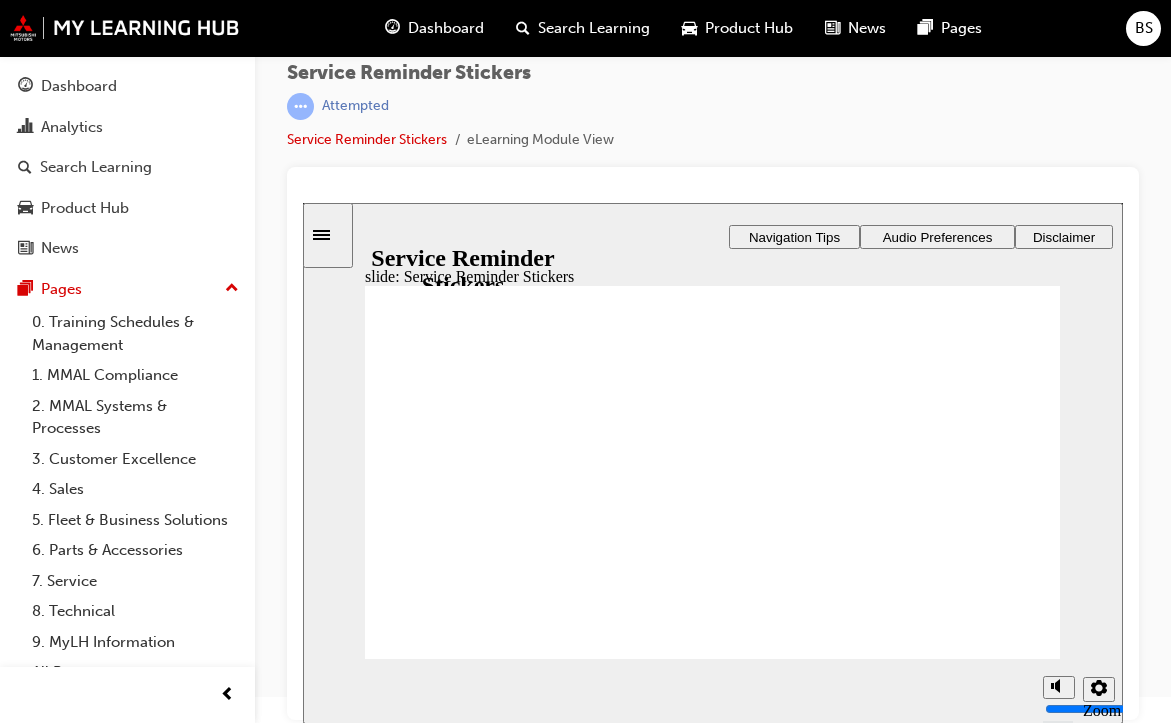 click 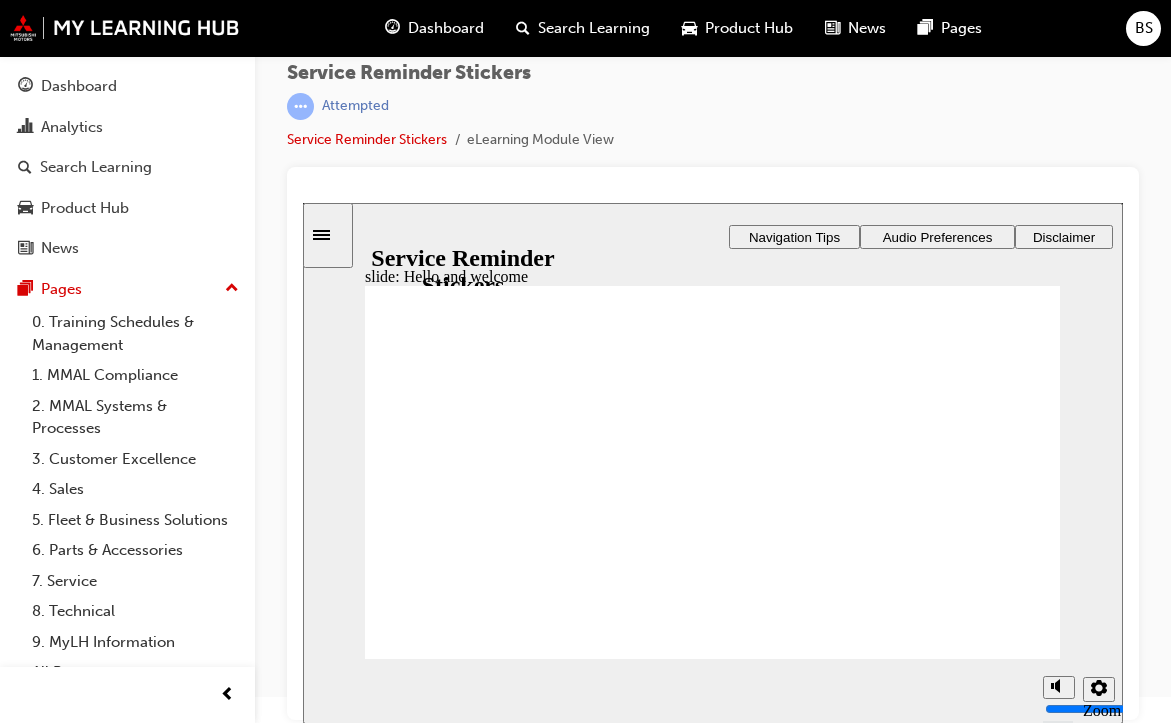 click 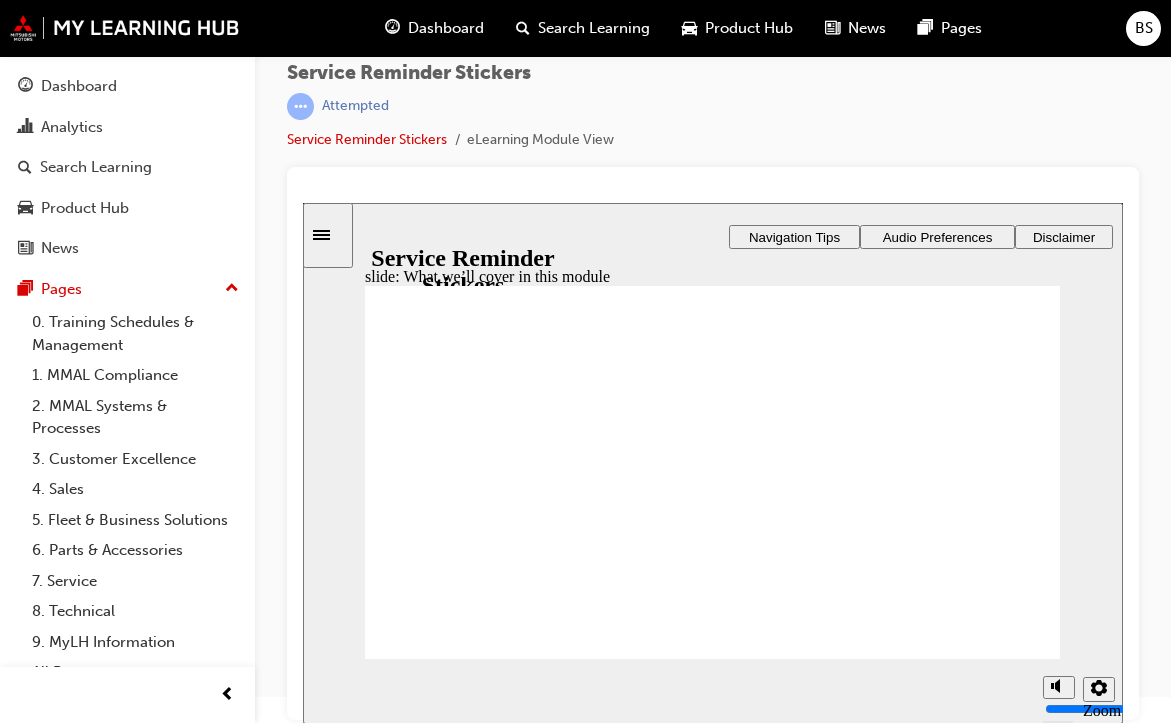 click 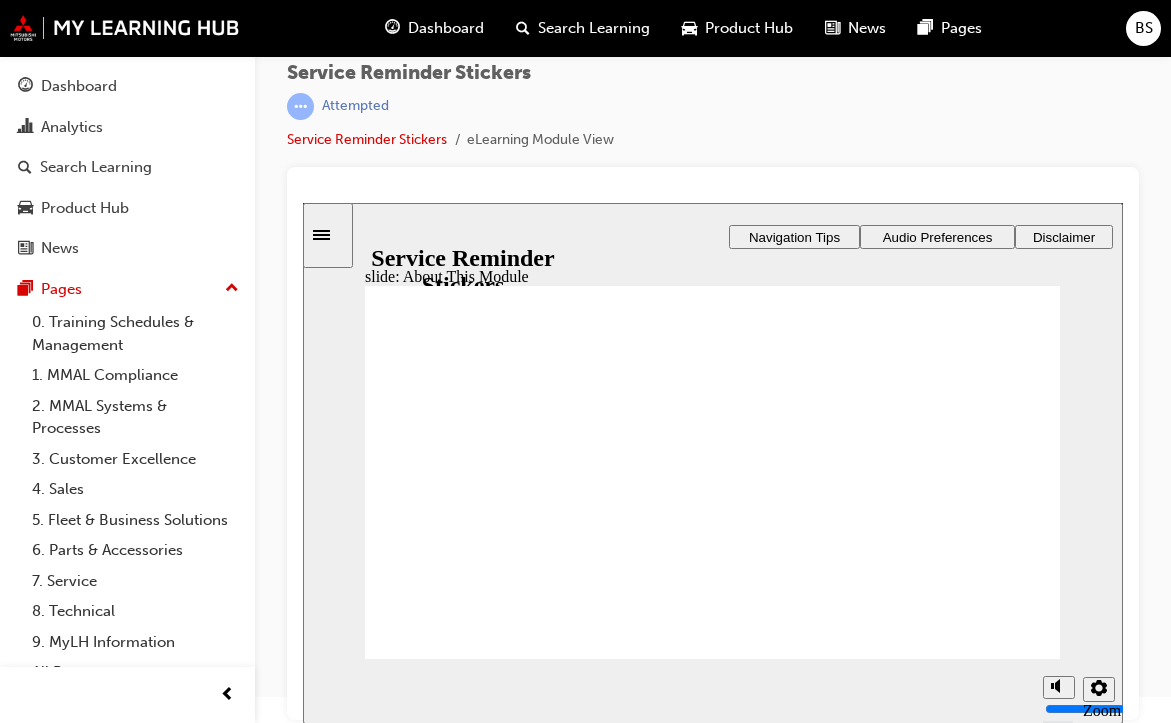 click 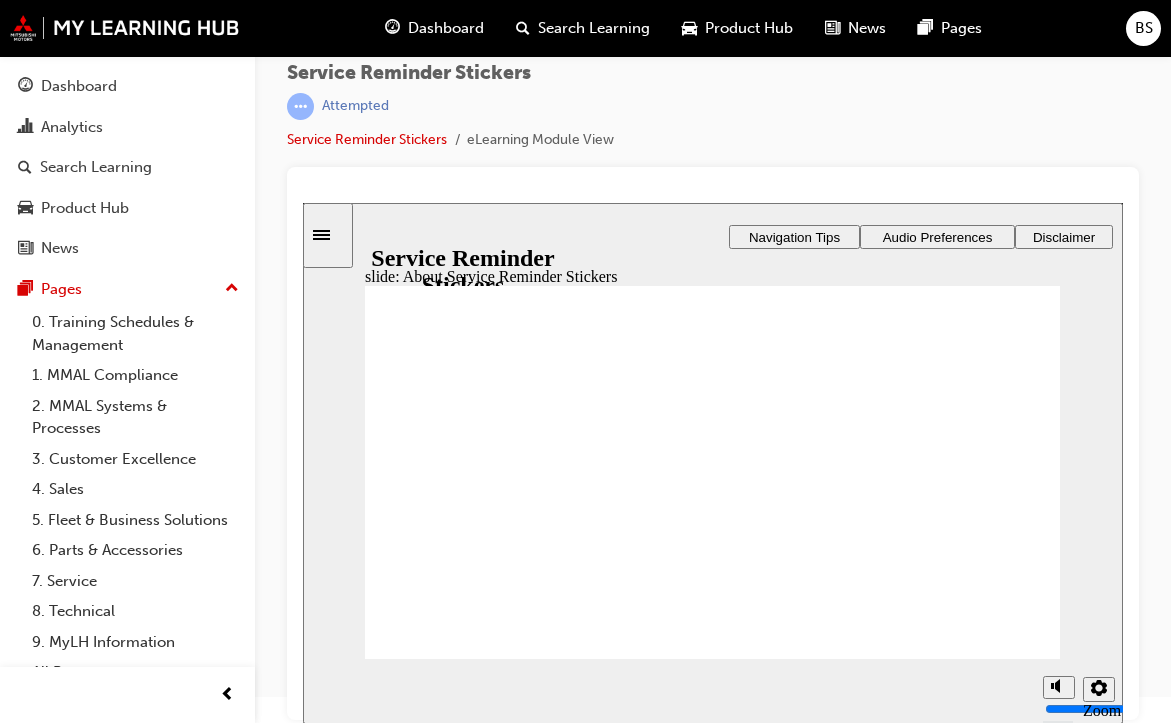 click 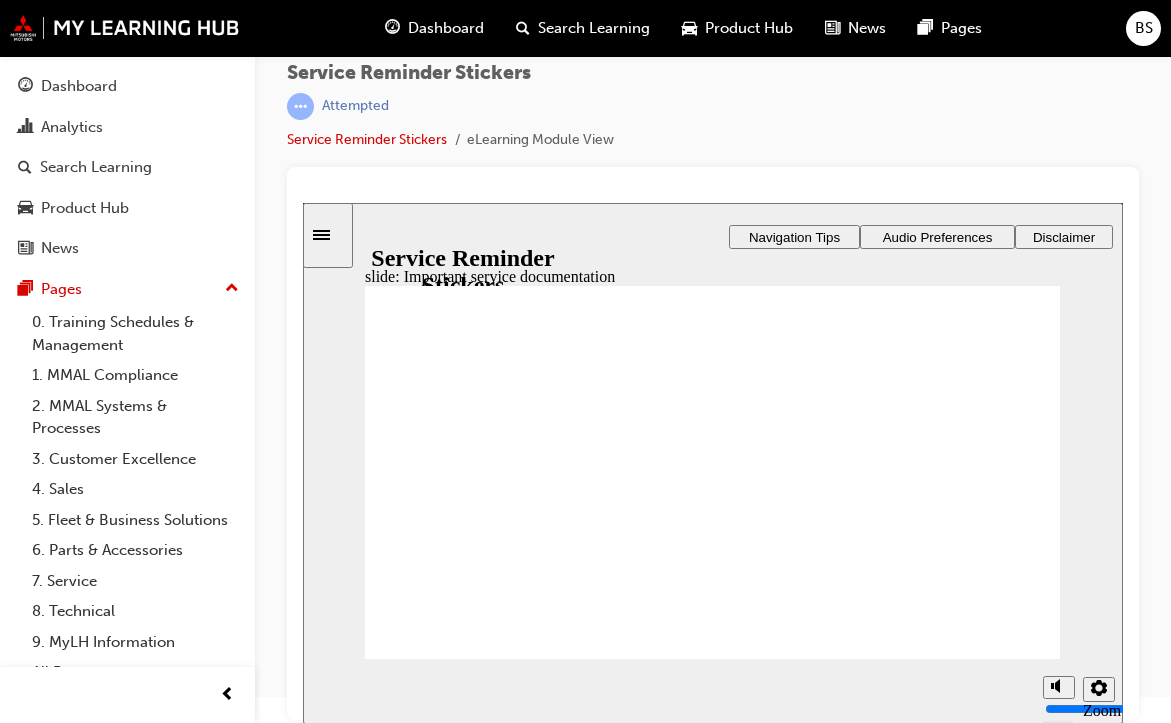 click 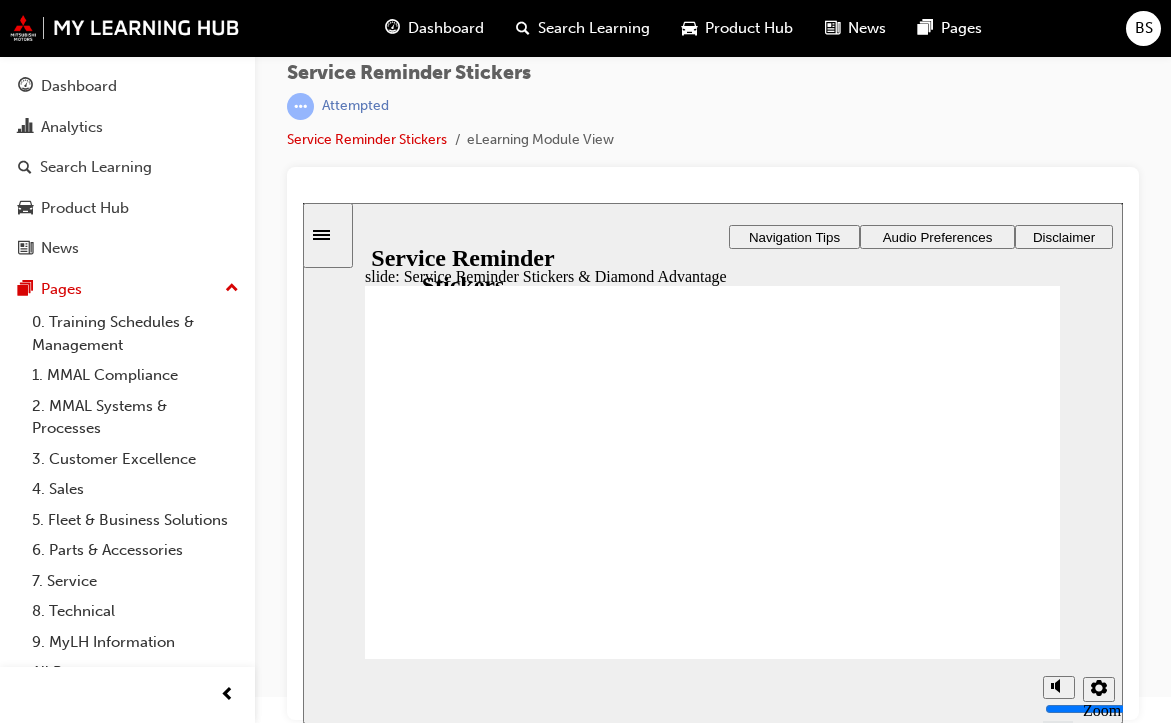 click 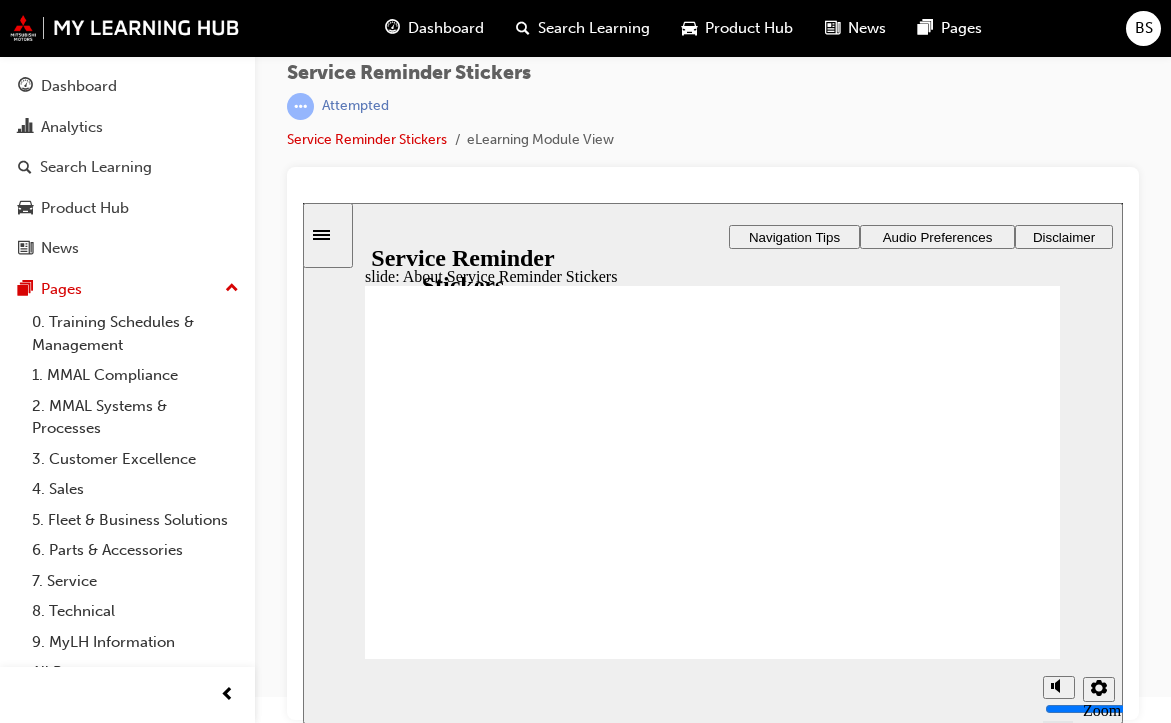 click 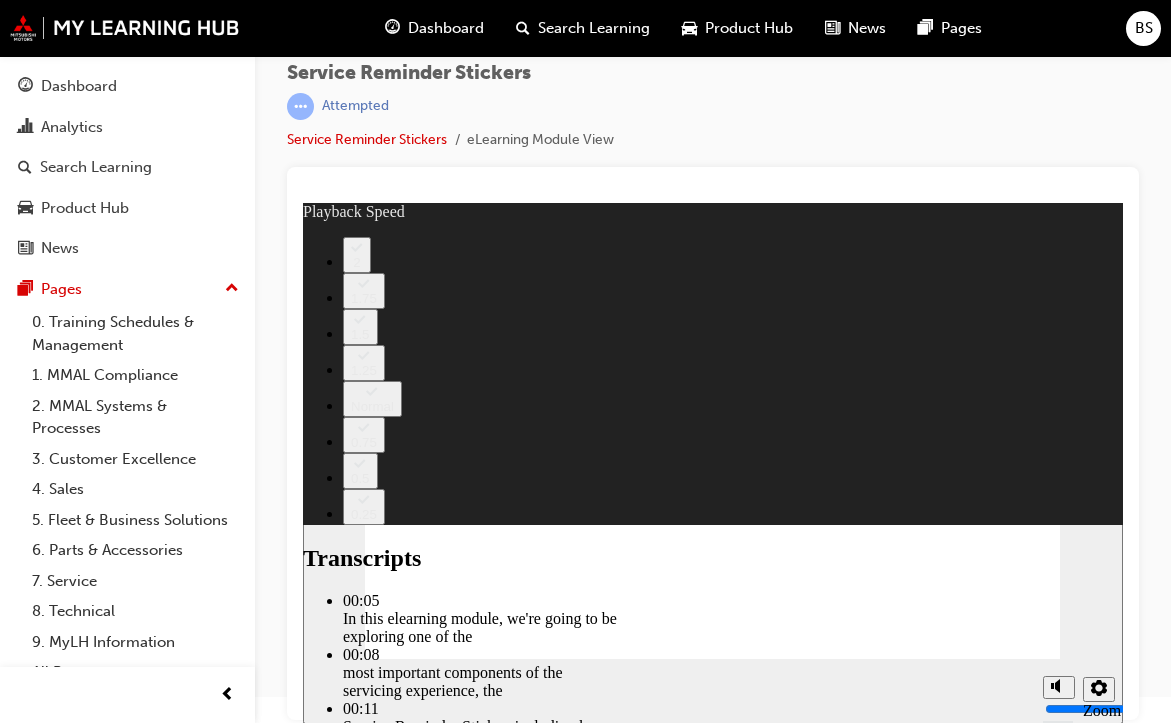 type on "98" 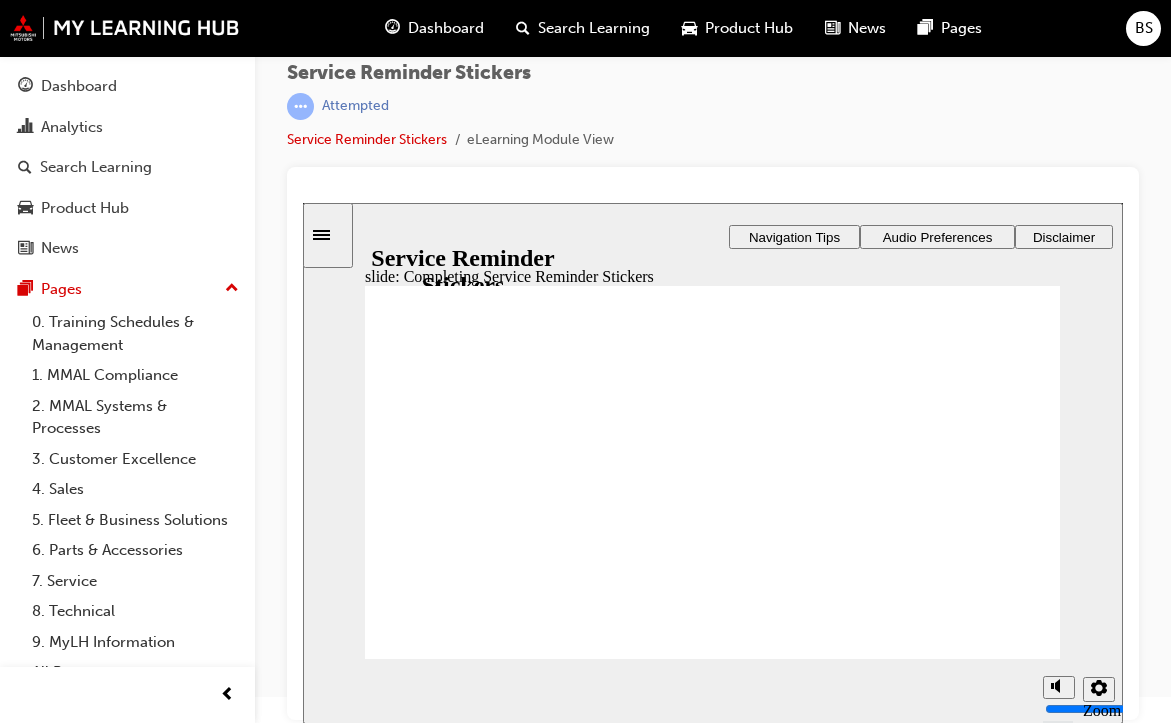 click 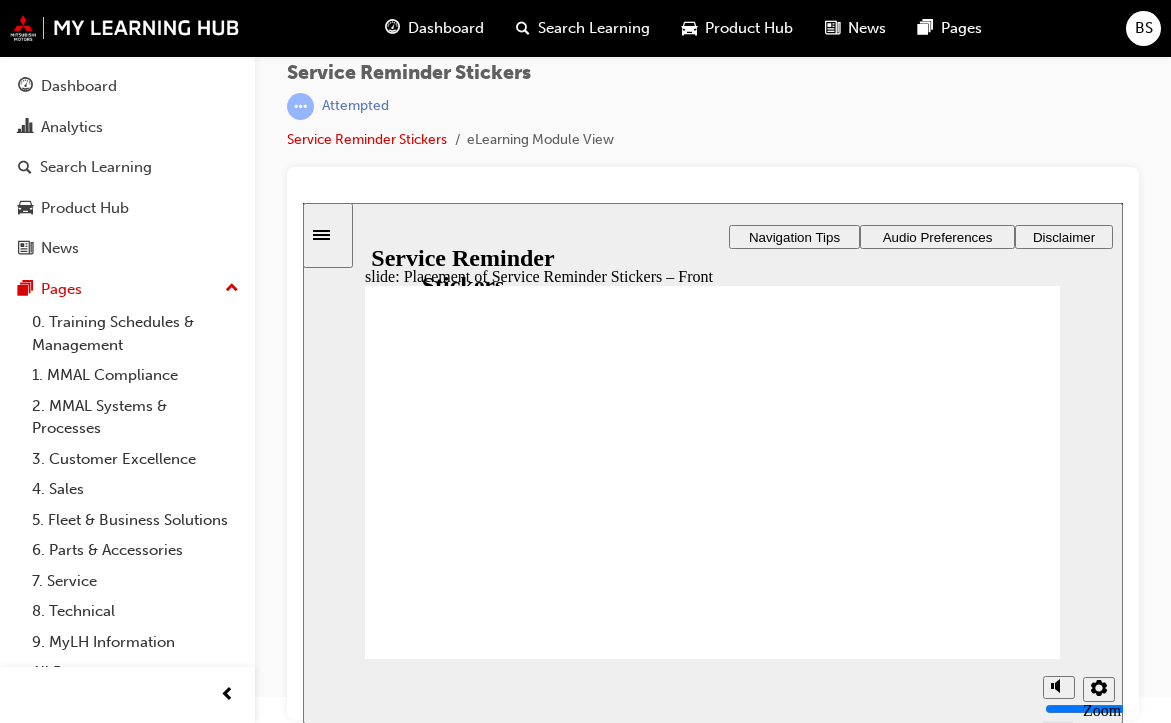 click on "Next" at bounding box center [1007, 2154] 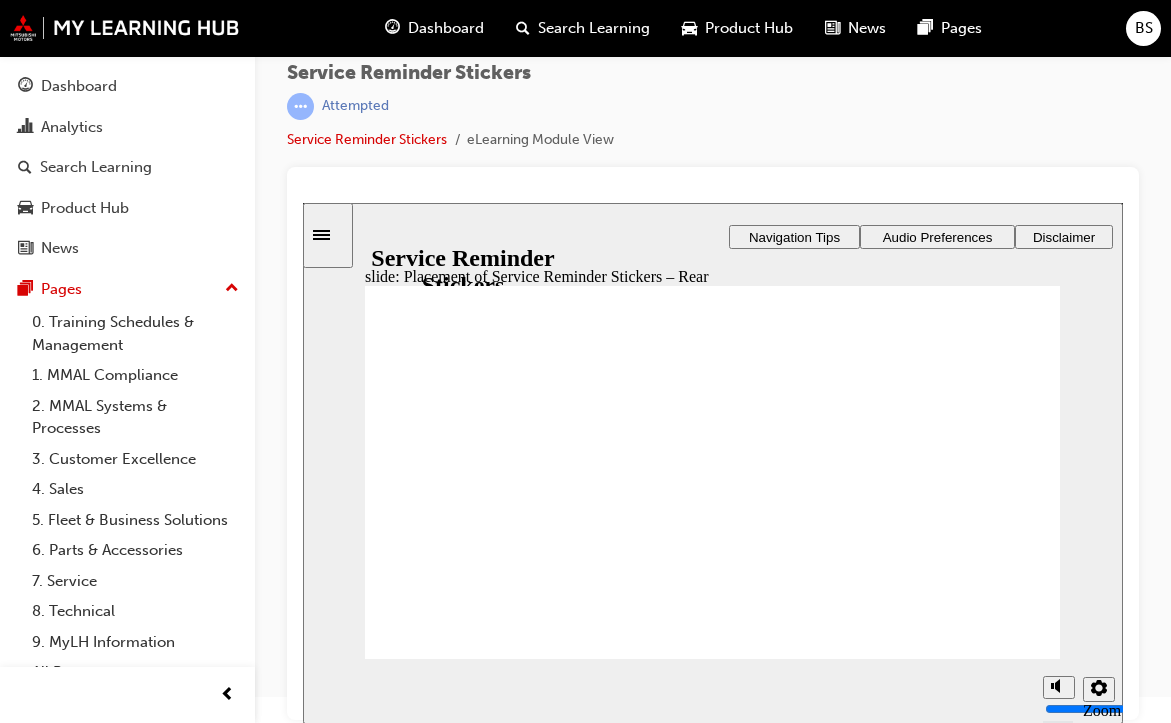 click on "Next" at bounding box center (1007, 2148) 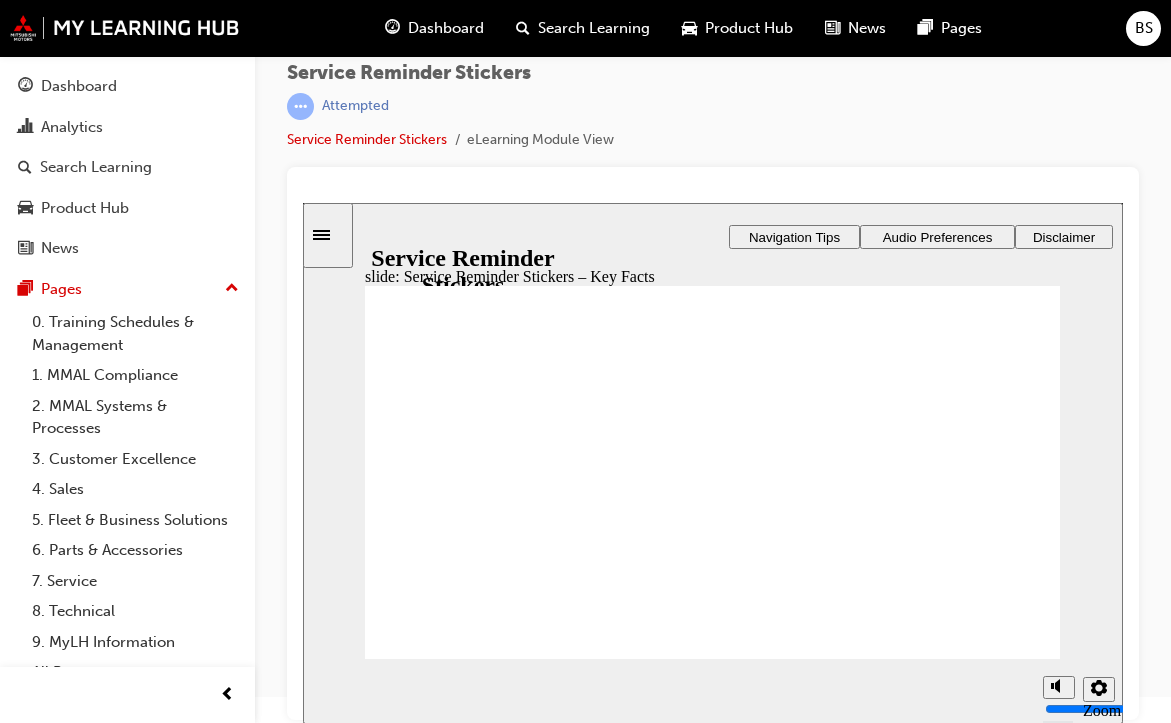 click 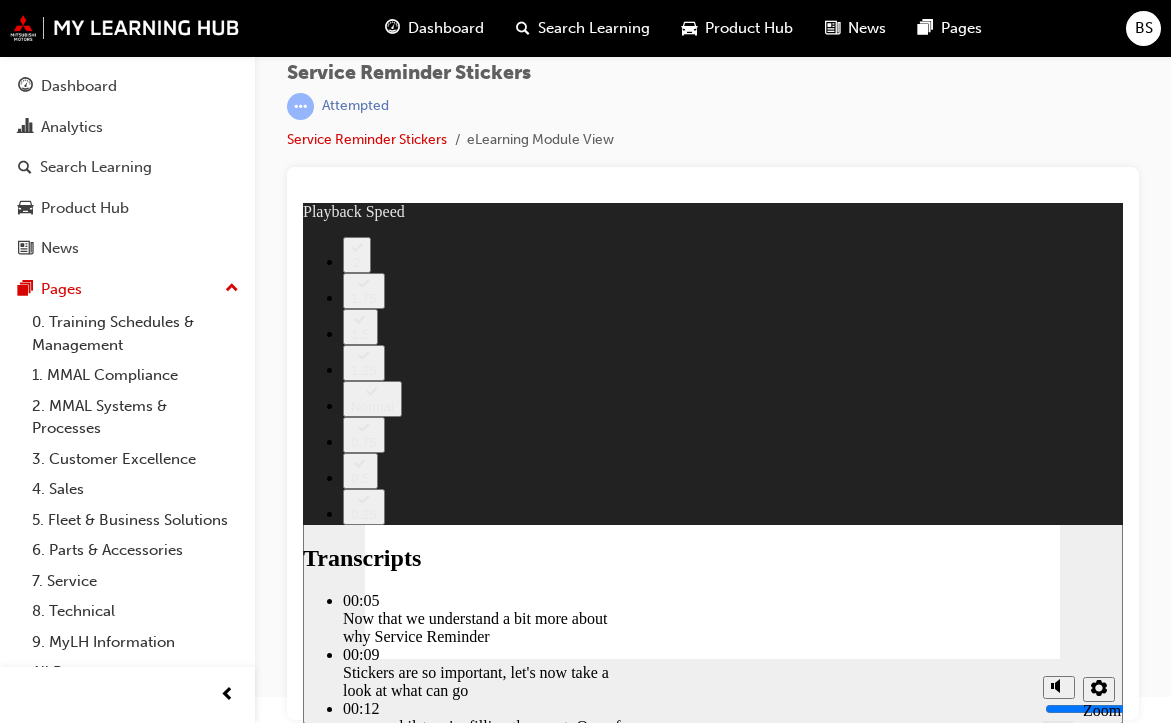 click 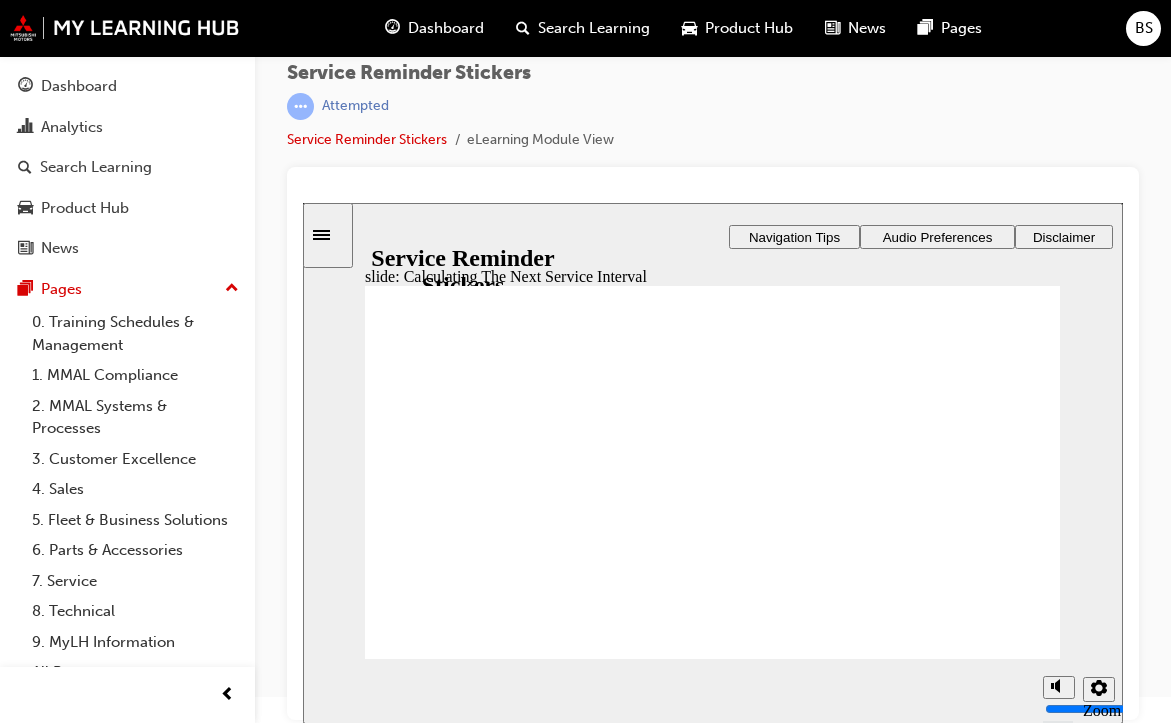 click 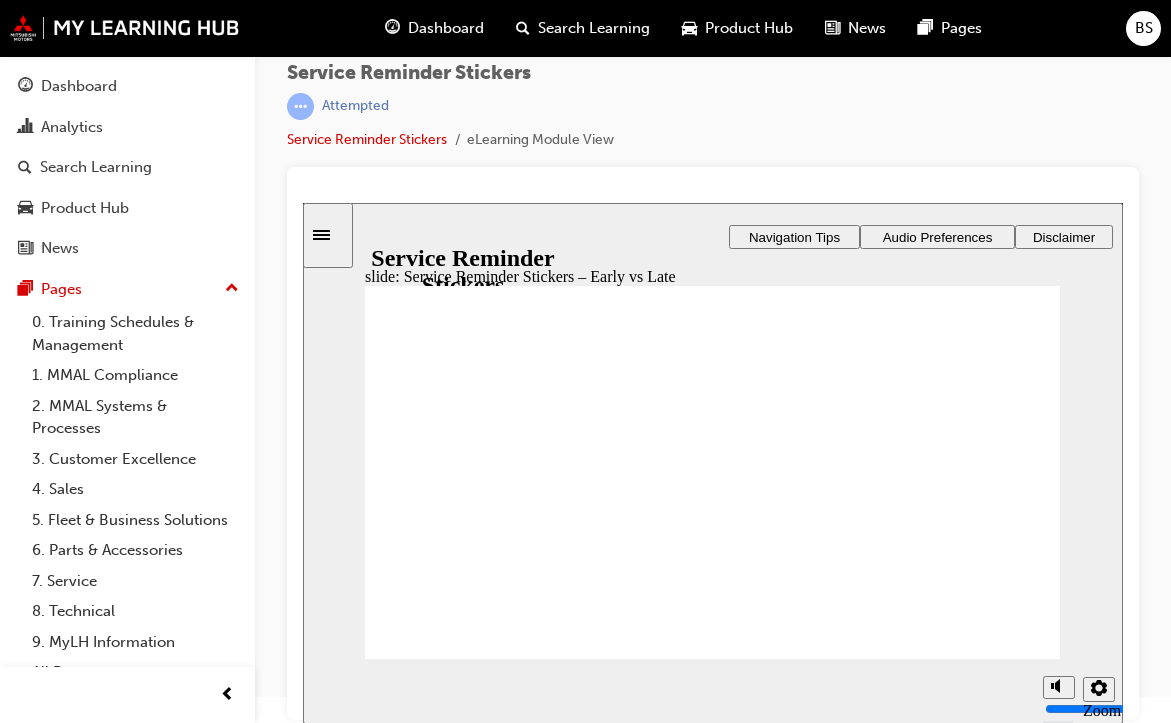 click 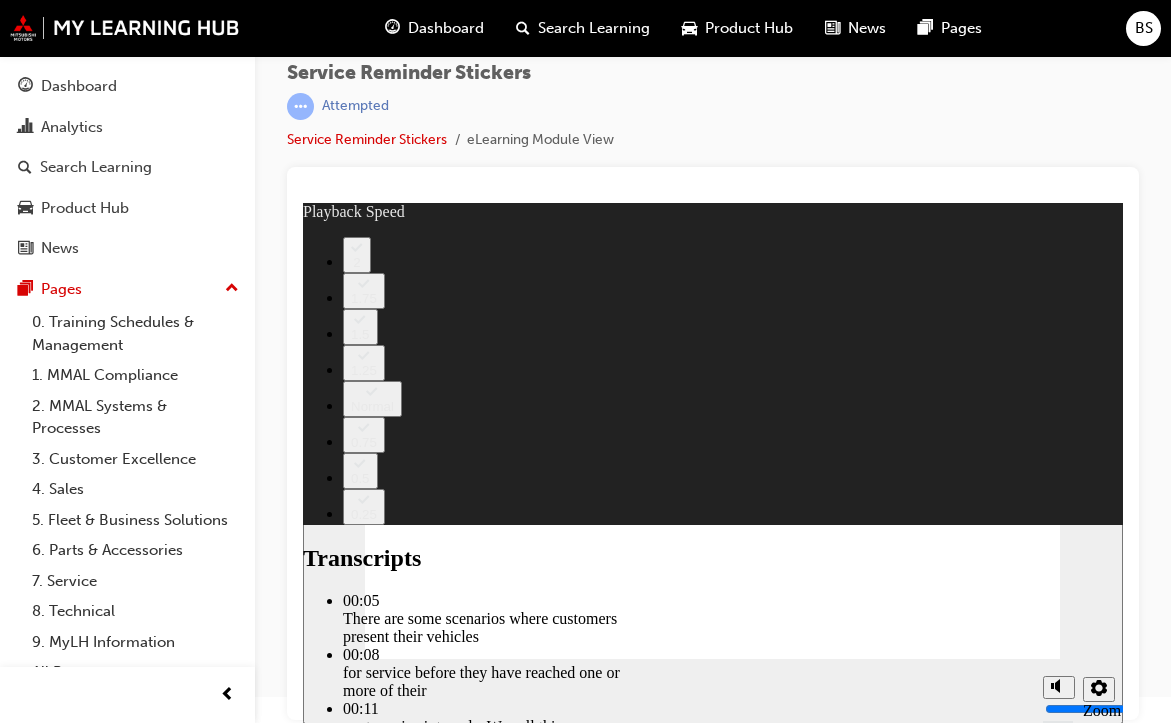 click 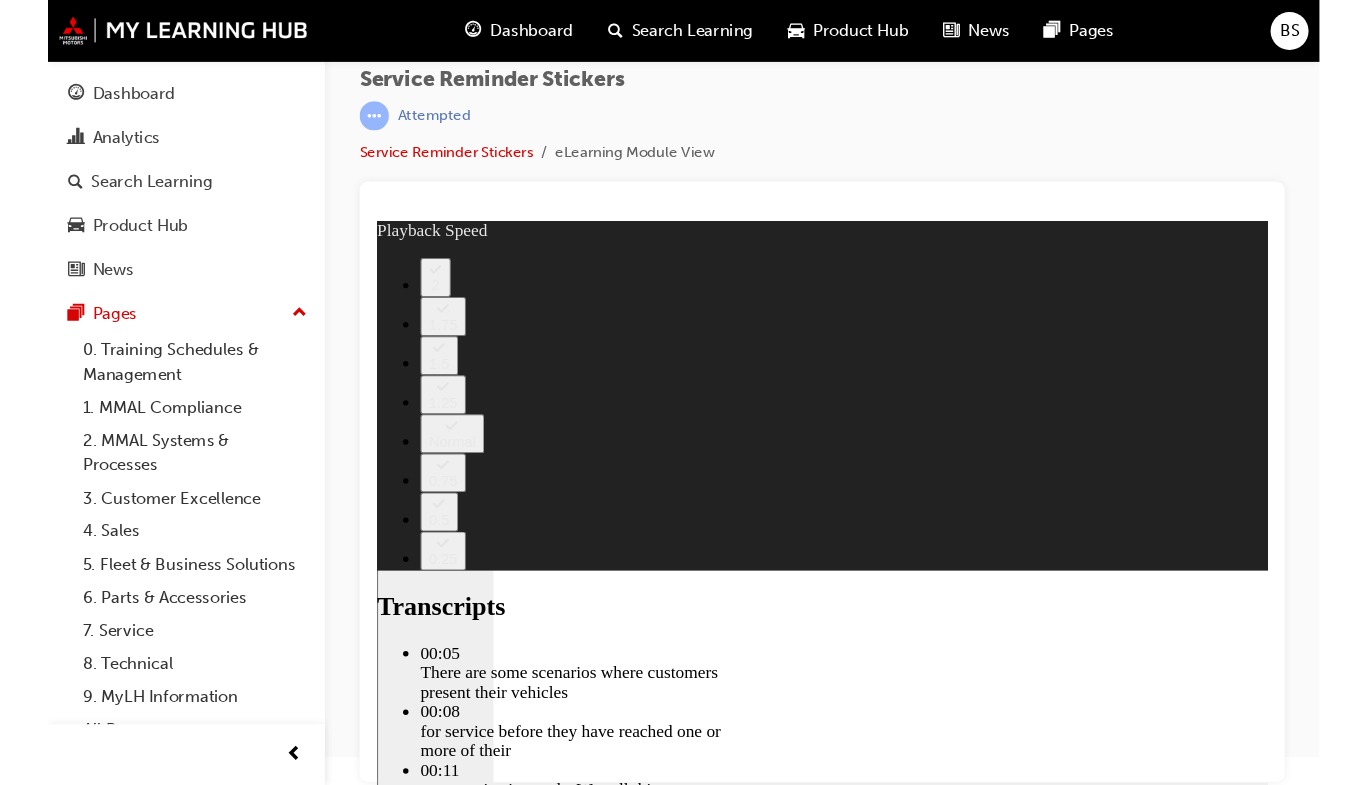 scroll, scrollTop: 0, scrollLeft: 0, axis: both 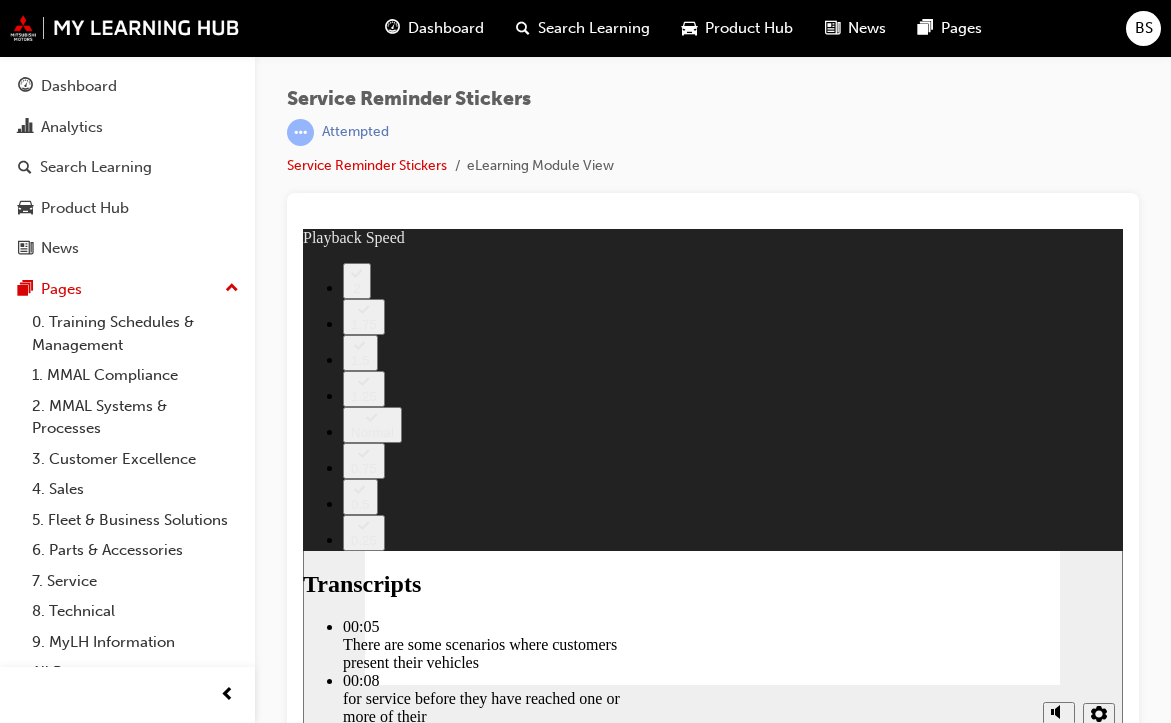 click 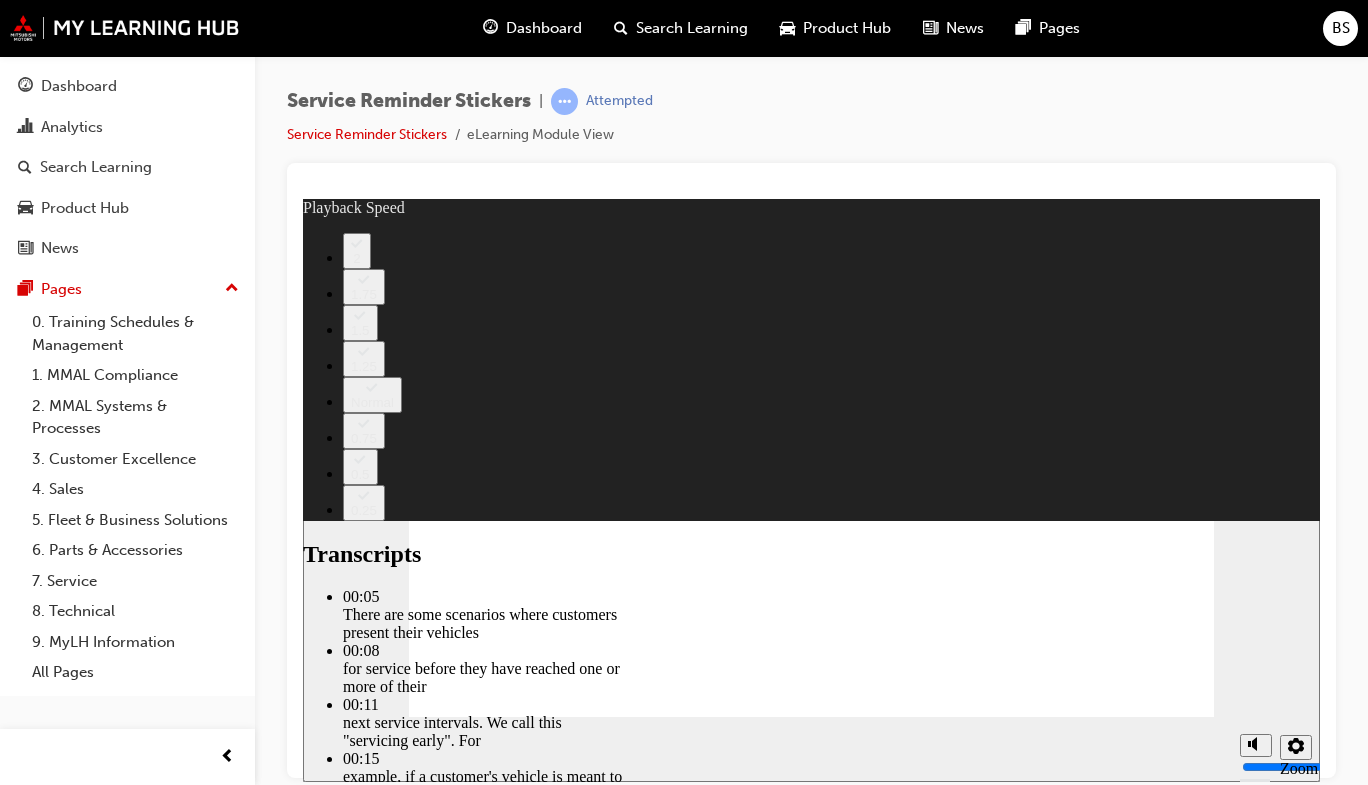 type on "166" 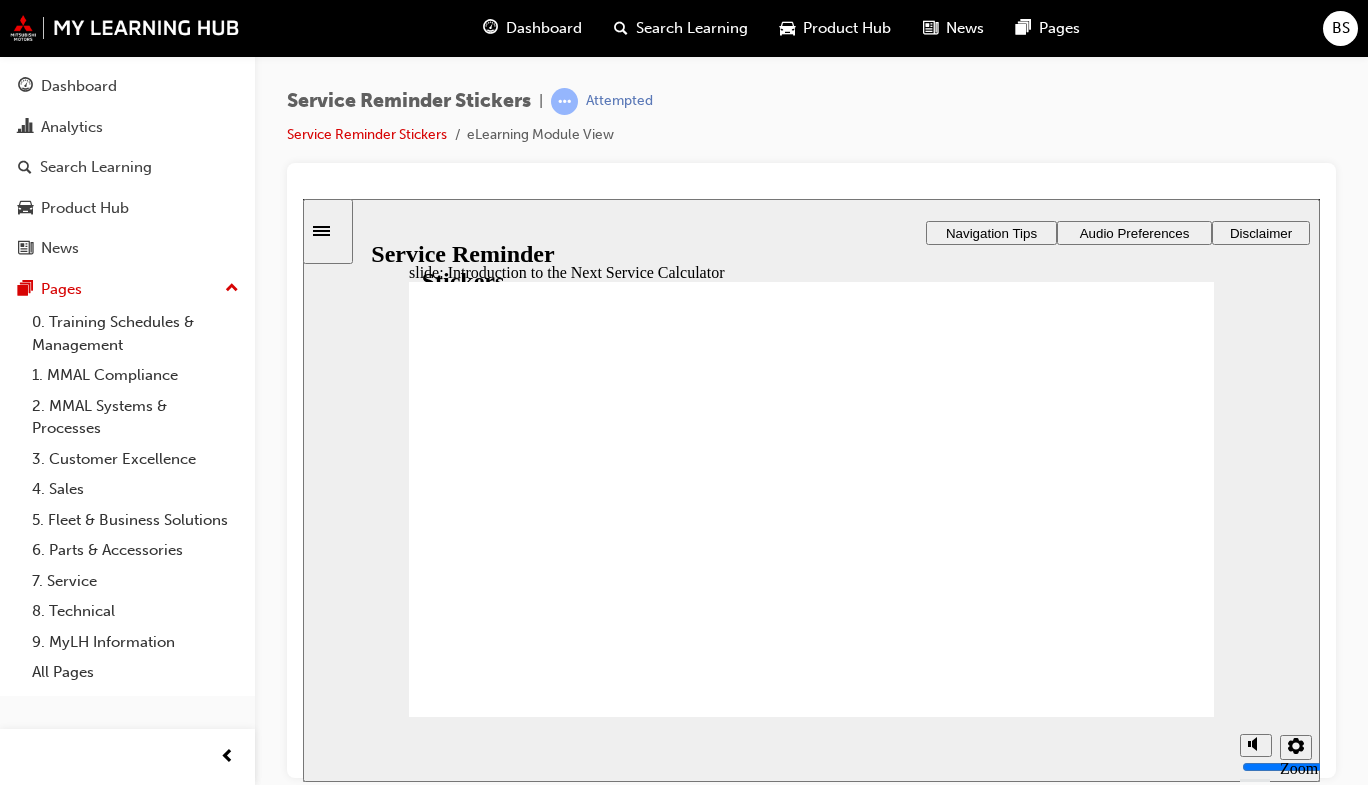 click 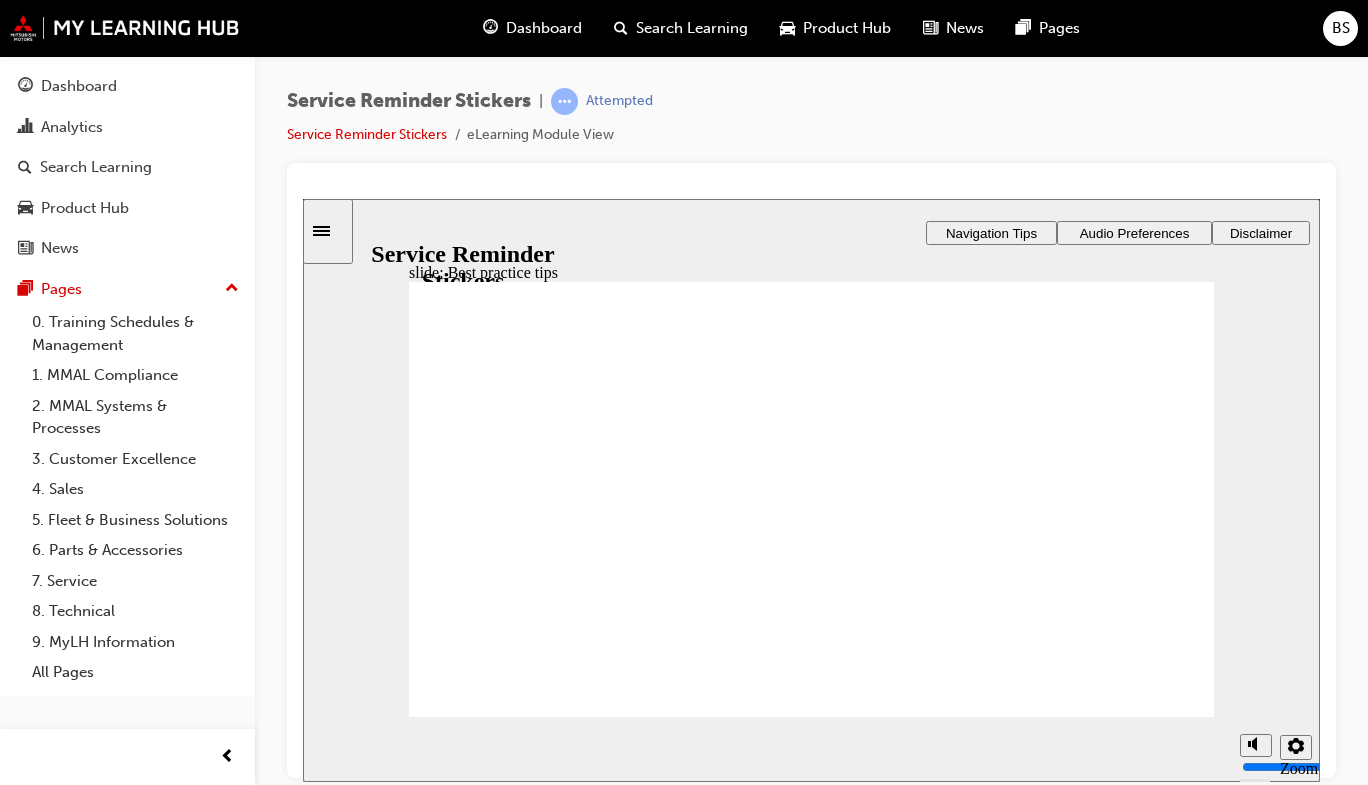 click 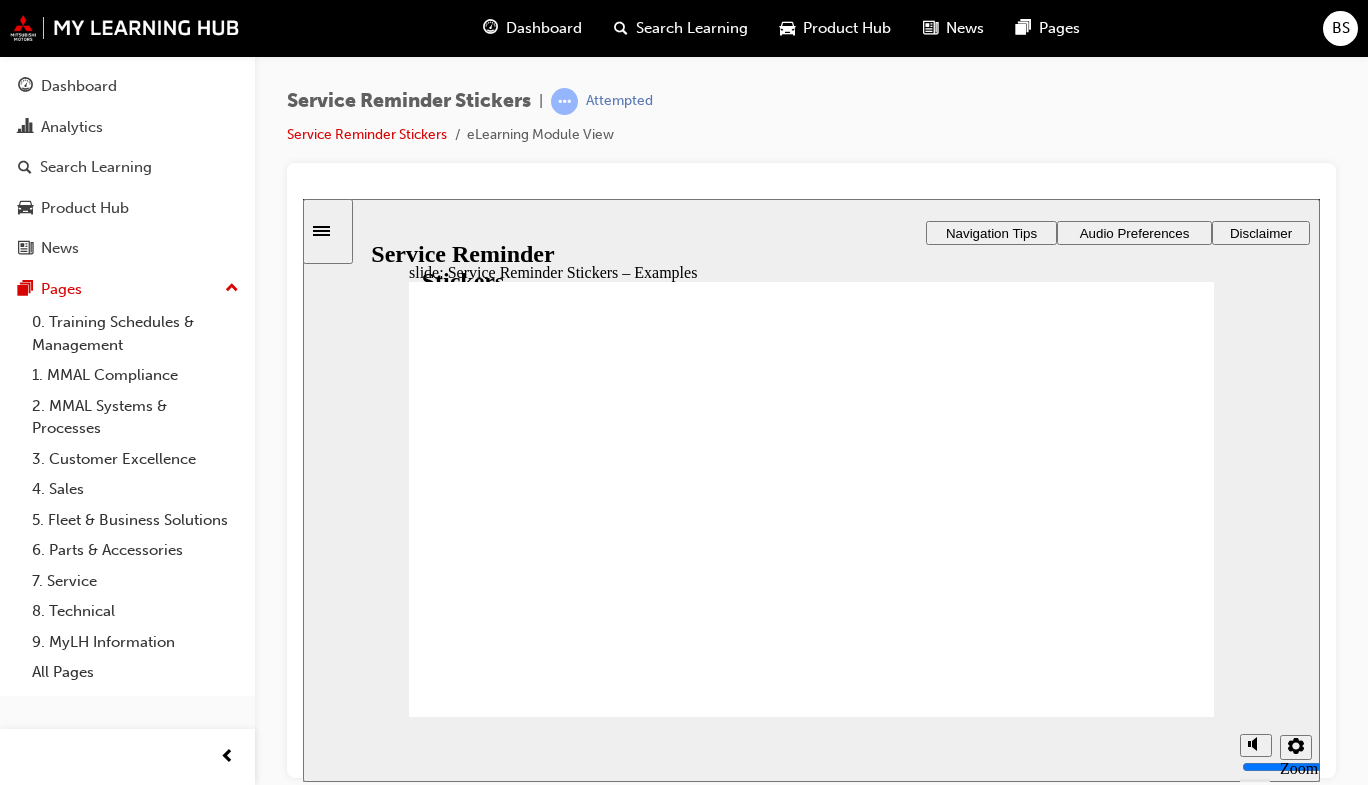 click 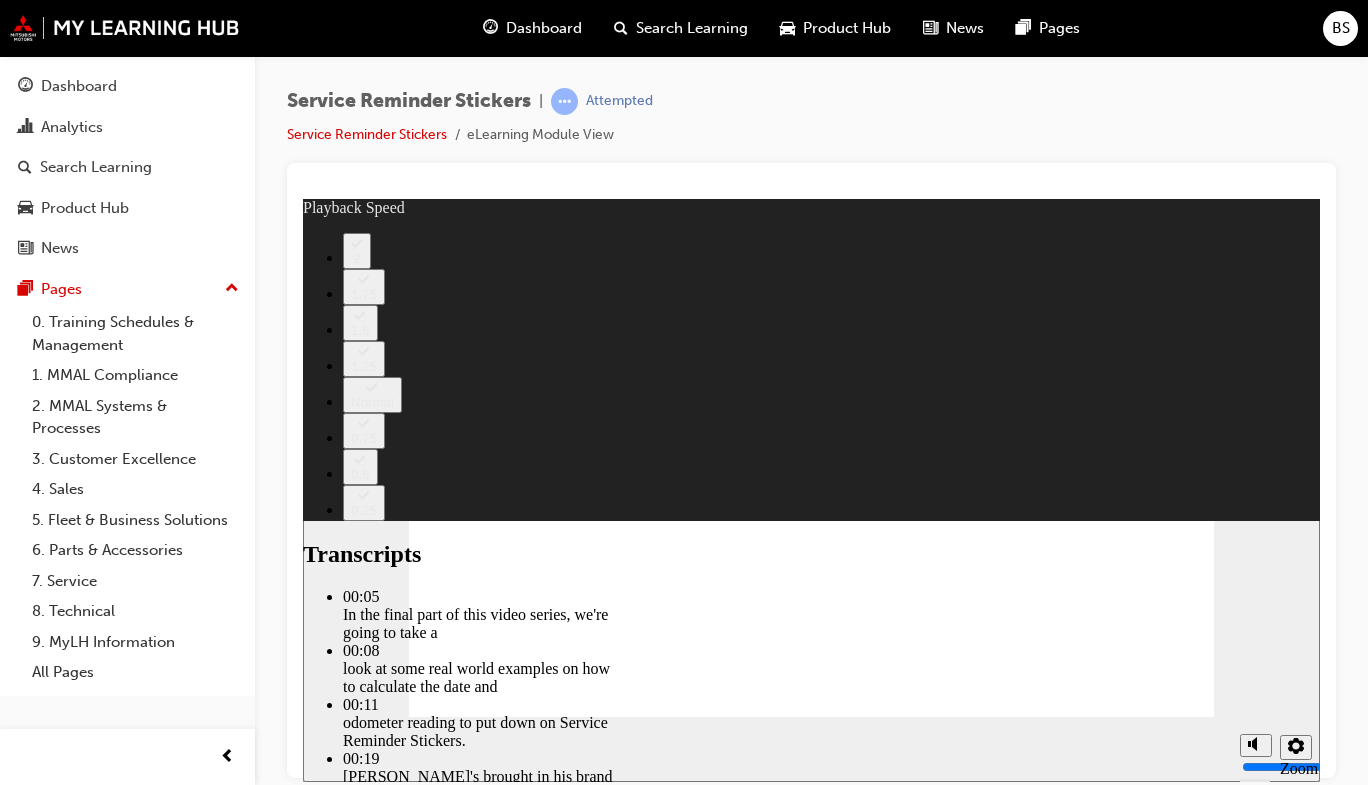type on "199" 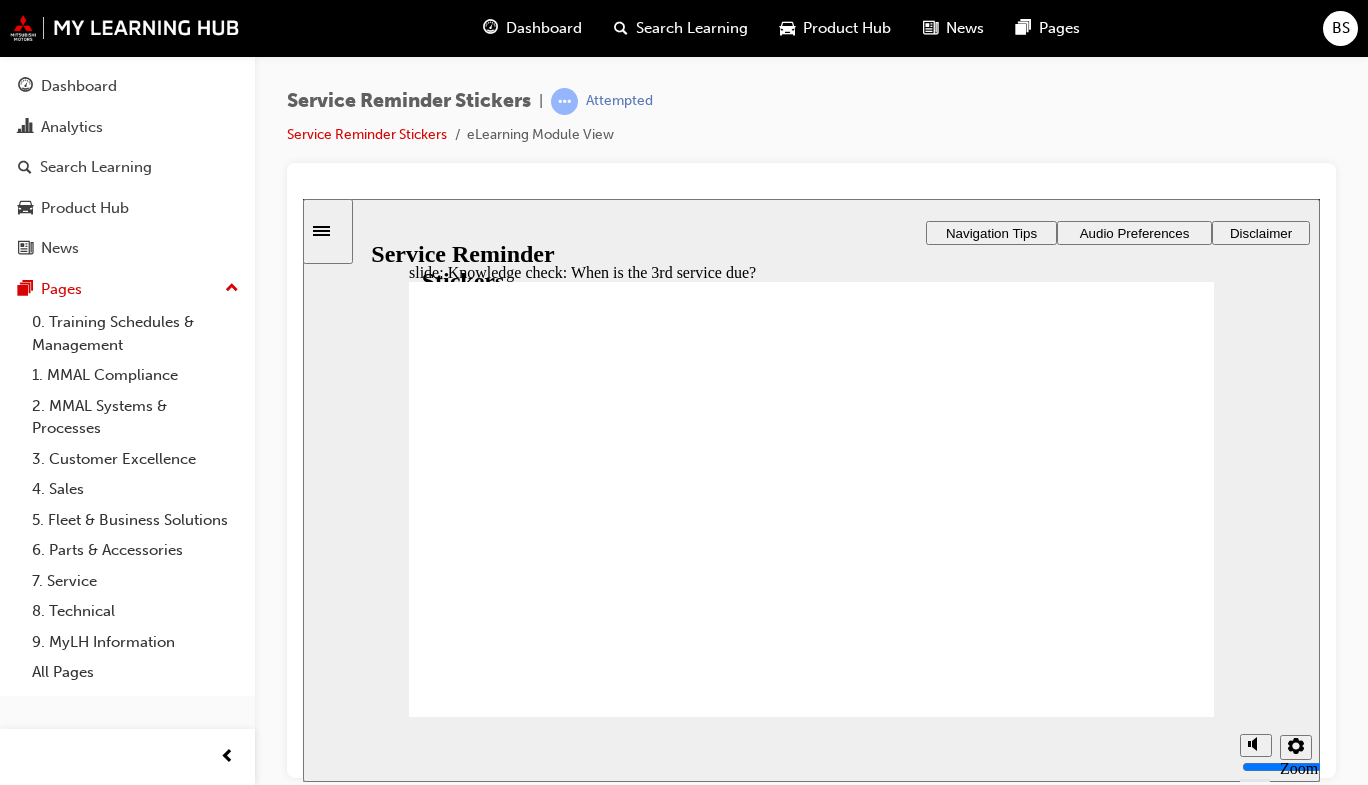 radio on "true" 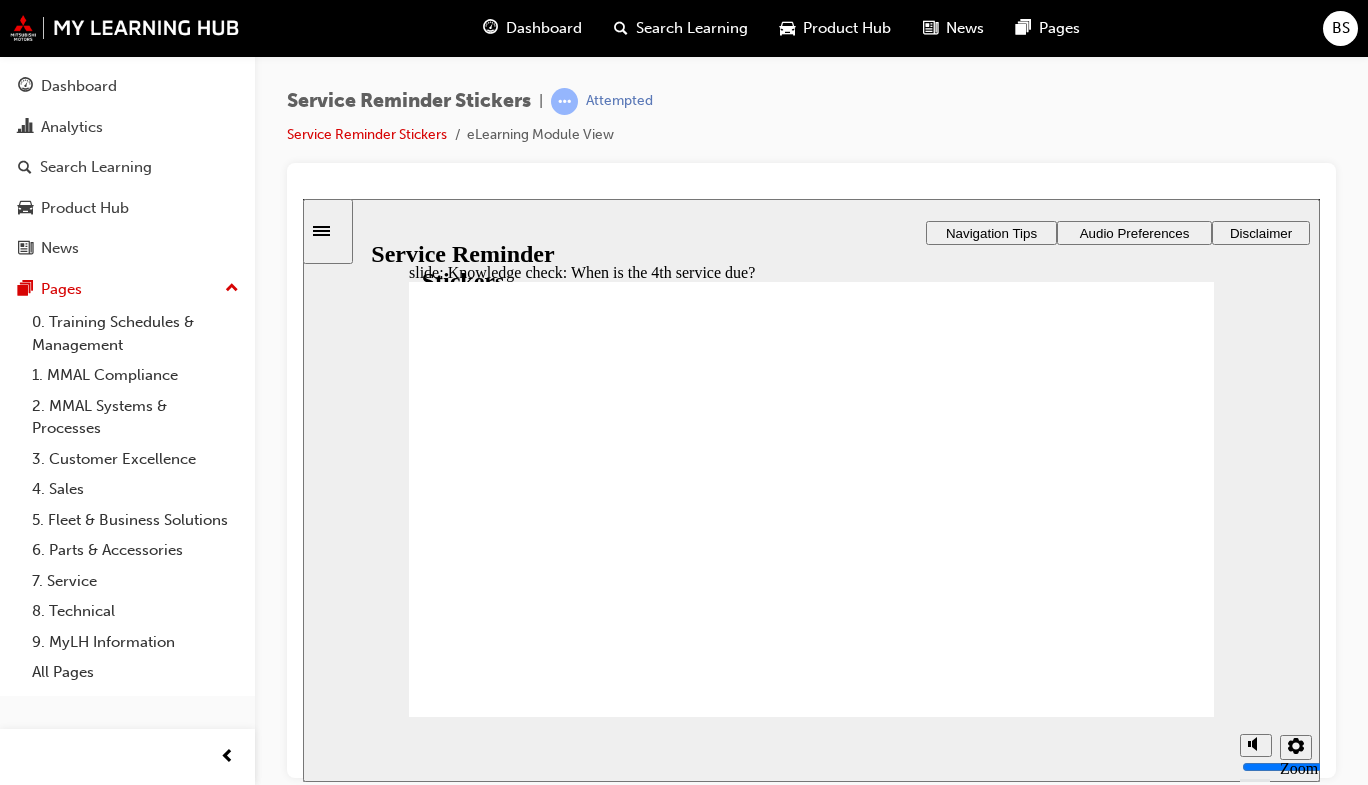 click 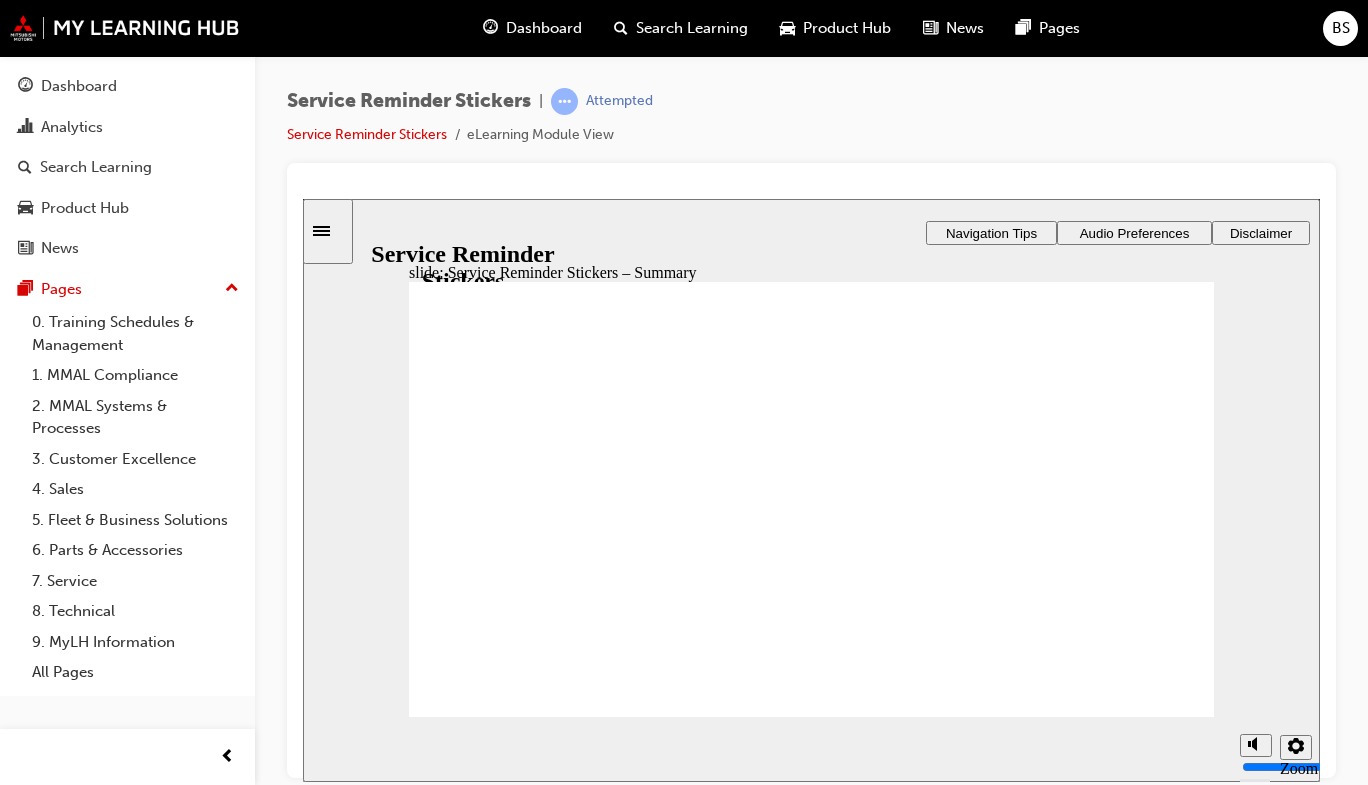 click 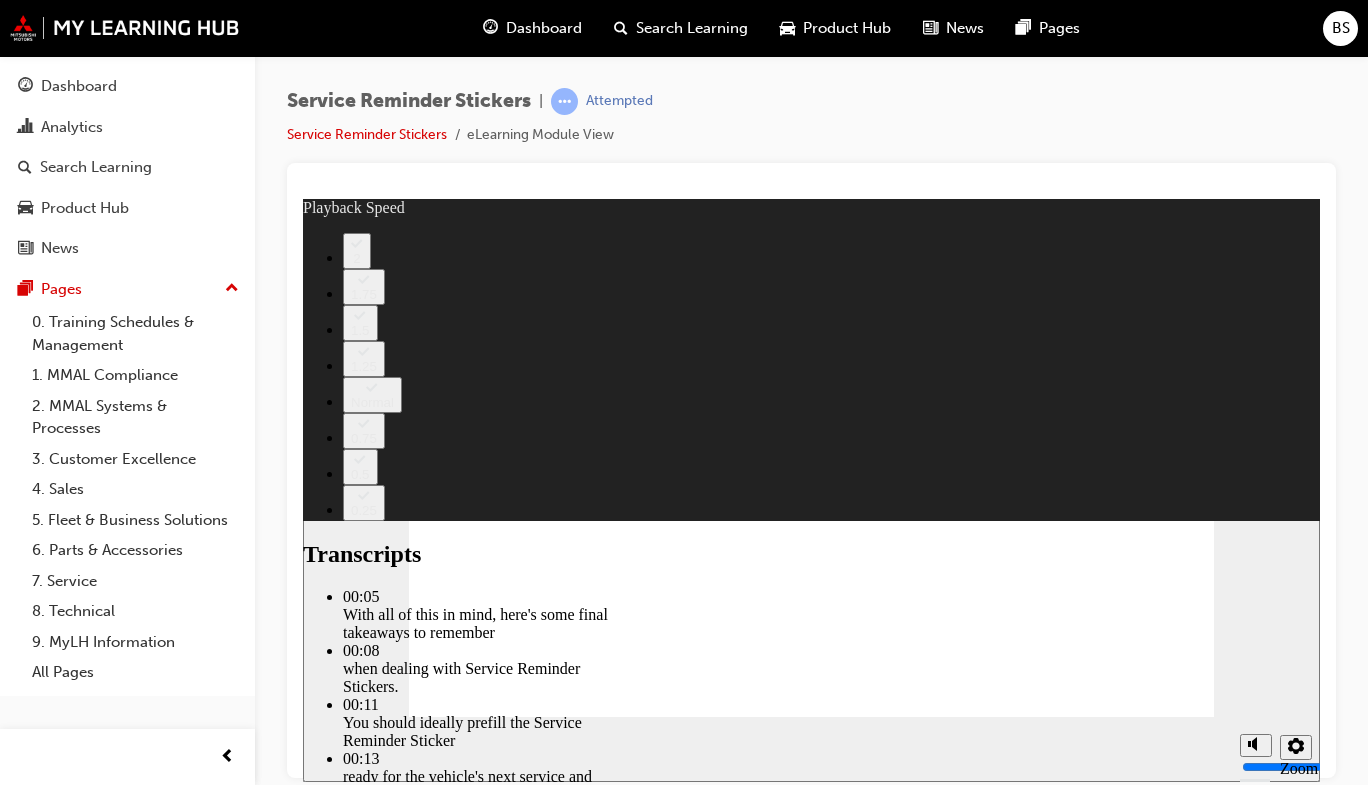 type on "110" 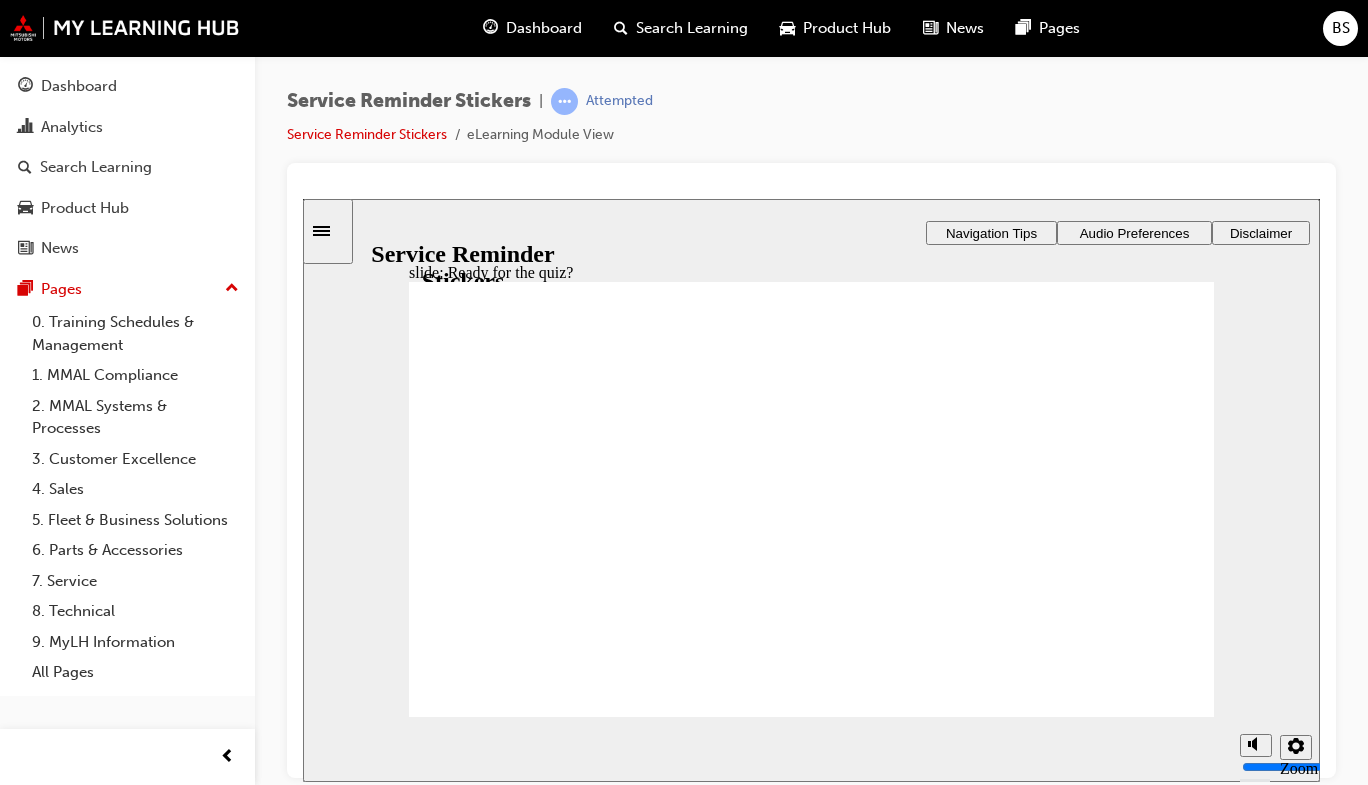 click 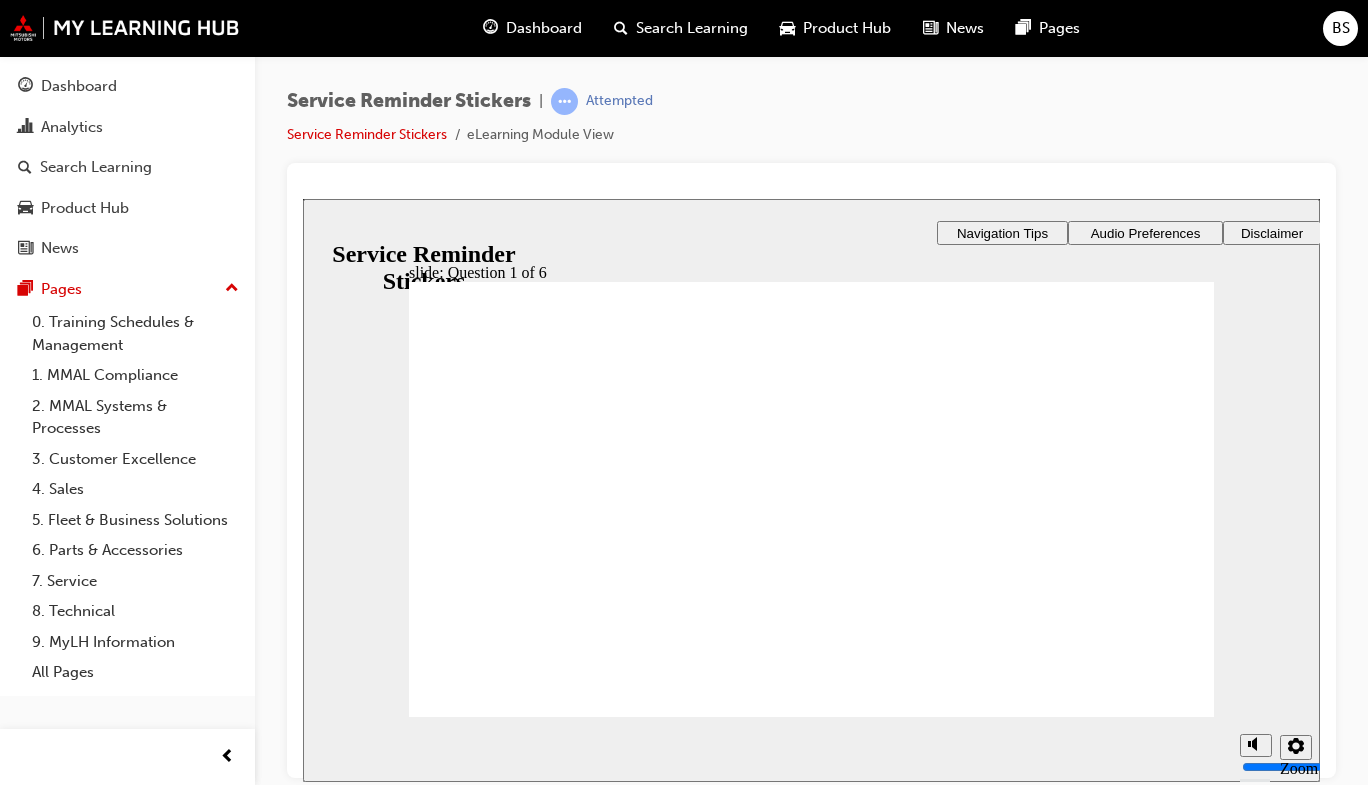 radio on "true" 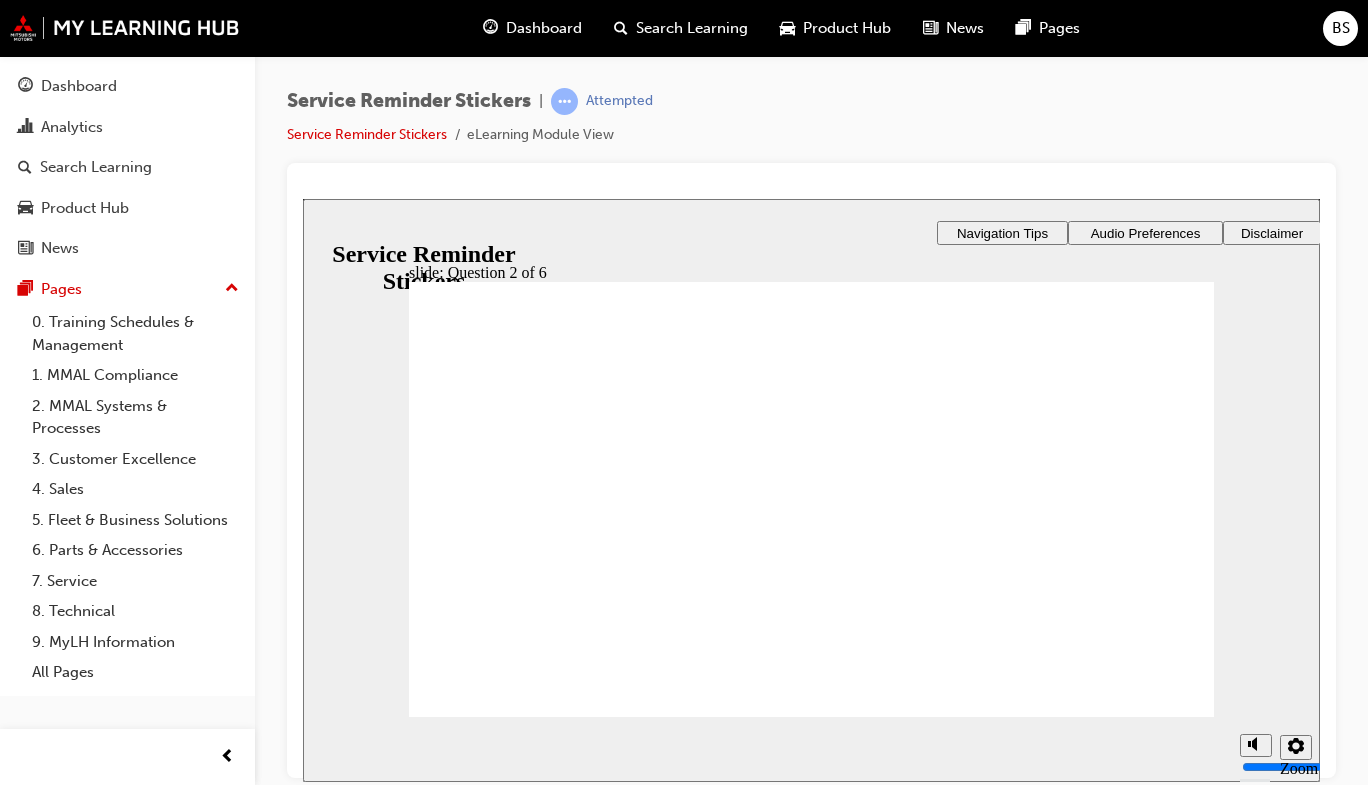 click 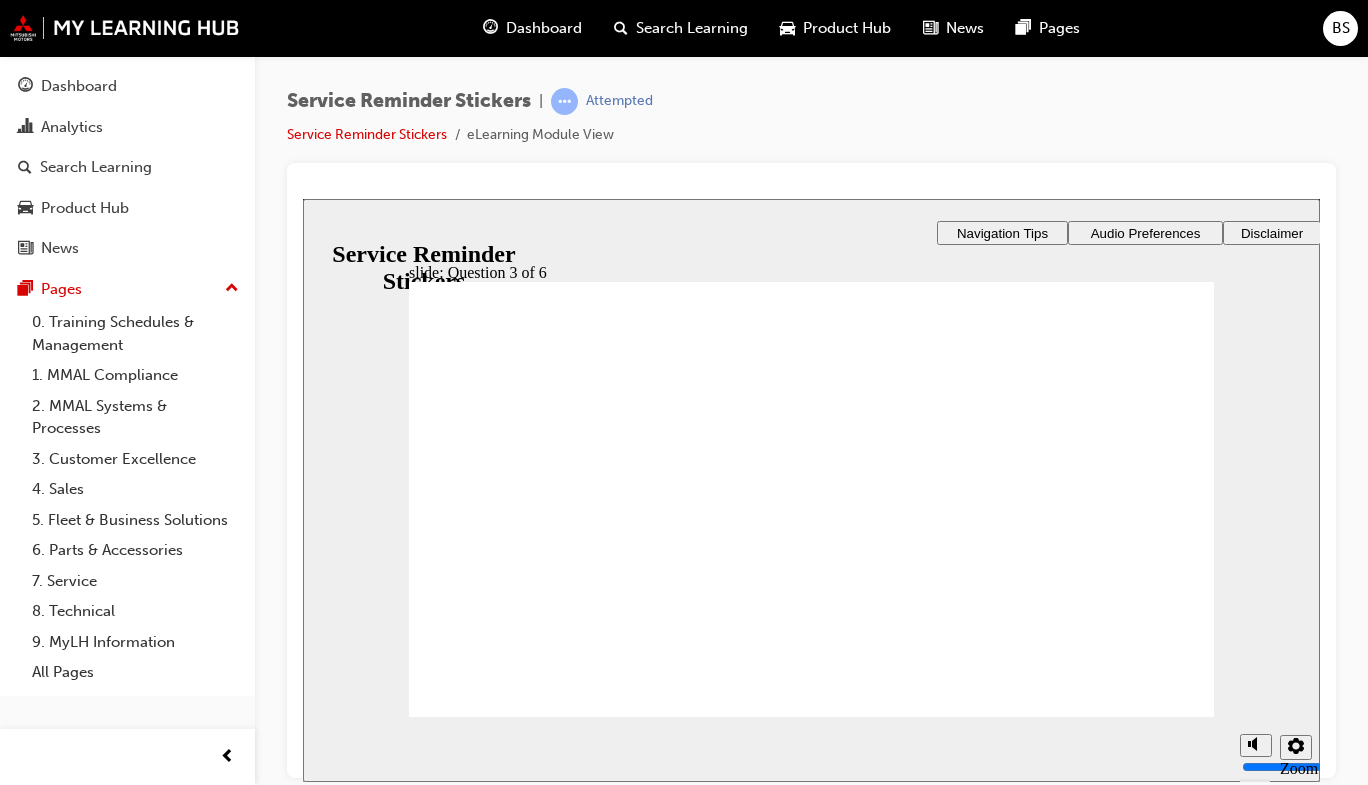 click 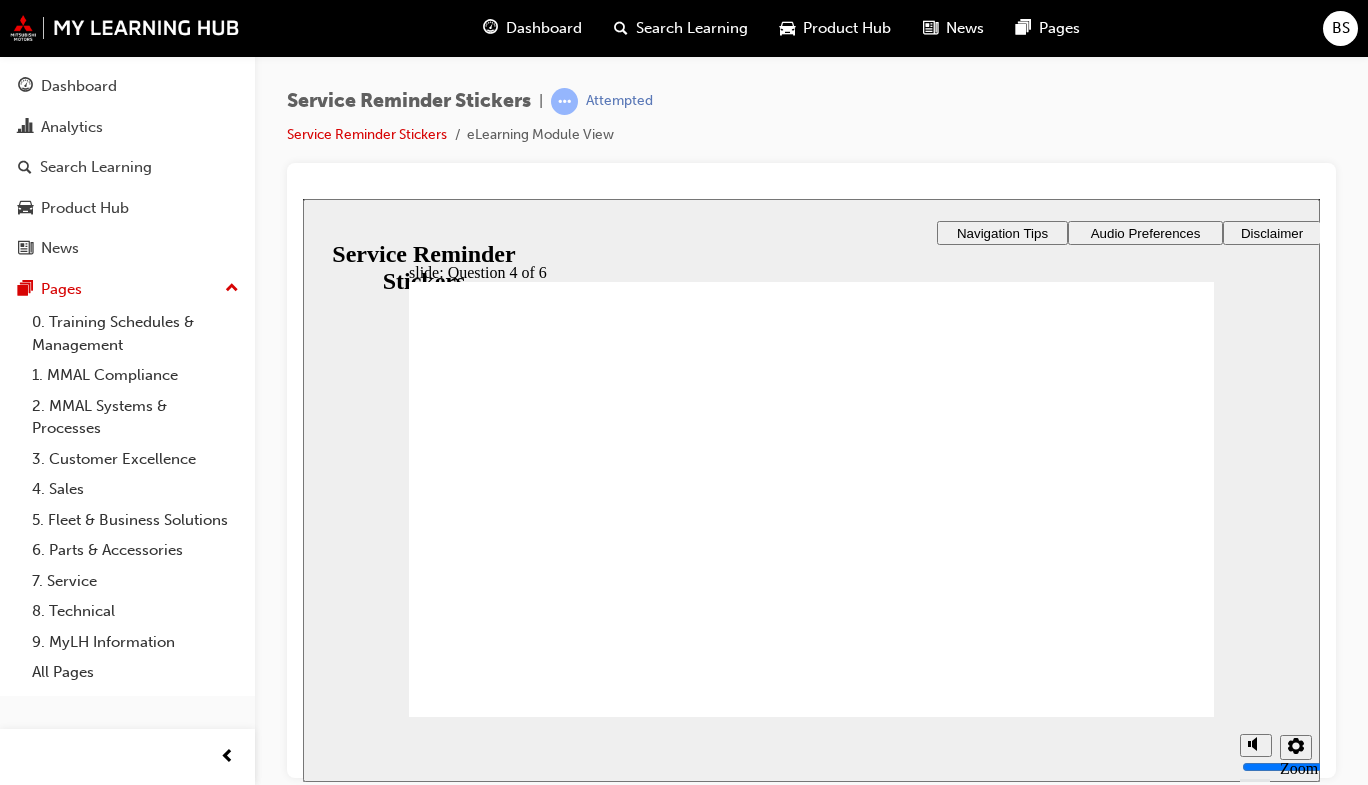 drag, startPoint x: 1056, startPoint y: 494, endPoint x: 705, endPoint y: 431, distance: 356.60904 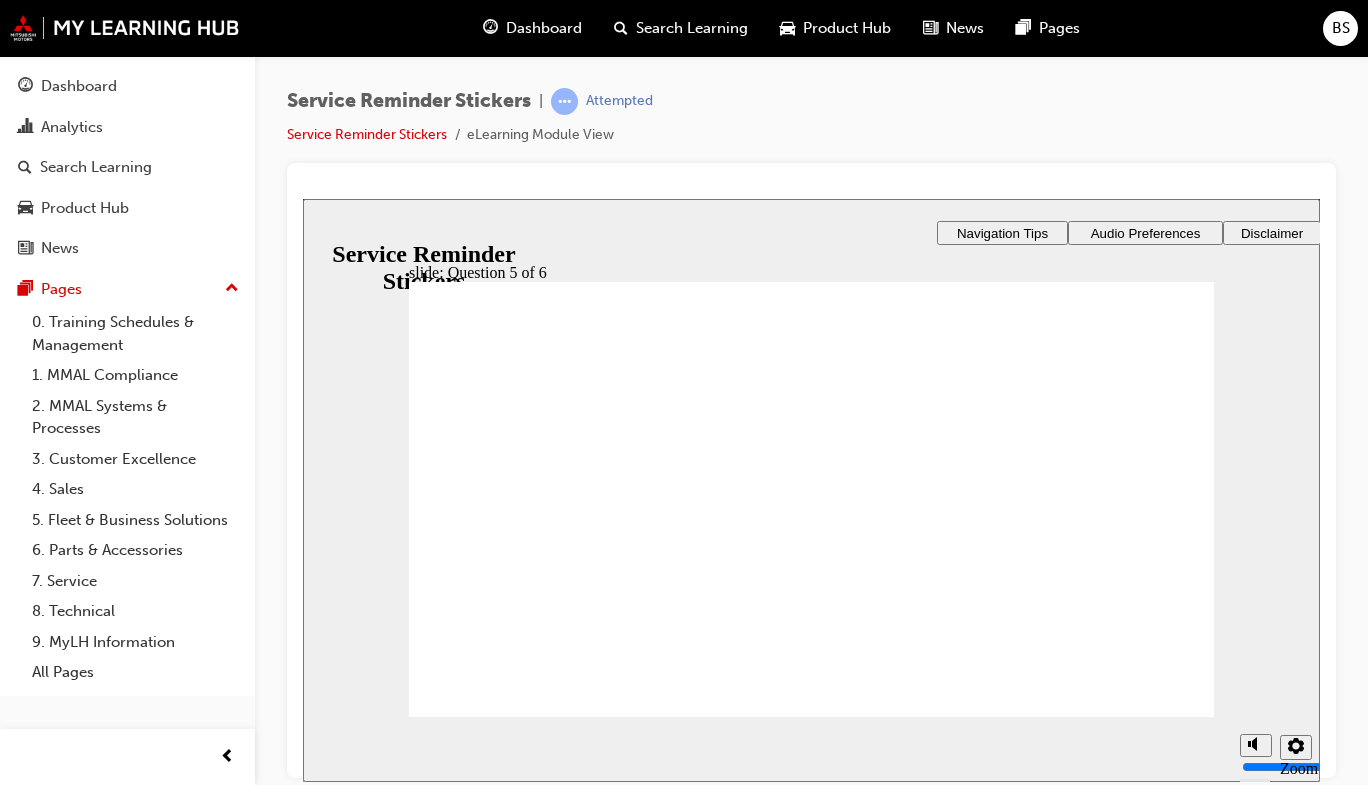 checkbox on "true" 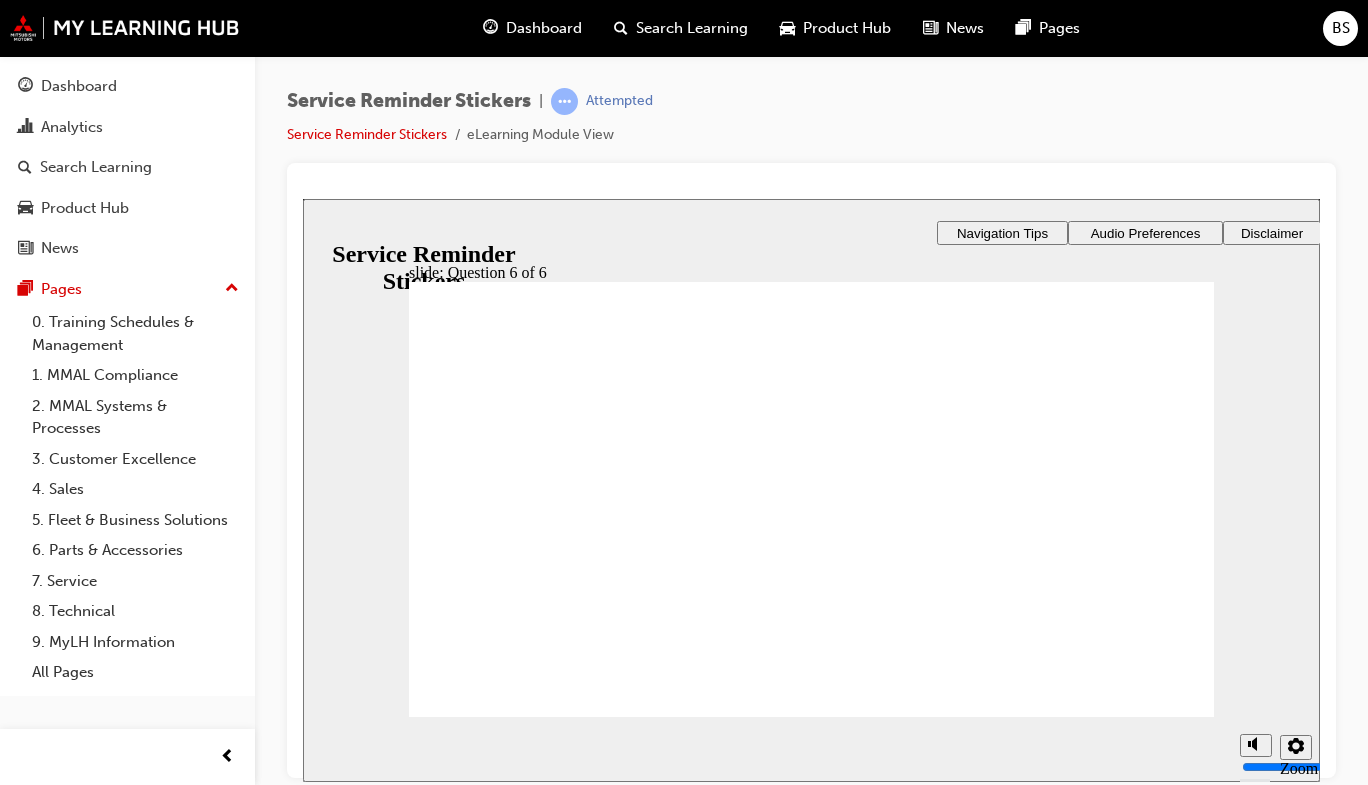checkbox on "true" 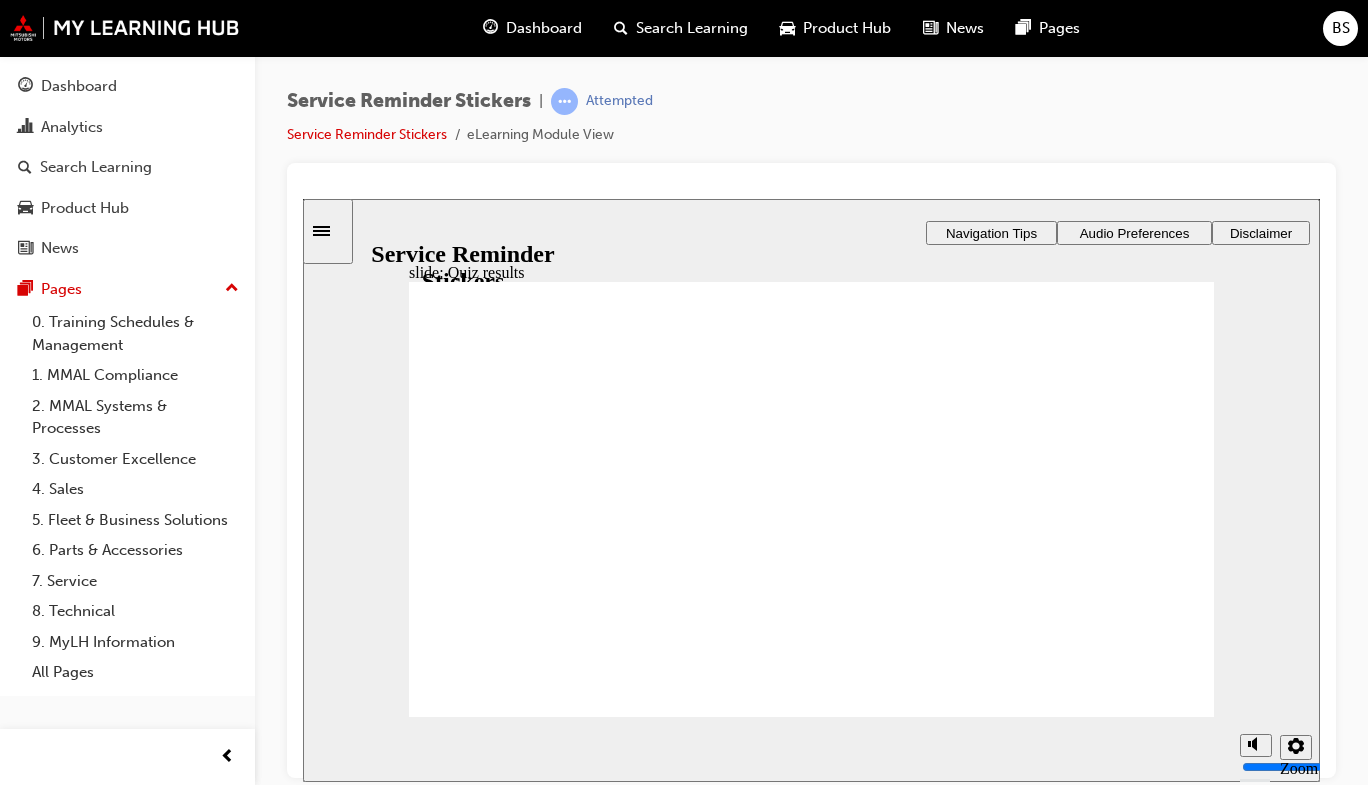 click 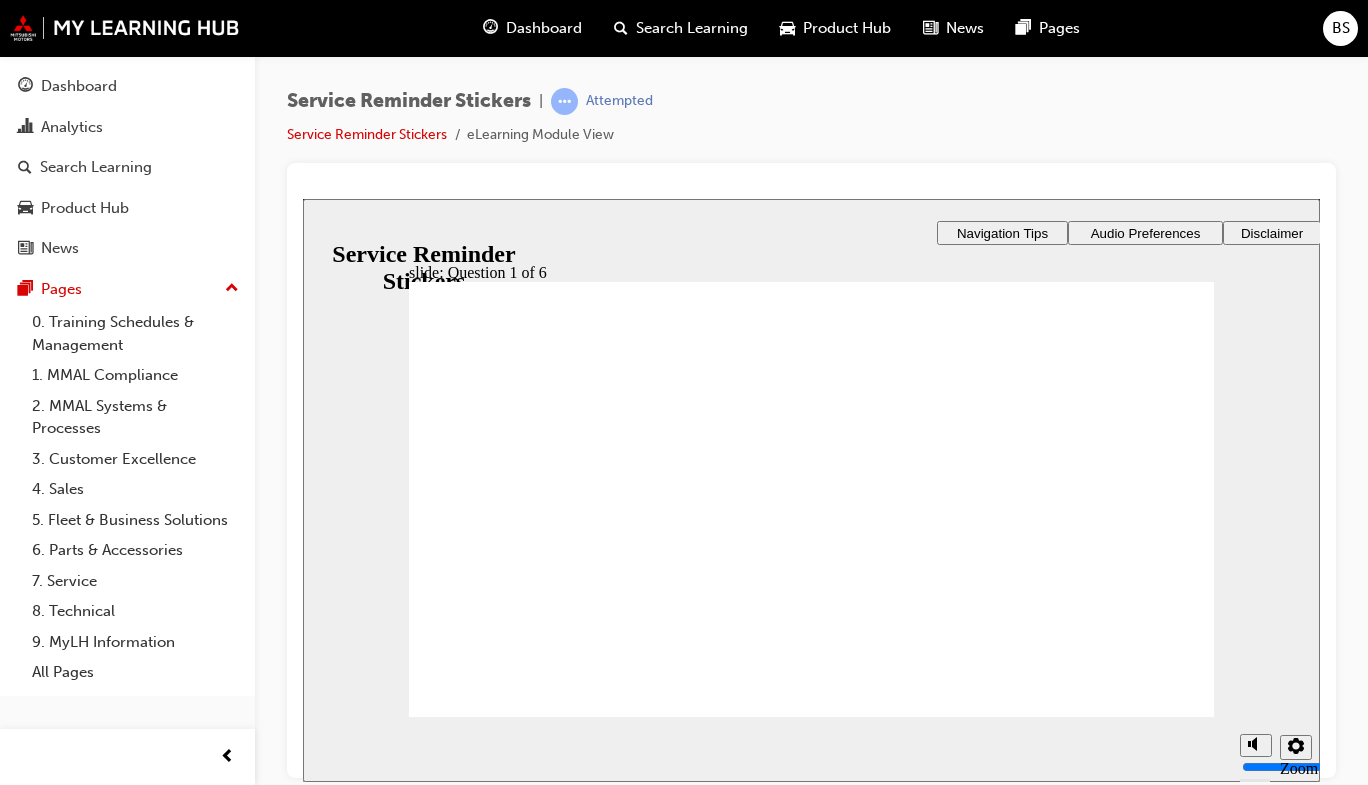 radio on "true" 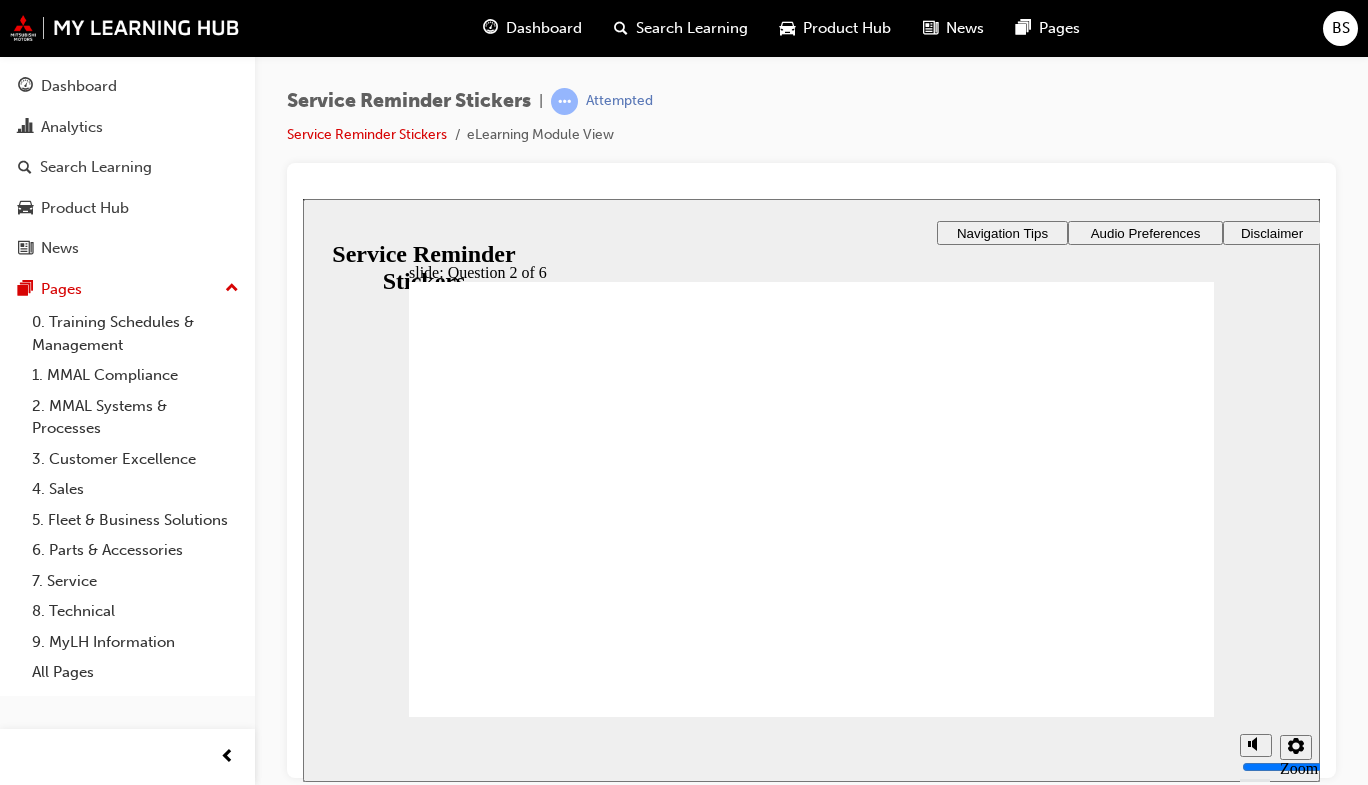 click 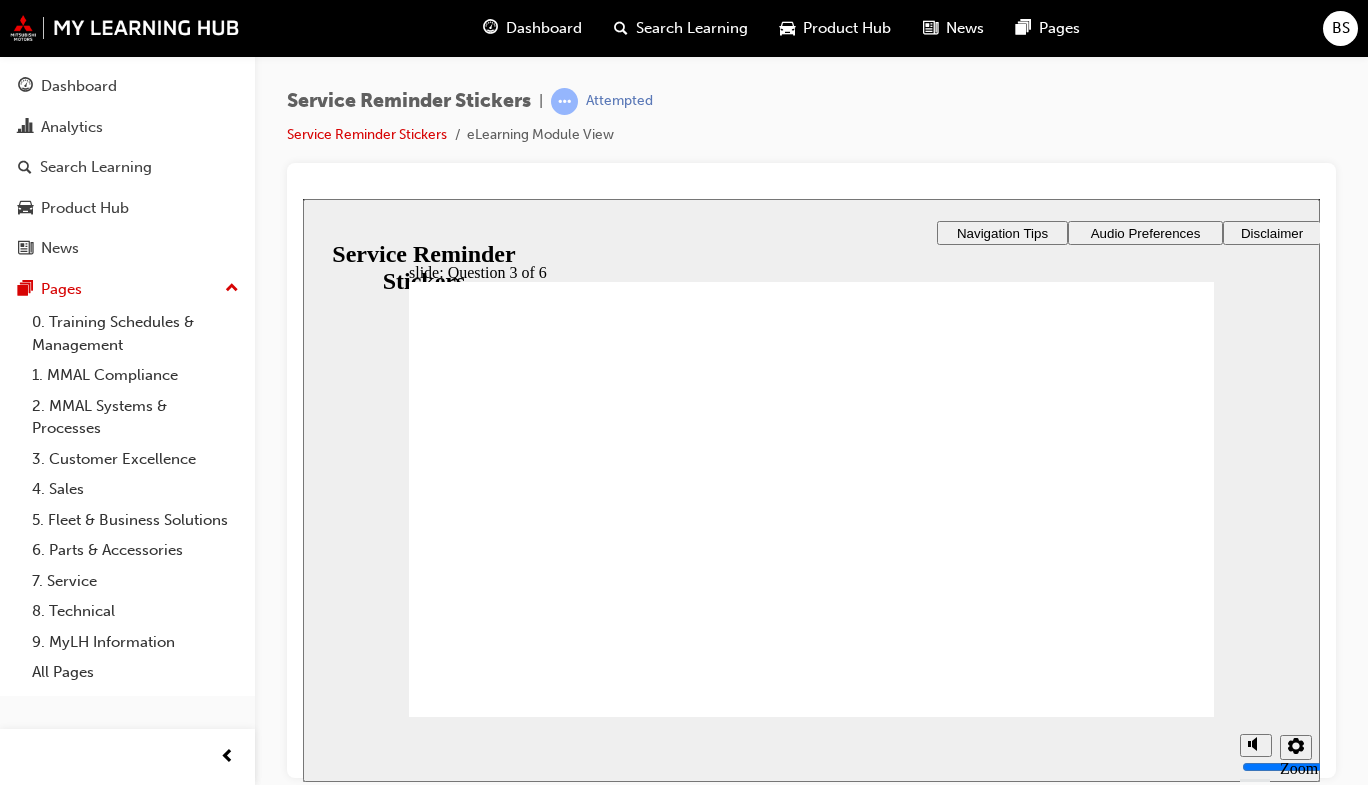 click 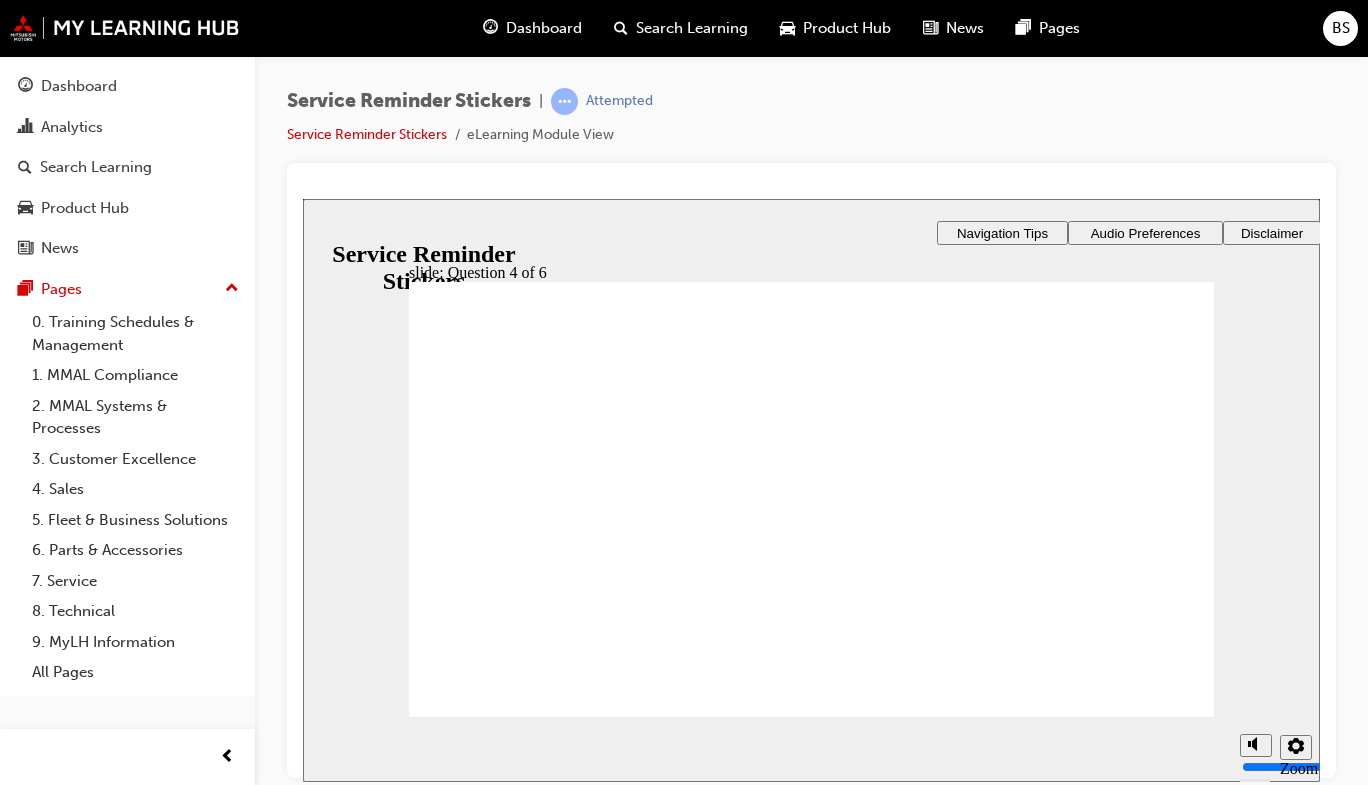 drag, startPoint x: 1047, startPoint y: 504, endPoint x: 687, endPoint y: 439, distance: 365.82098 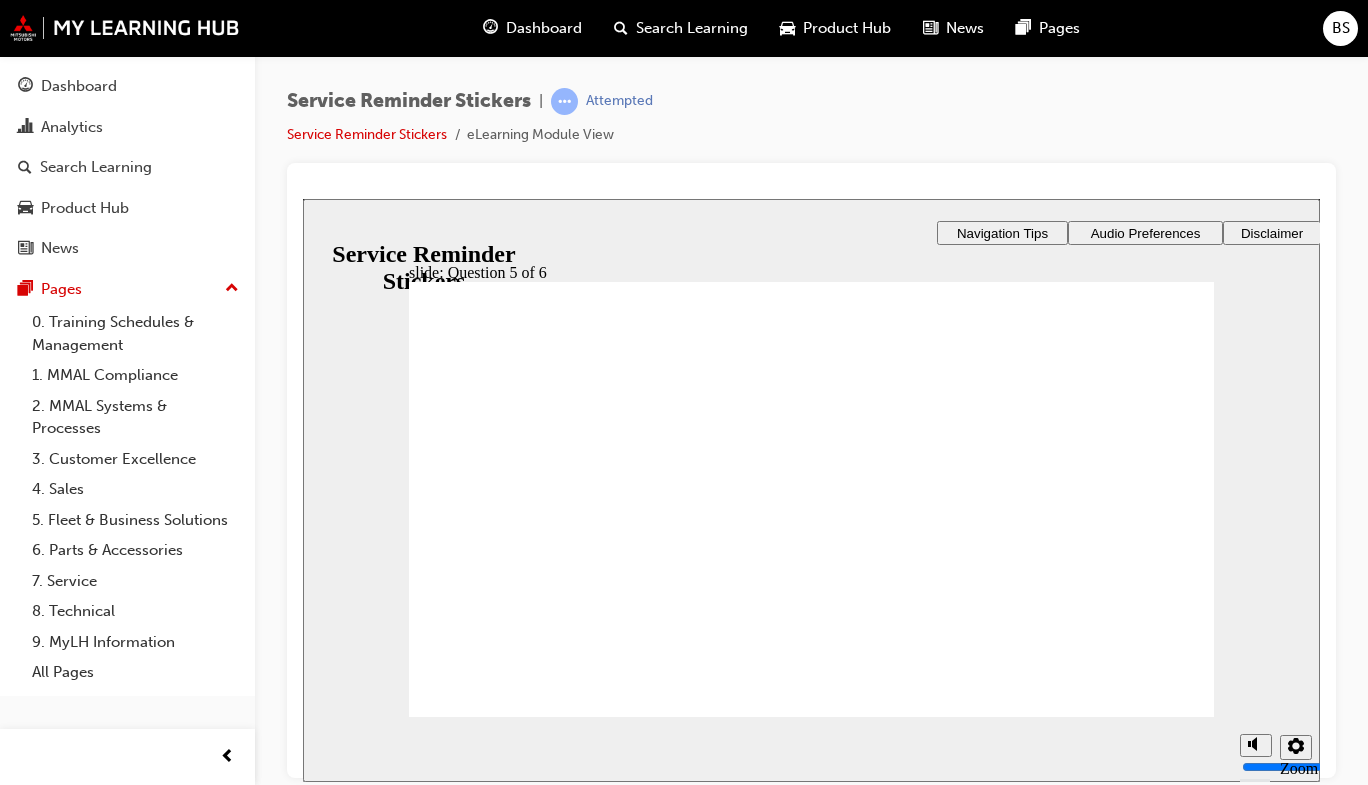checkbox on "true" 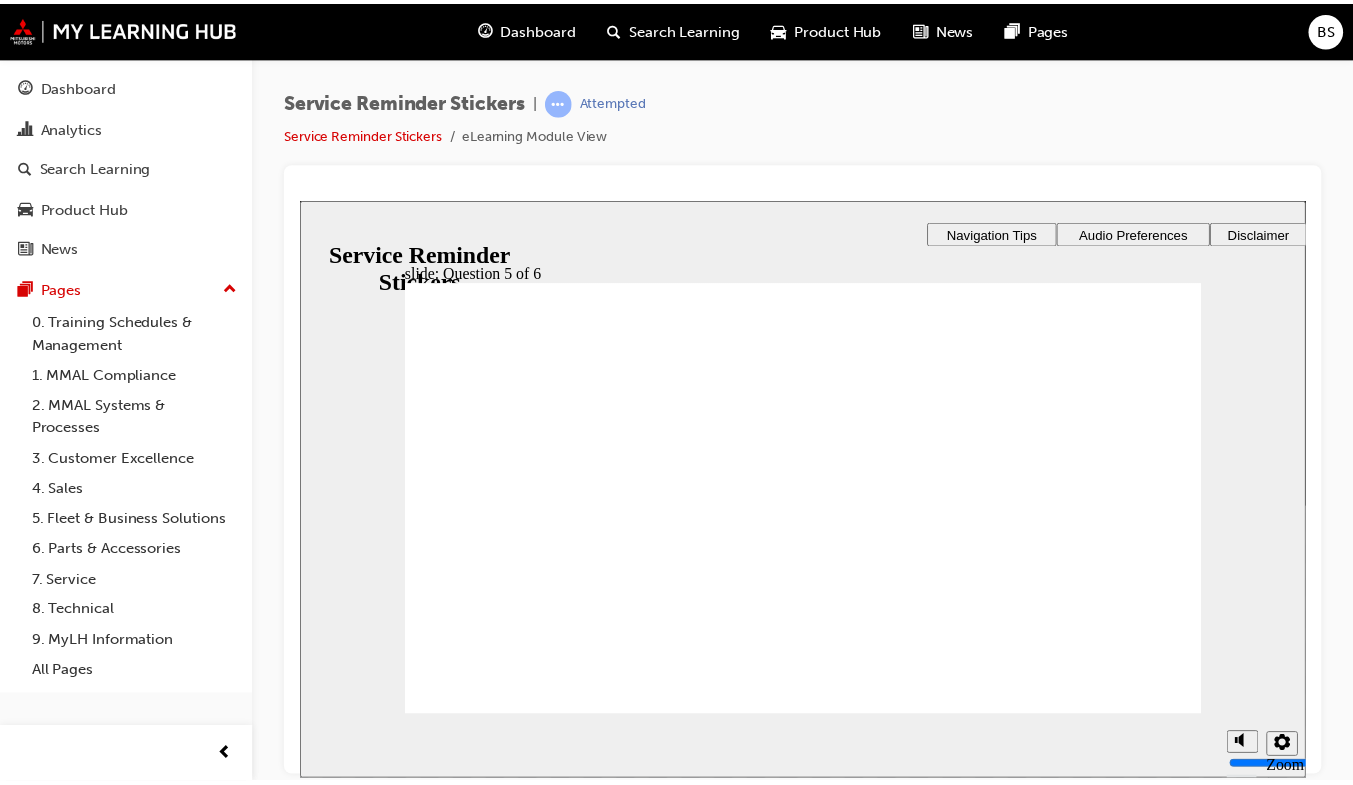 scroll, scrollTop: 0, scrollLeft: 0, axis: both 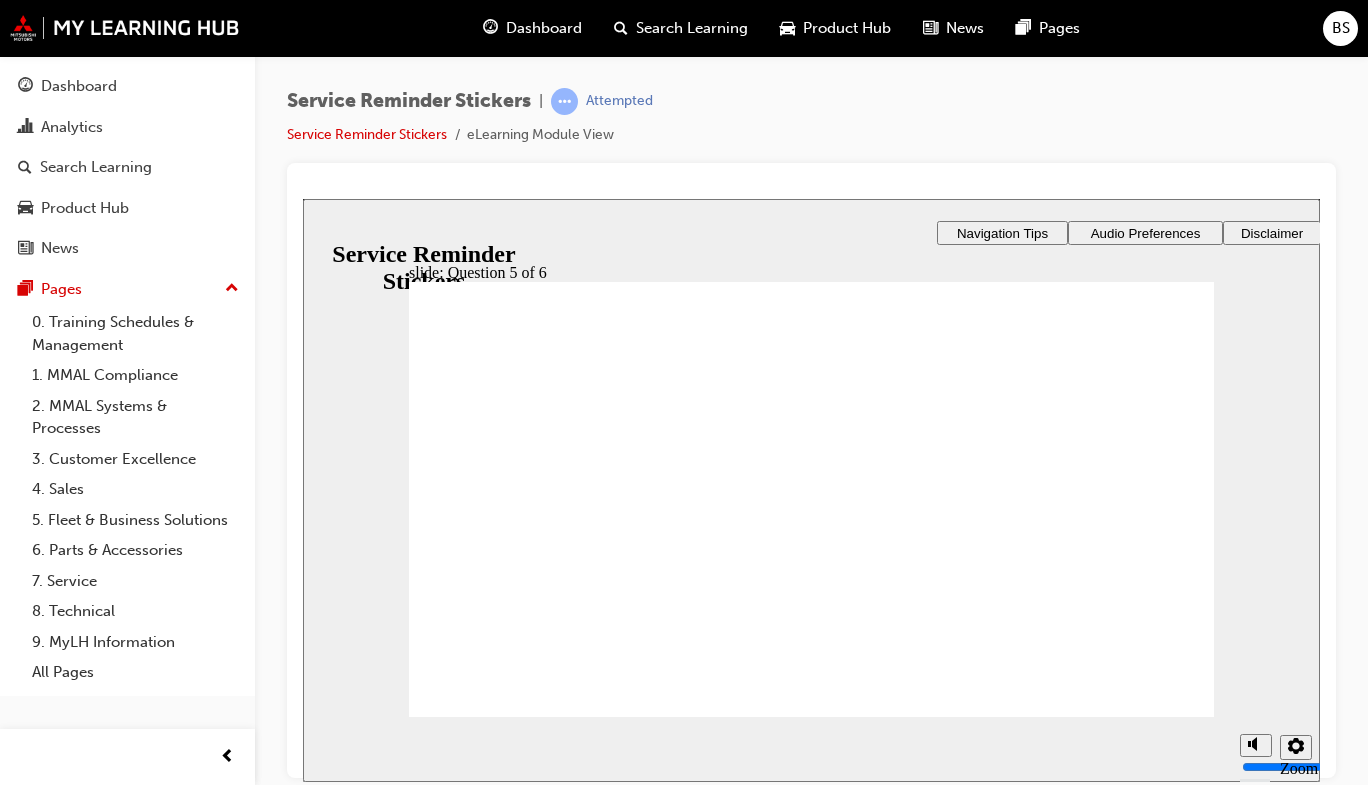 click 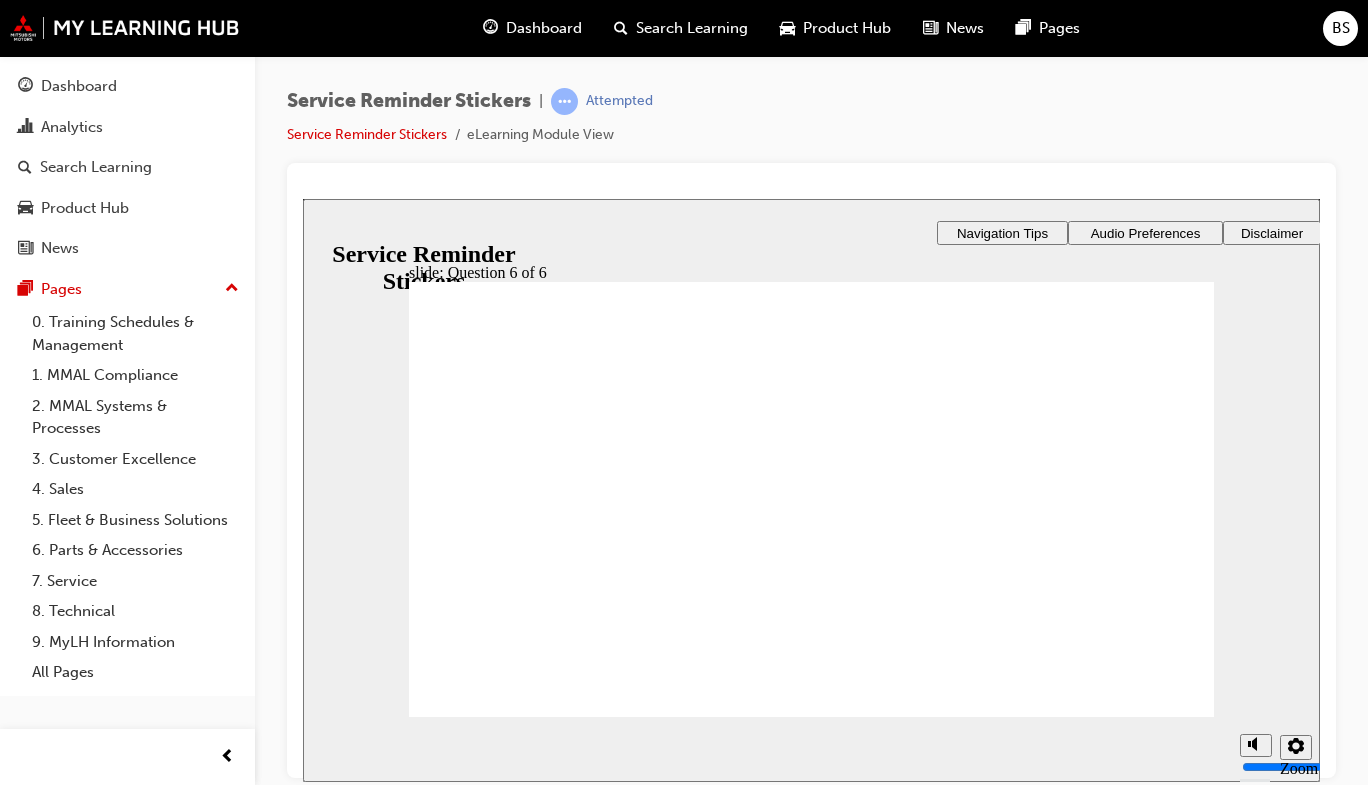 checkbox on "true" 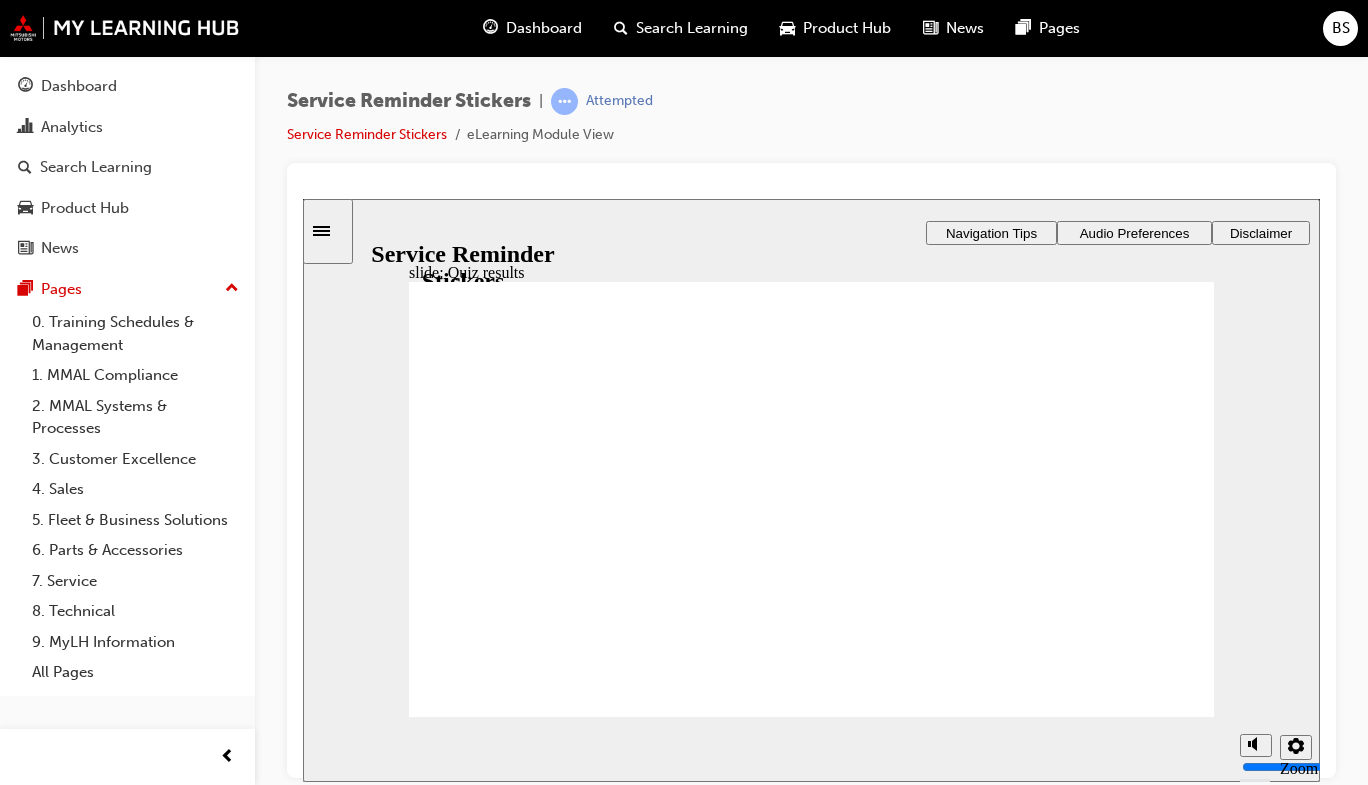 click at bounding box center [811, 1314] 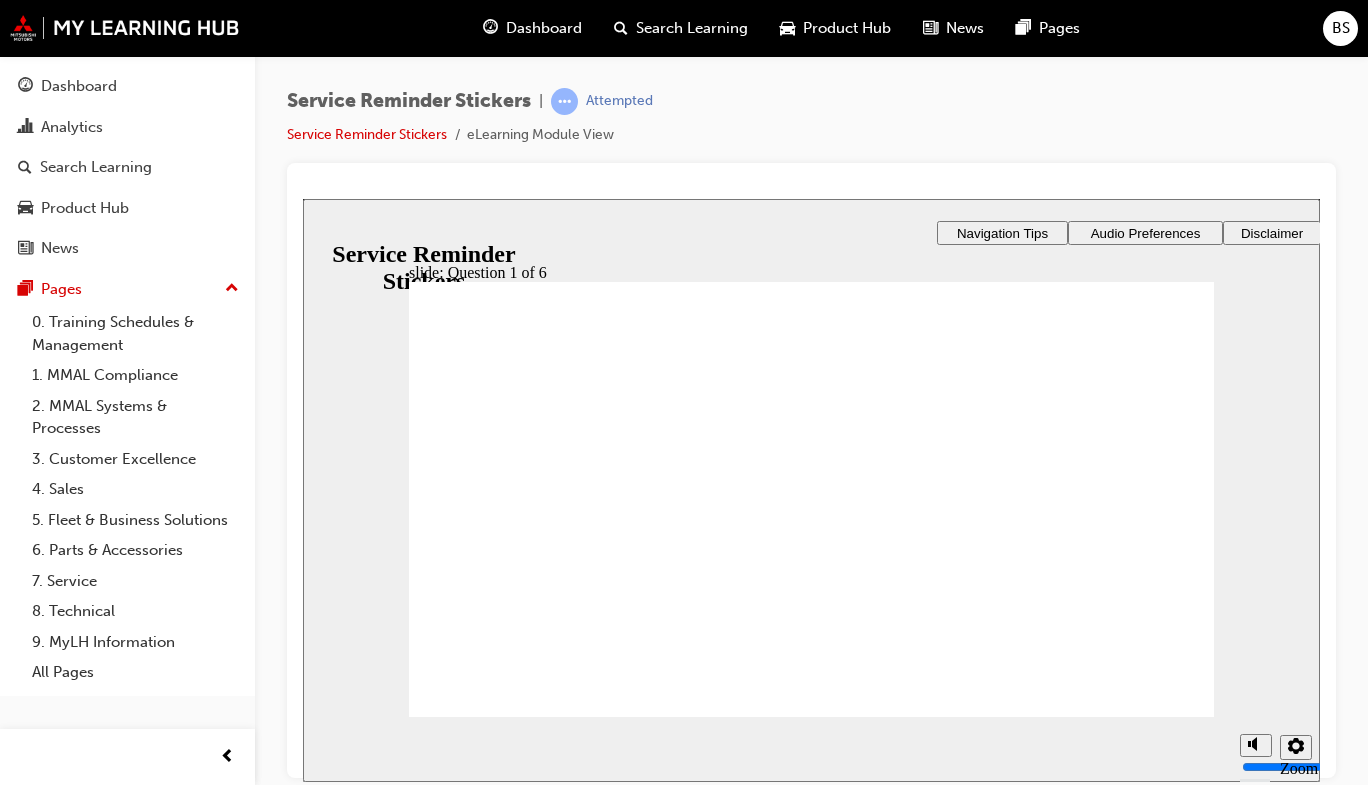 radio on "true" 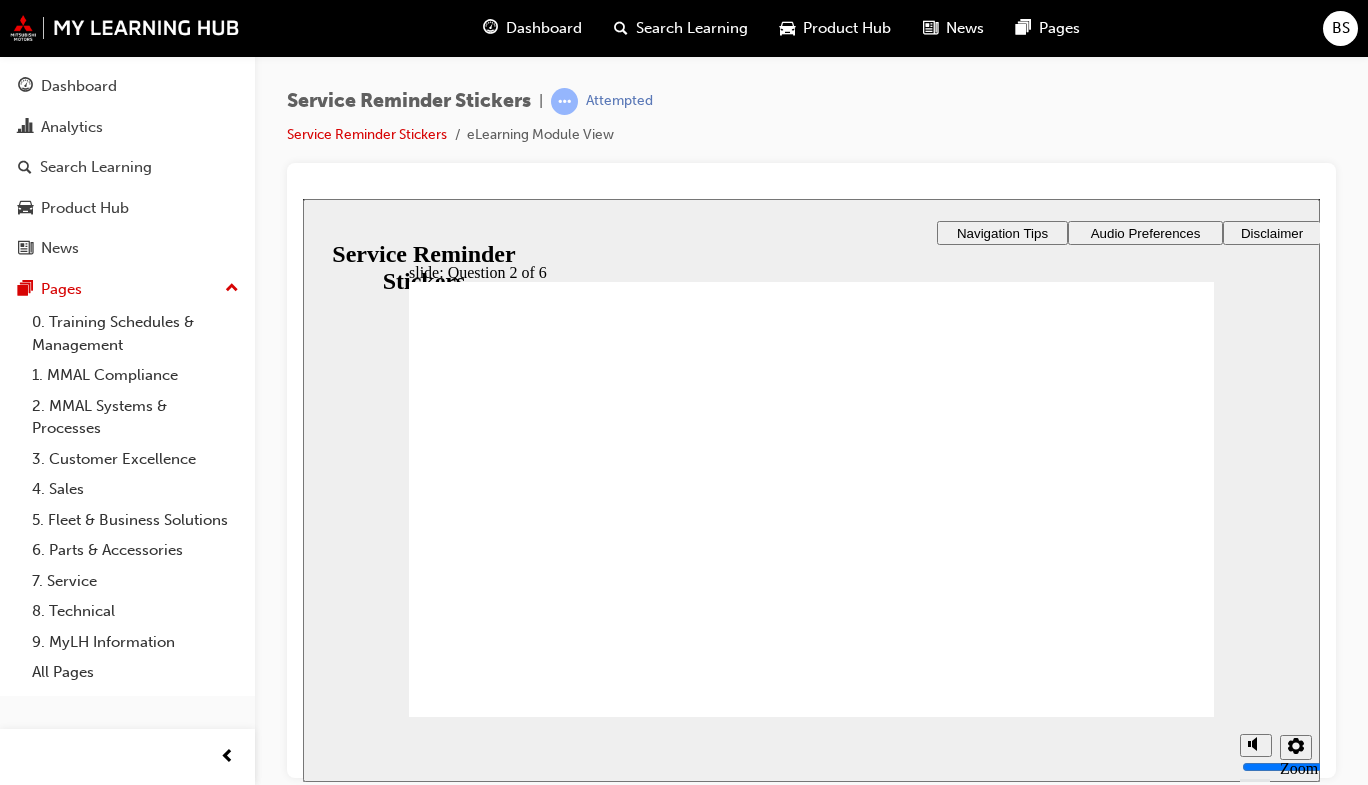click 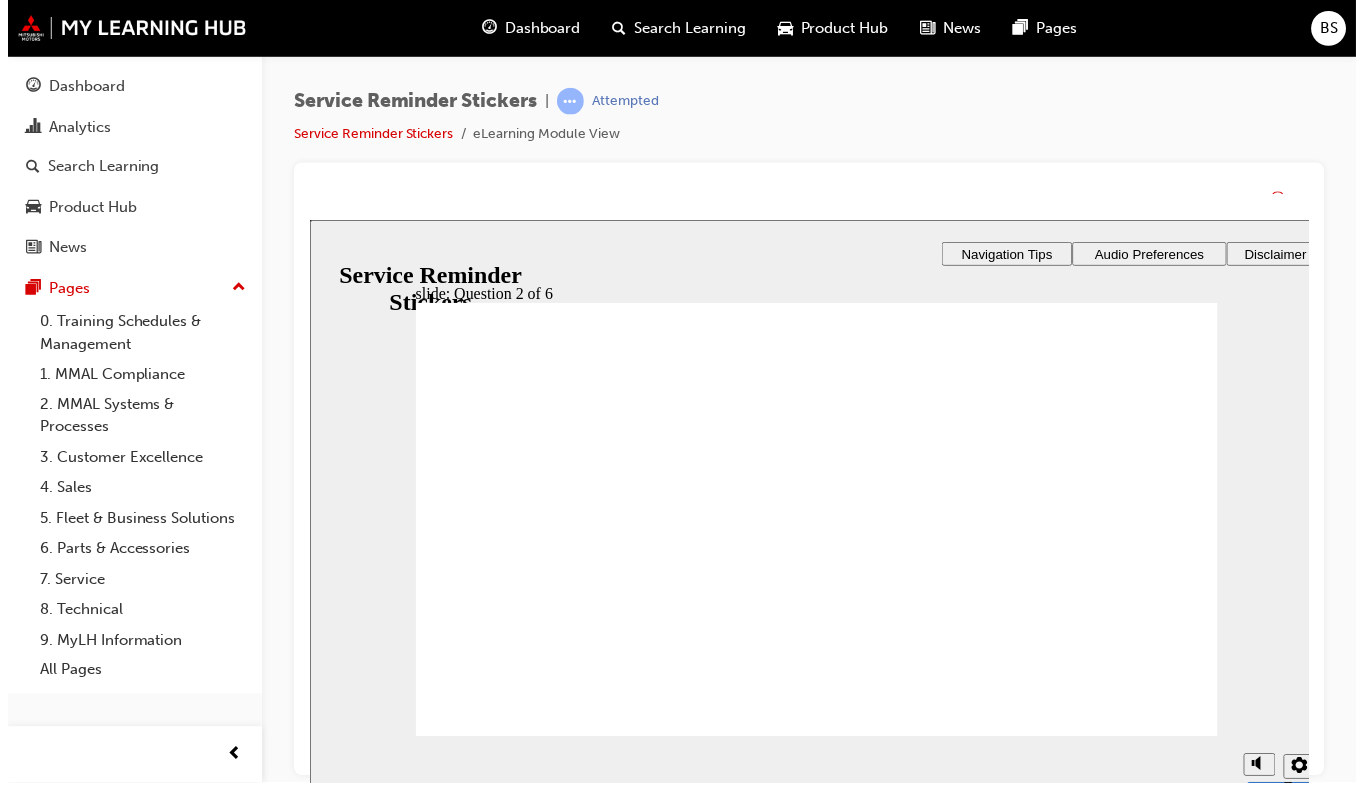 click on "That’s right! You selected the correct response. Continue" at bounding box center (817, 2709) 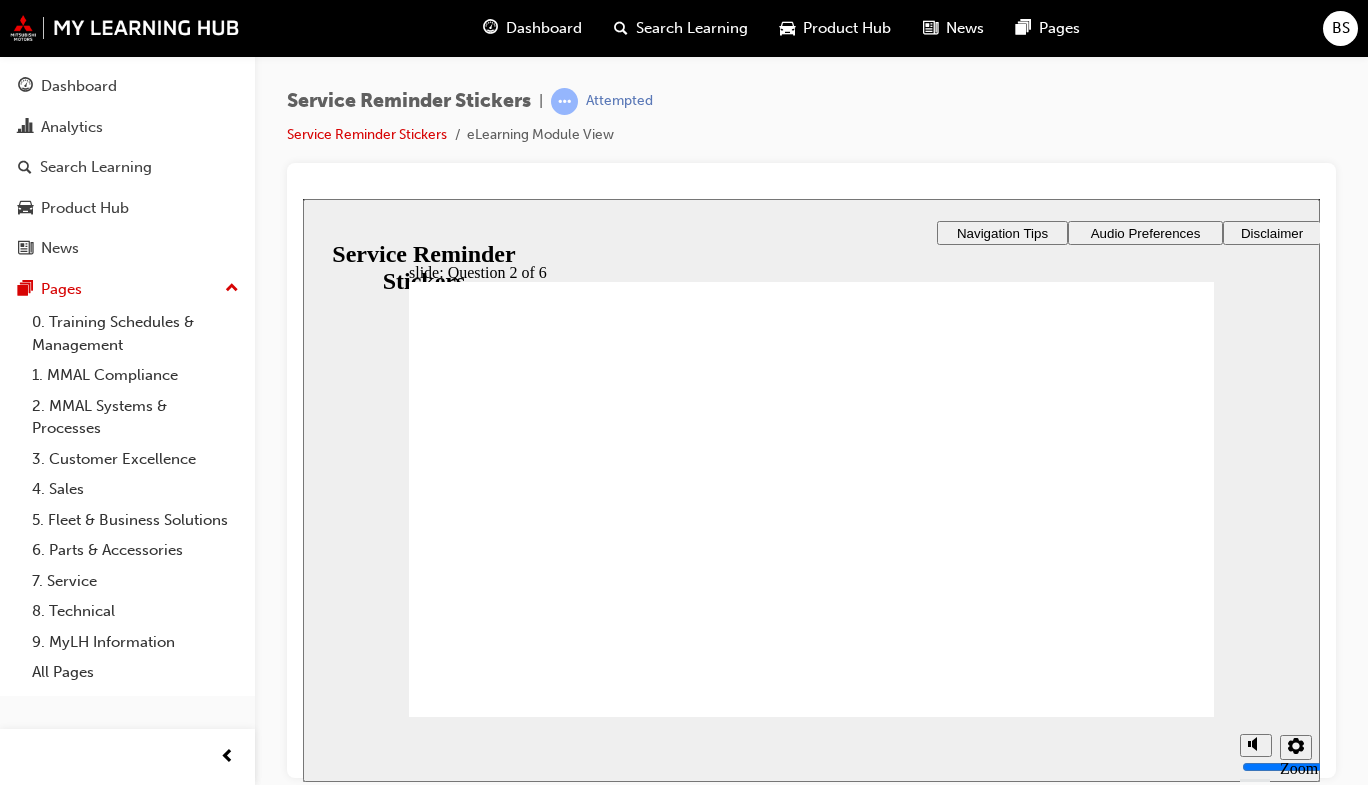 click on "Playback Speed
2
1.75
1.5
1.25 Normal" at bounding box center [811, 748] 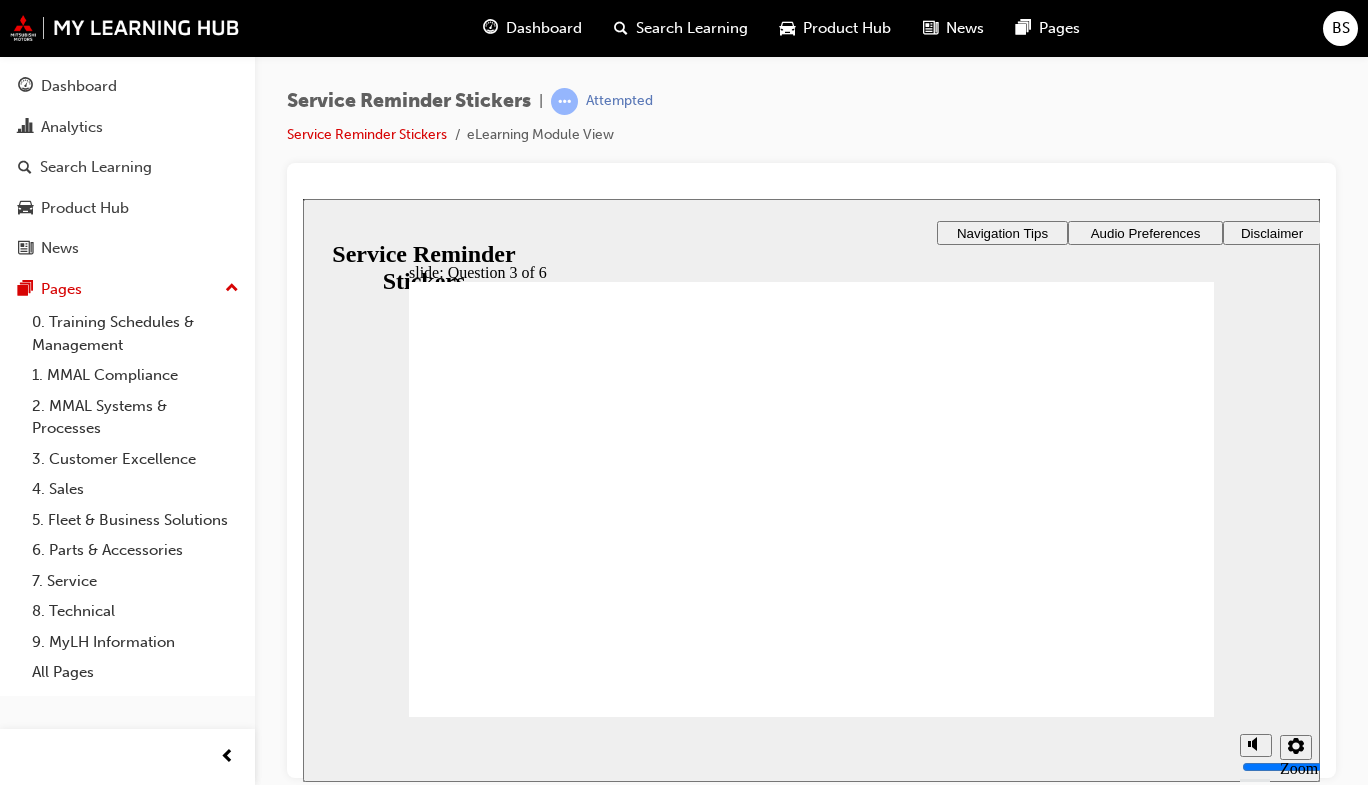 click 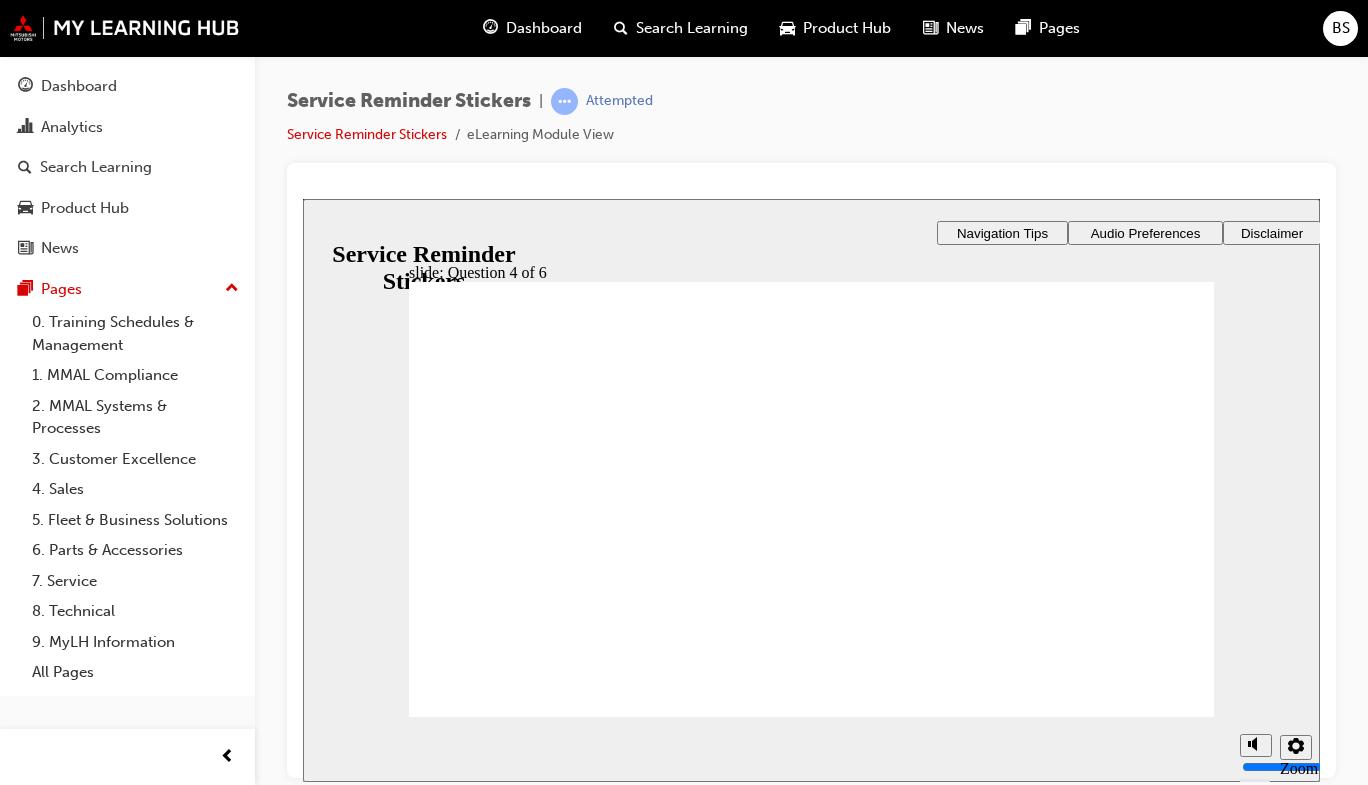 drag, startPoint x: 1042, startPoint y: 500, endPoint x: 685, endPoint y: 440, distance: 362.0069 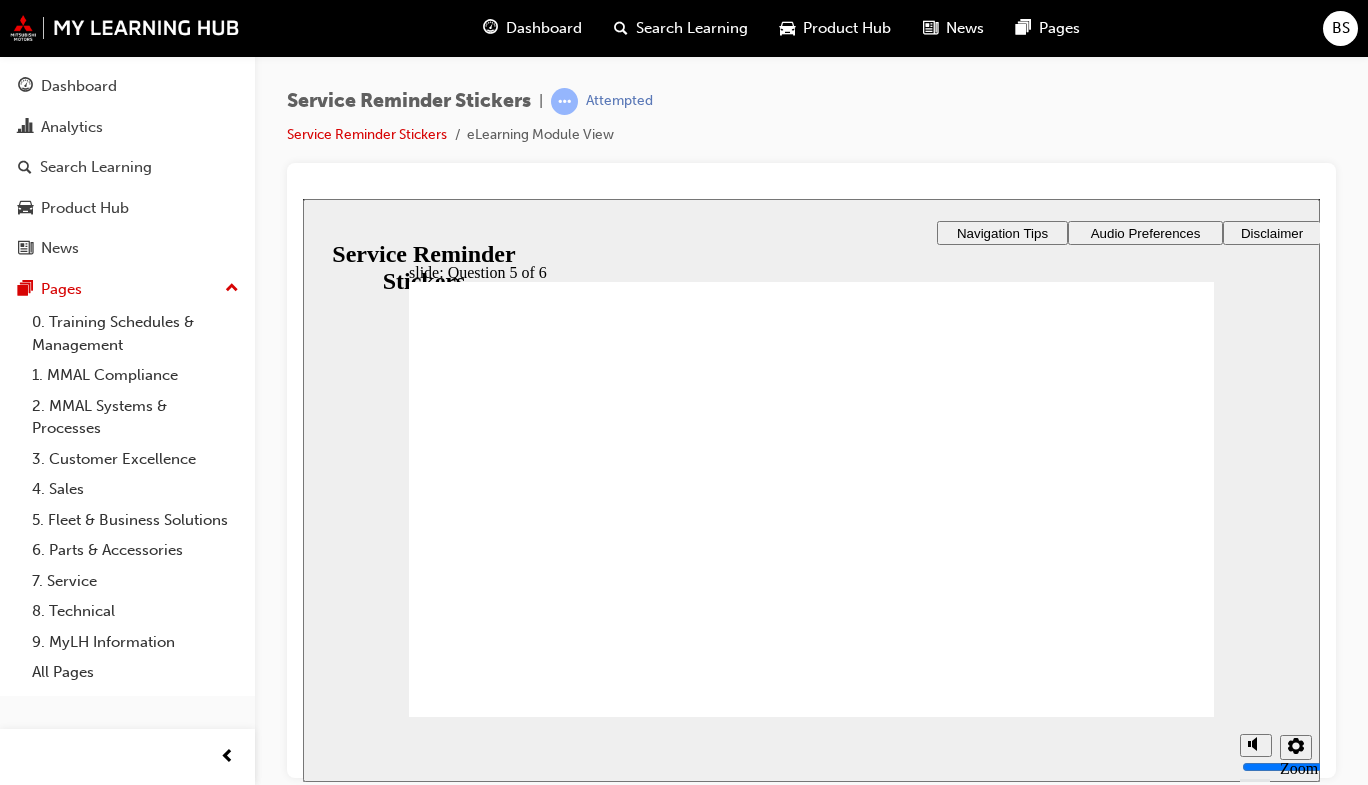 checkbox on "true" 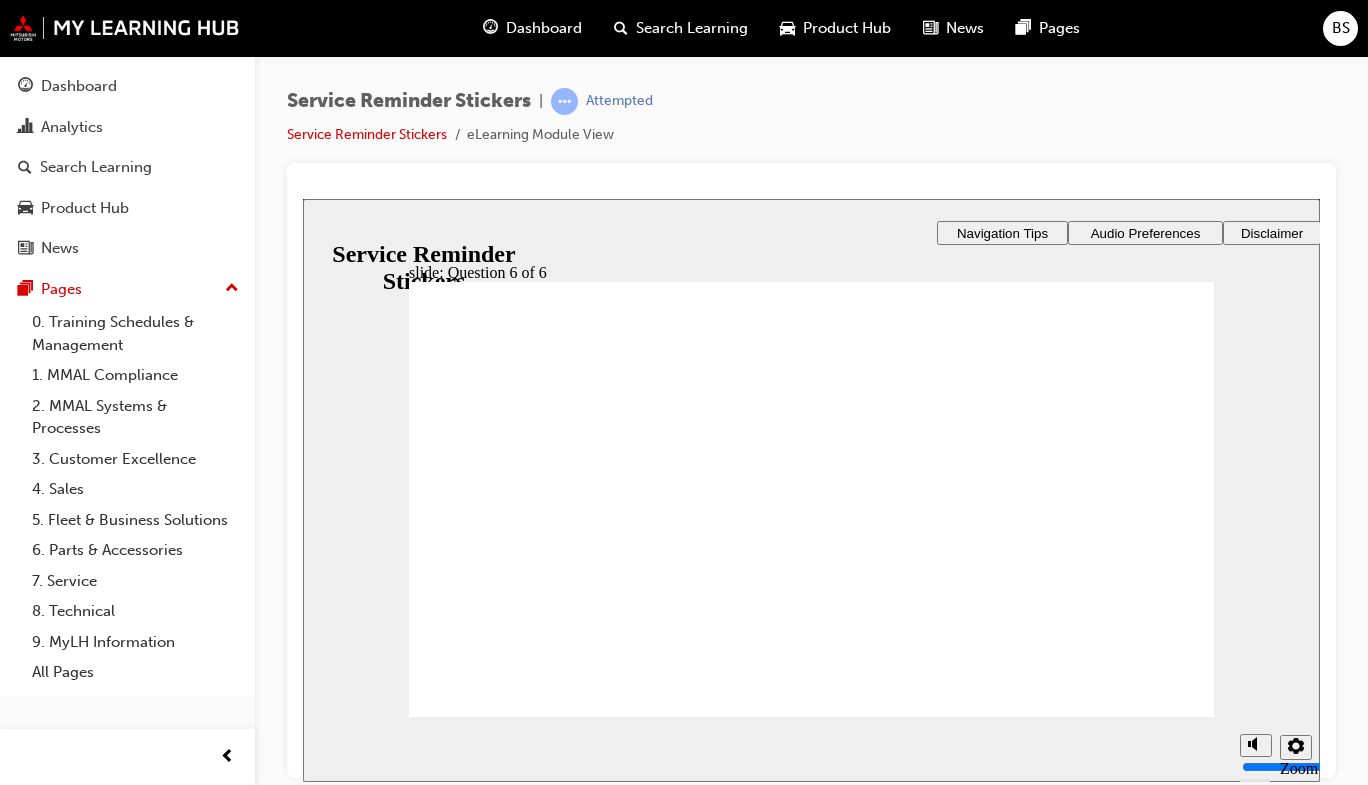 click 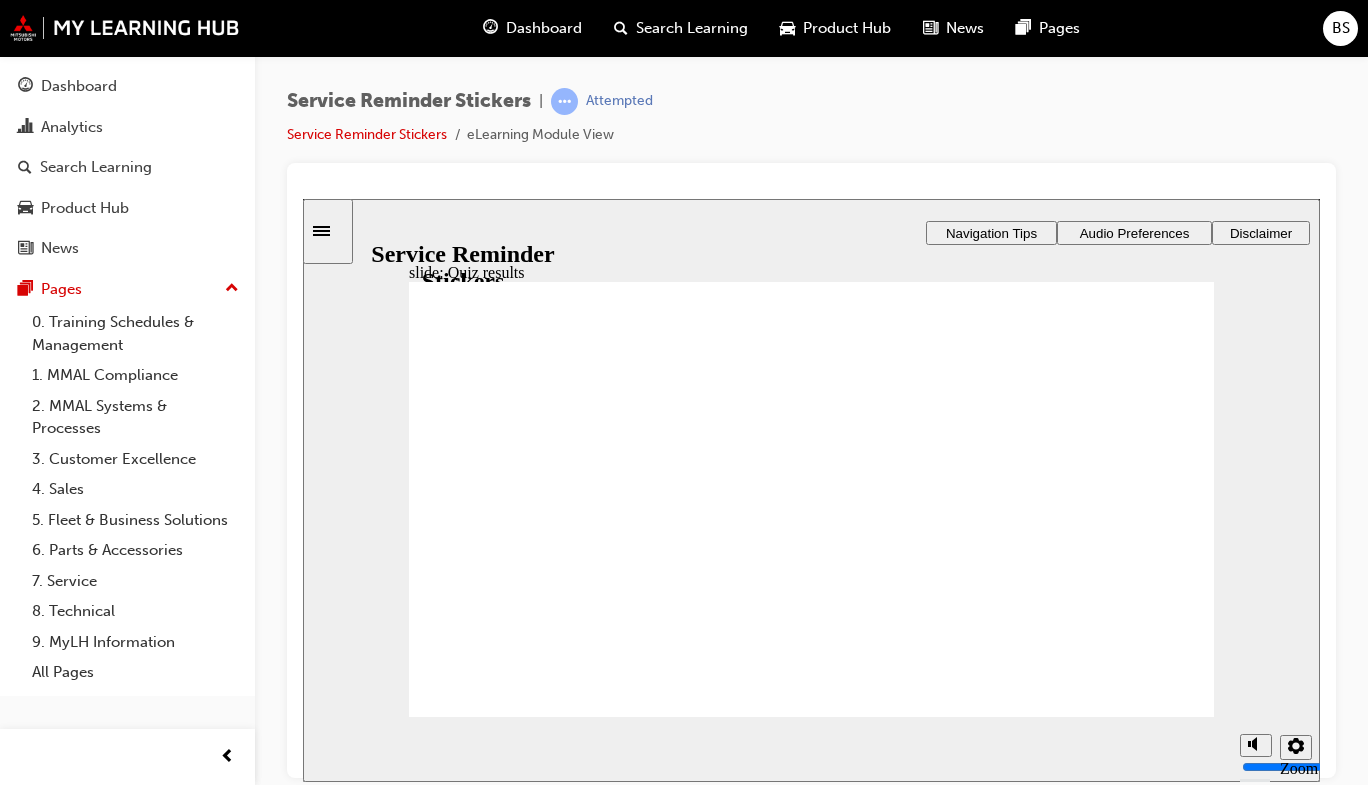 click 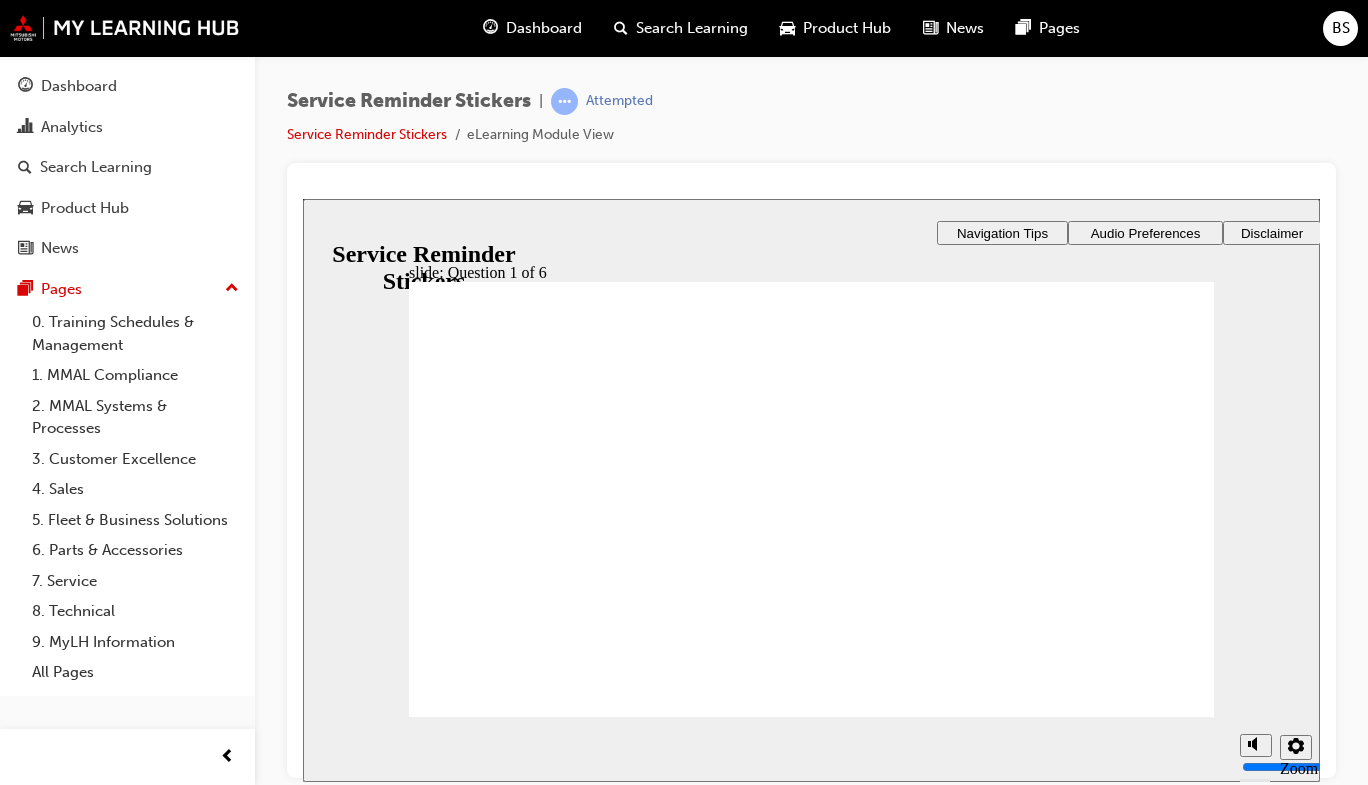 radio on "true" 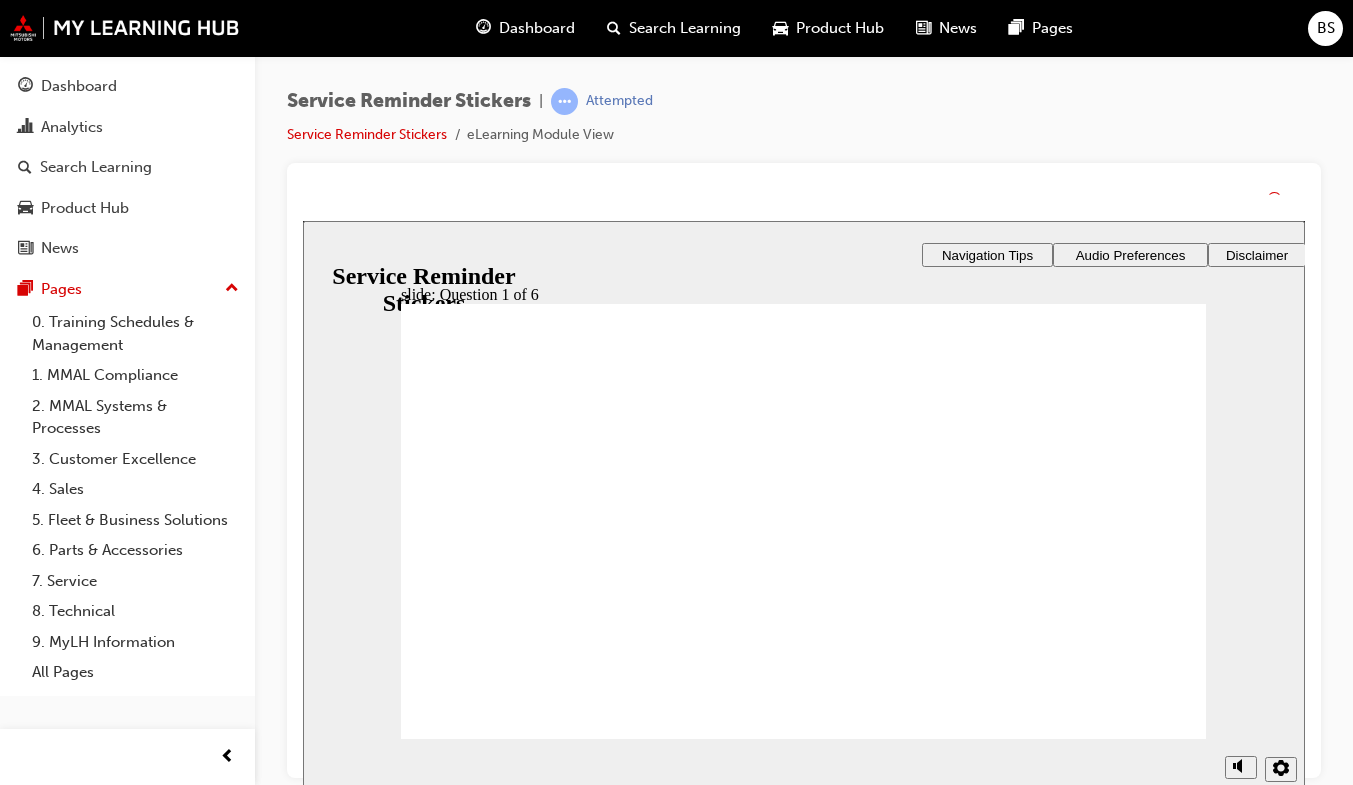 click 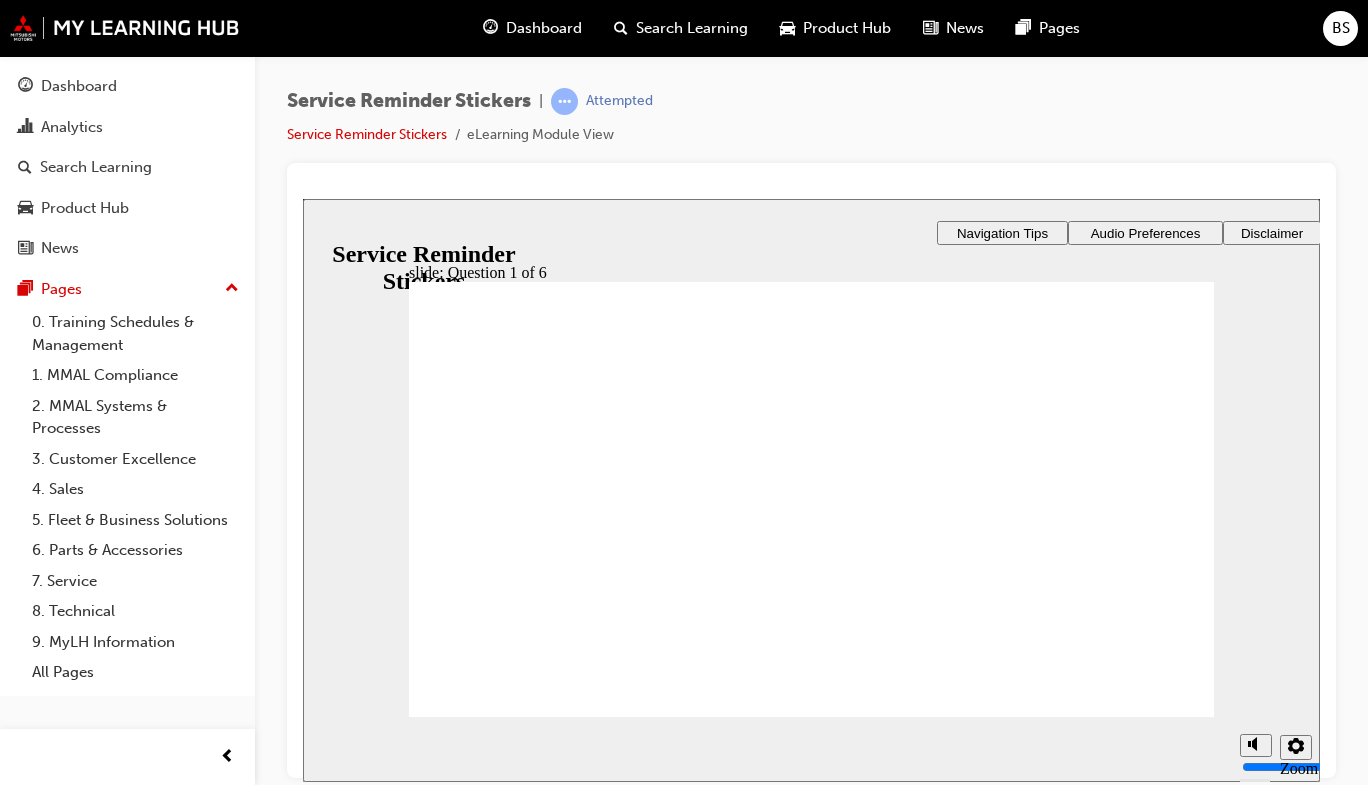 click 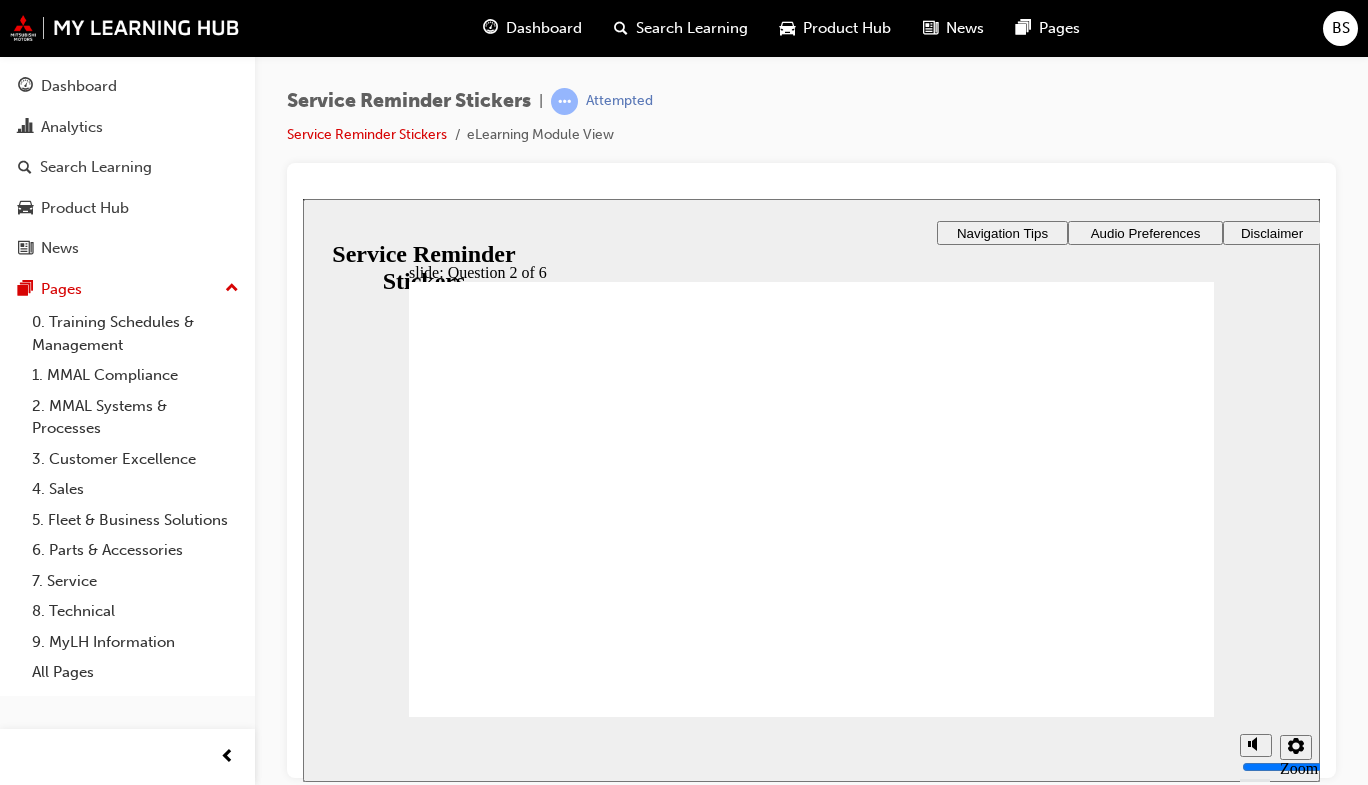 click 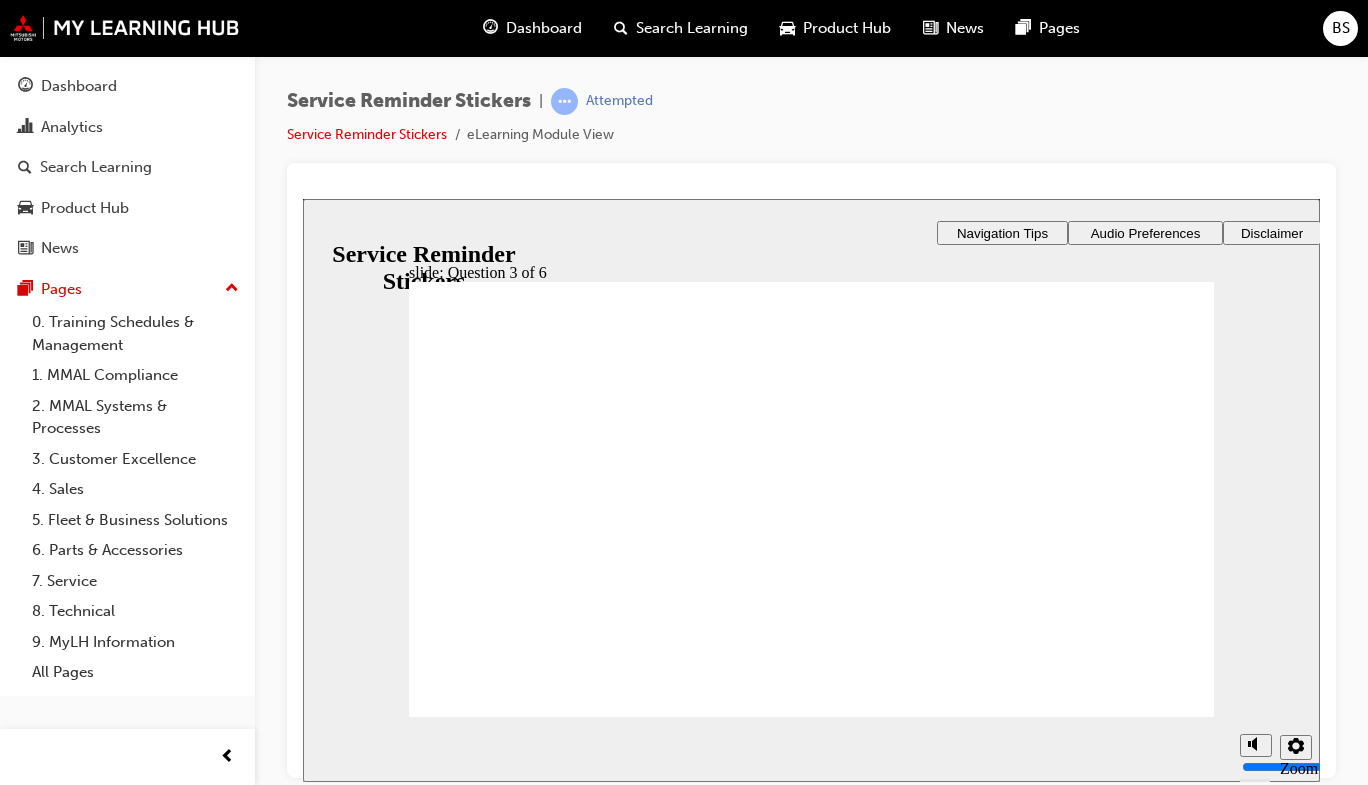 click 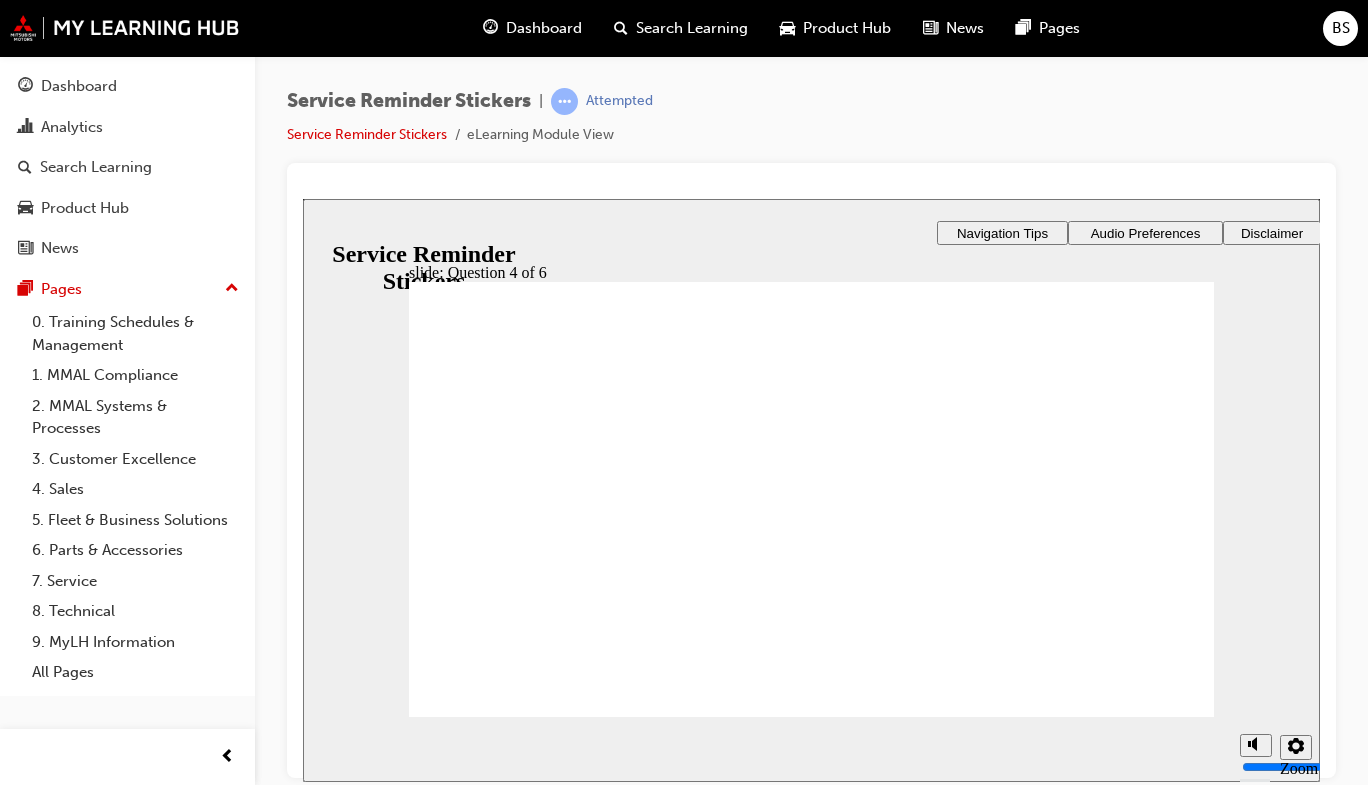drag, startPoint x: 1065, startPoint y: 488, endPoint x: 708, endPoint y: 431, distance: 361.5218 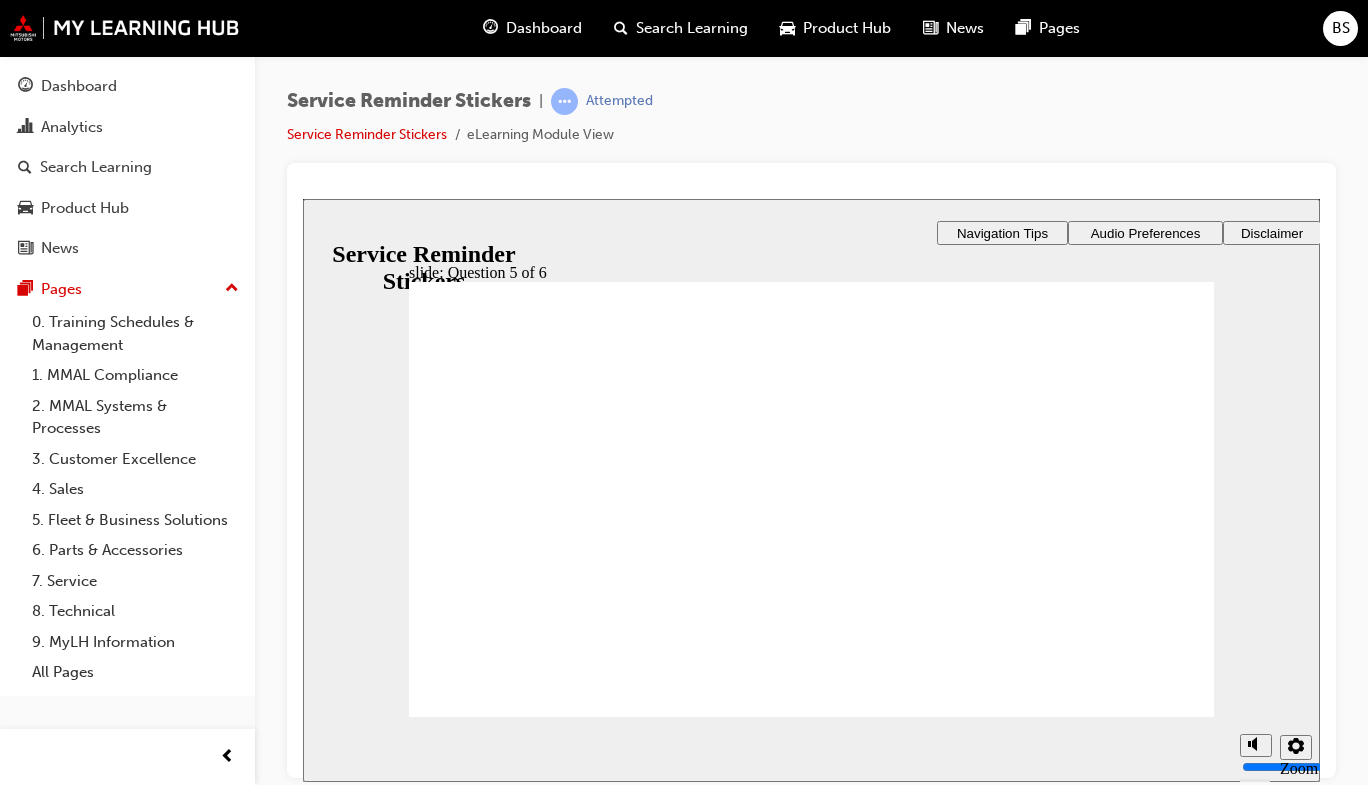 checkbox on "true" 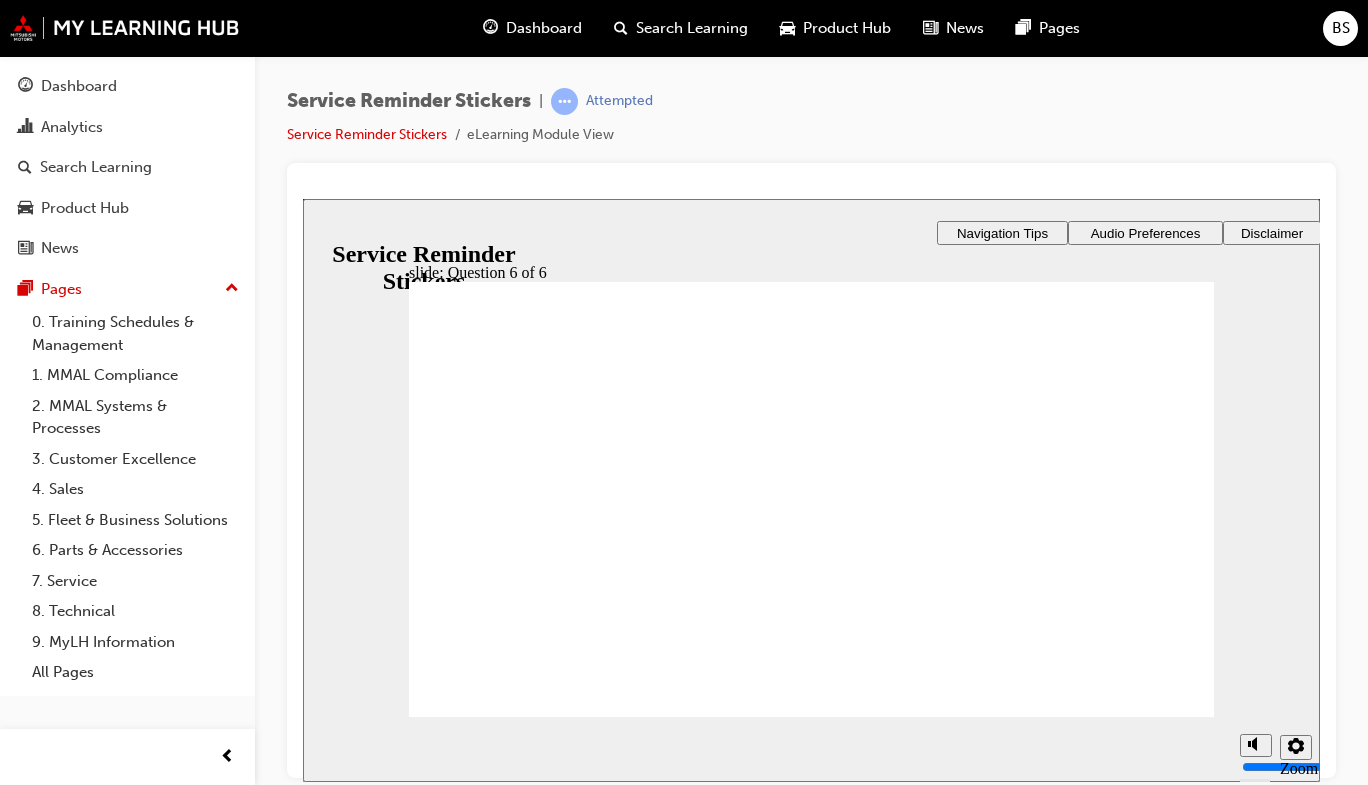click 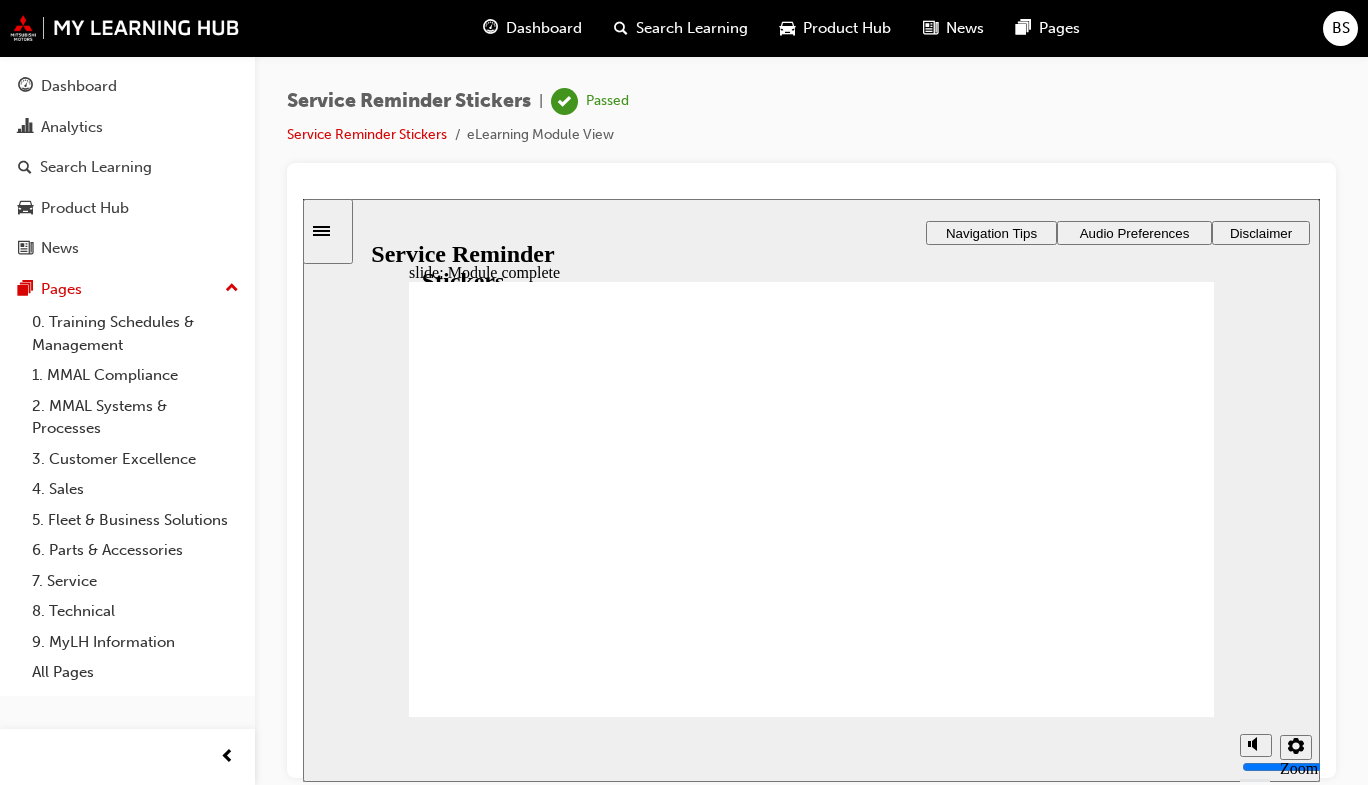 click 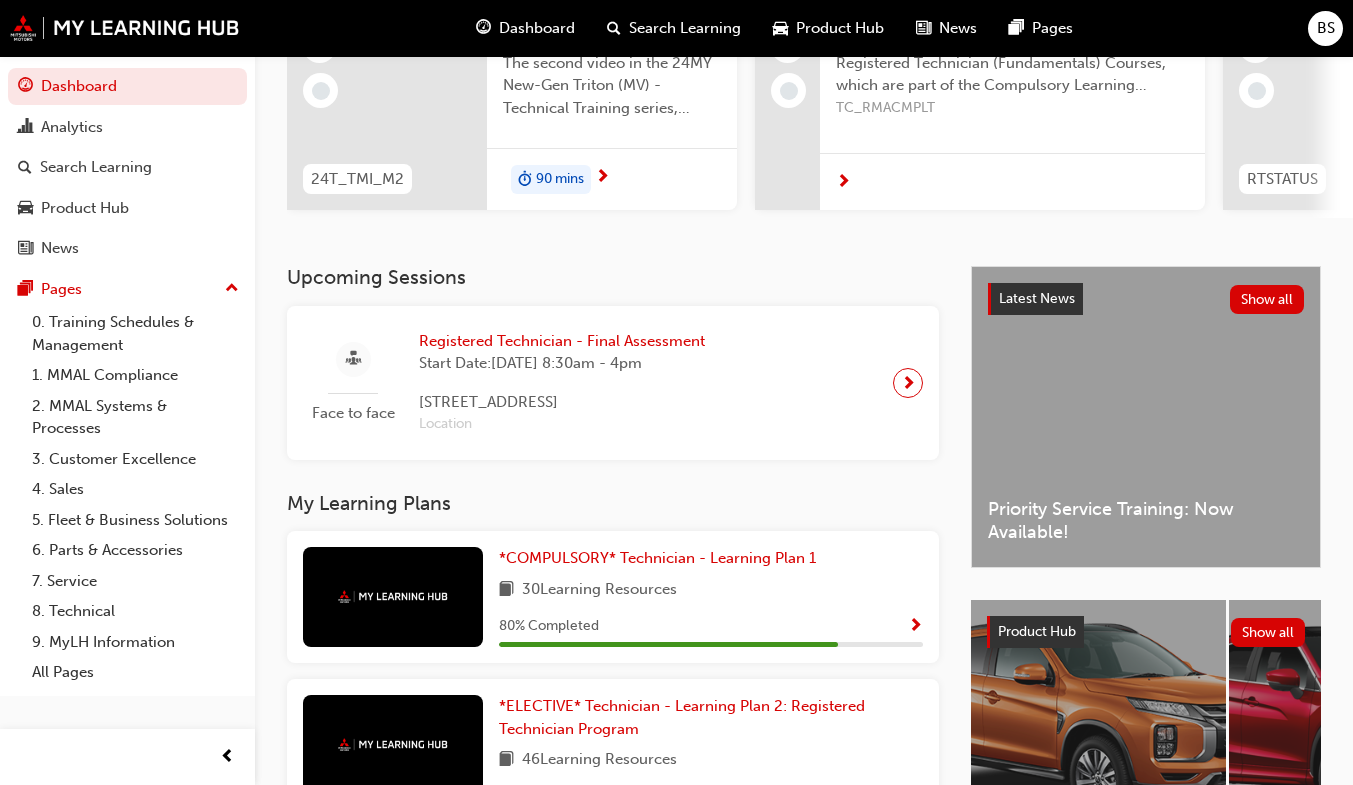 scroll, scrollTop: 244, scrollLeft: 0, axis: vertical 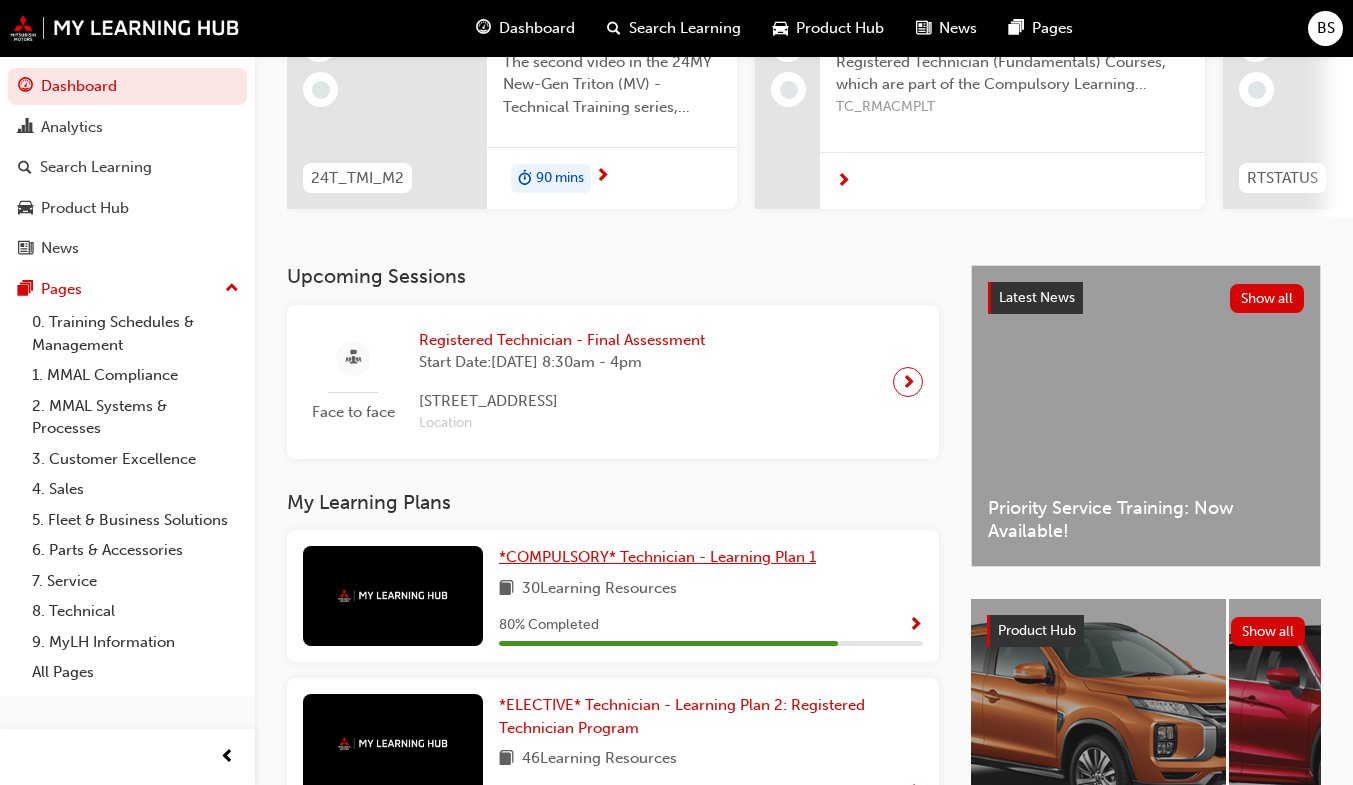 click on "*COMPULSORY* Technician - Learning Plan 1" at bounding box center [657, 557] 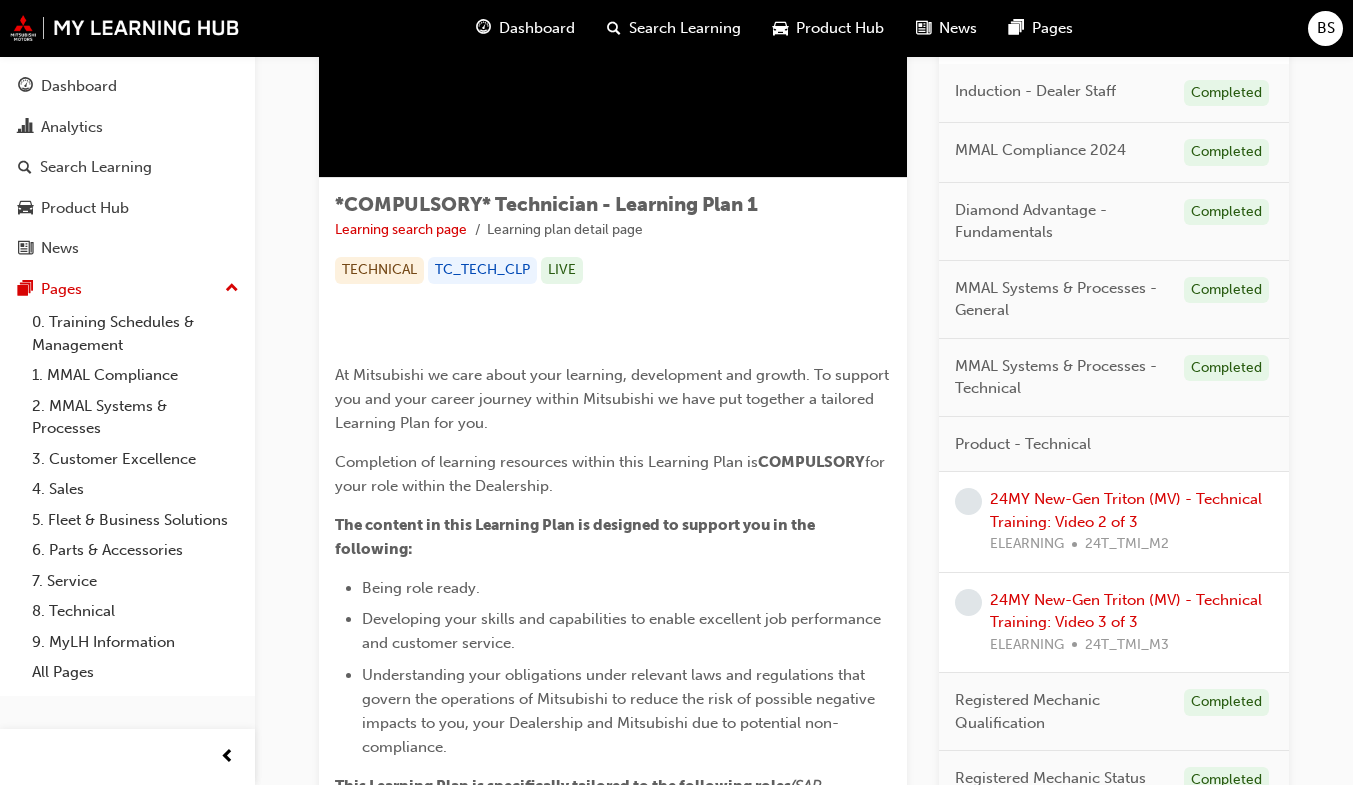 scroll, scrollTop: 227, scrollLeft: 0, axis: vertical 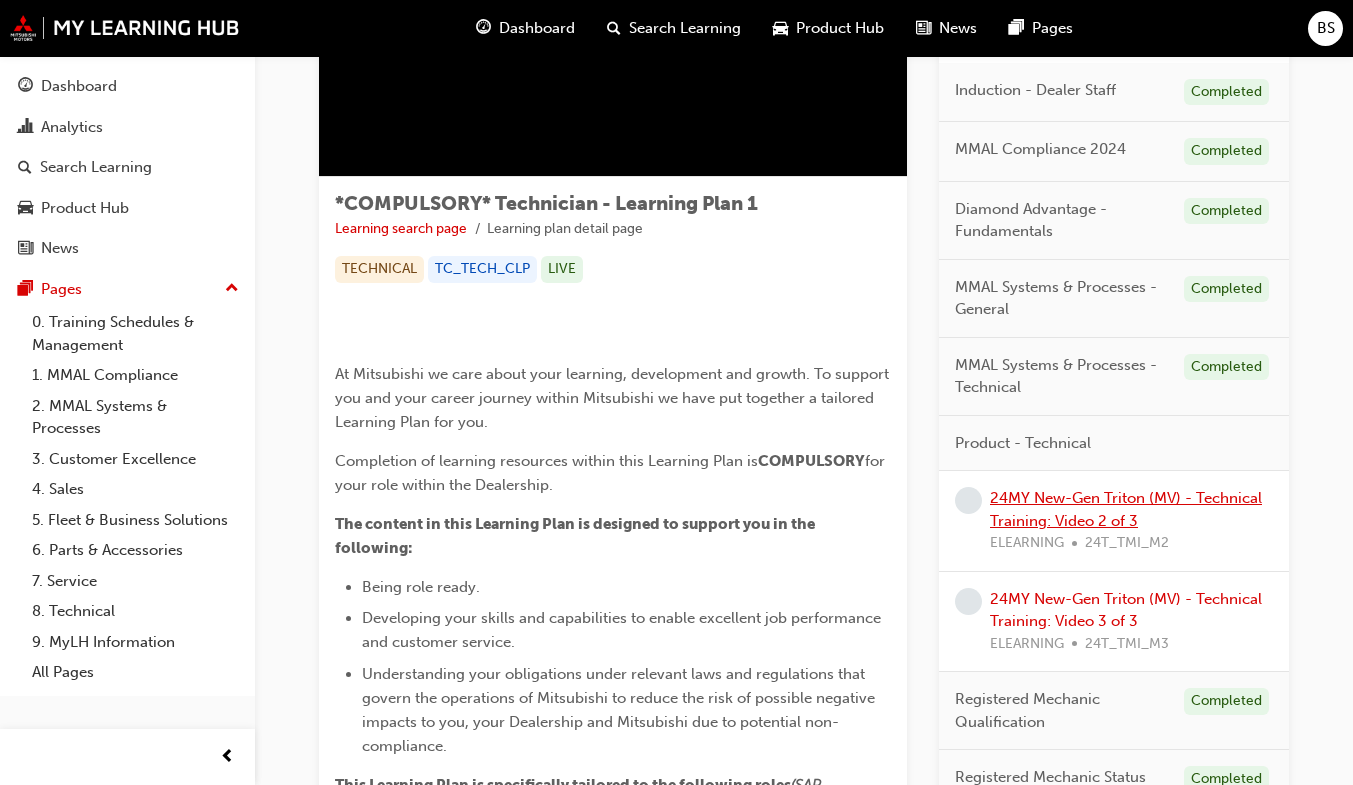 click on "24MY New-Gen Triton (MV) - Technical Training: Video 2 of 3" at bounding box center (1126, 509) 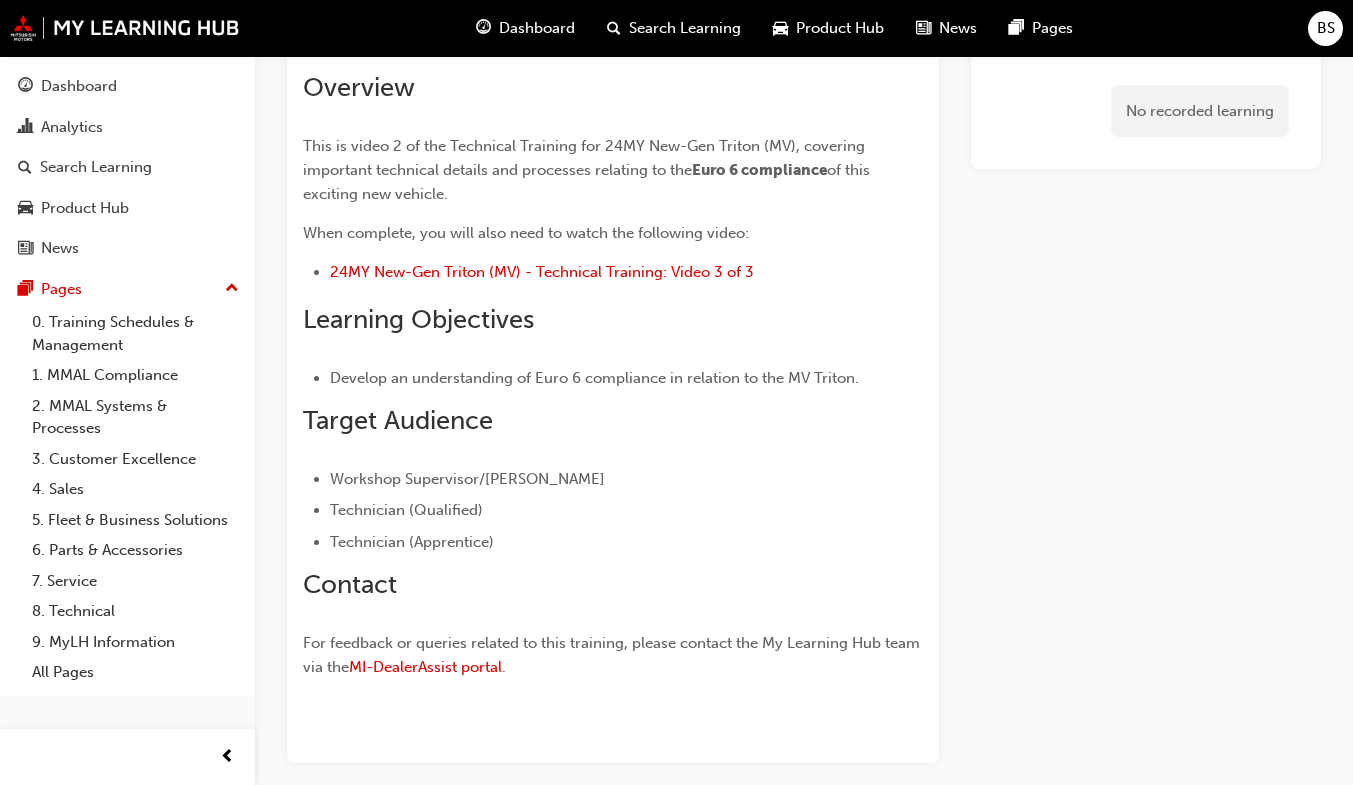 scroll, scrollTop: 0, scrollLeft: 0, axis: both 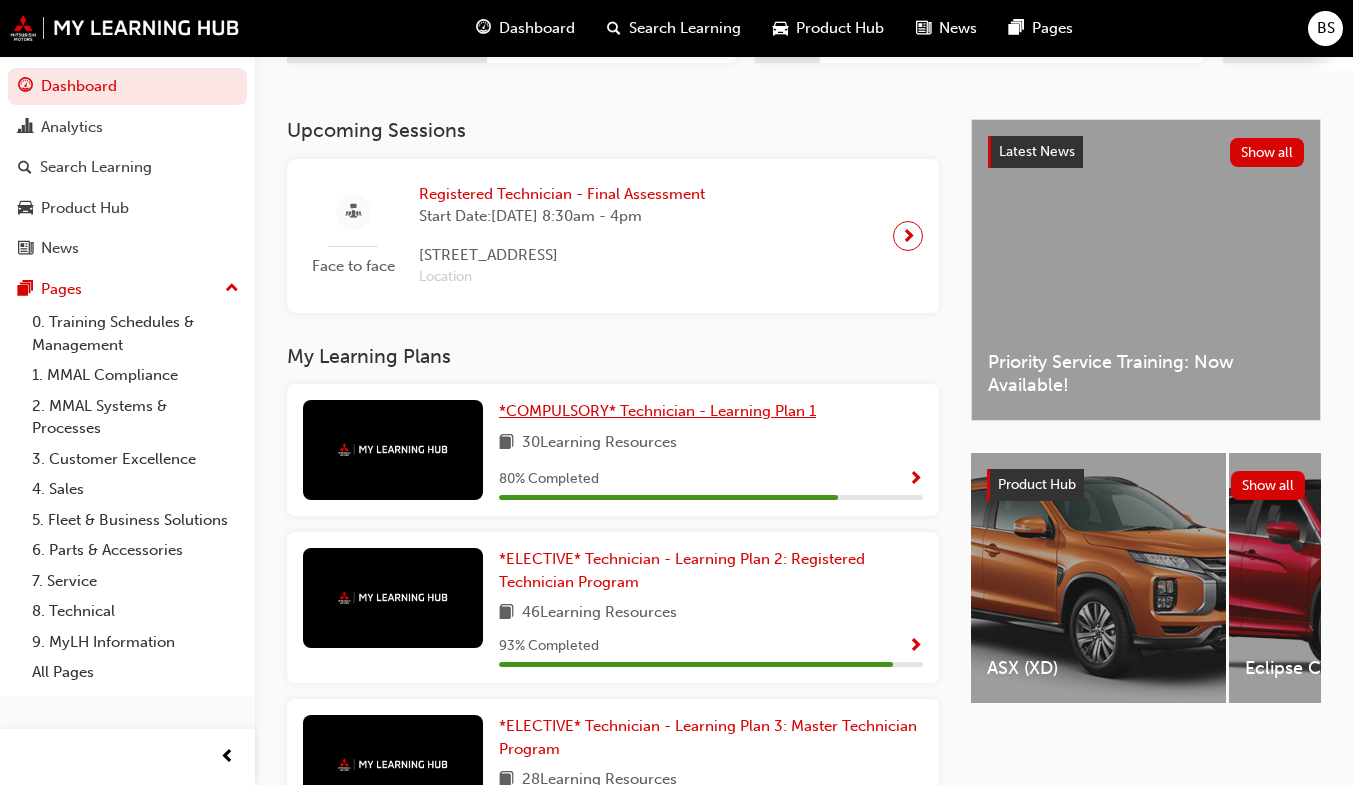 click on "*COMPULSORY* Technician - Learning Plan 1" at bounding box center (657, 411) 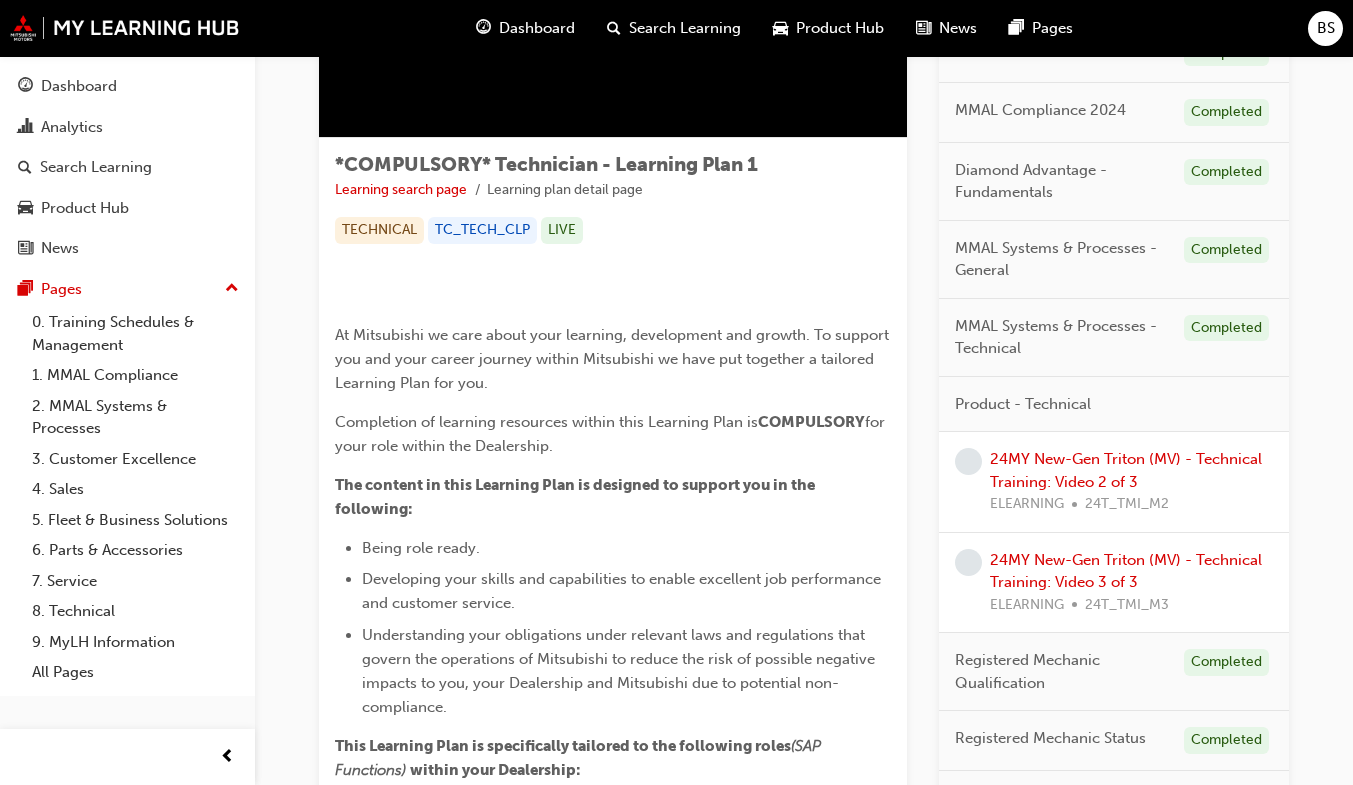 scroll, scrollTop: 269, scrollLeft: 0, axis: vertical 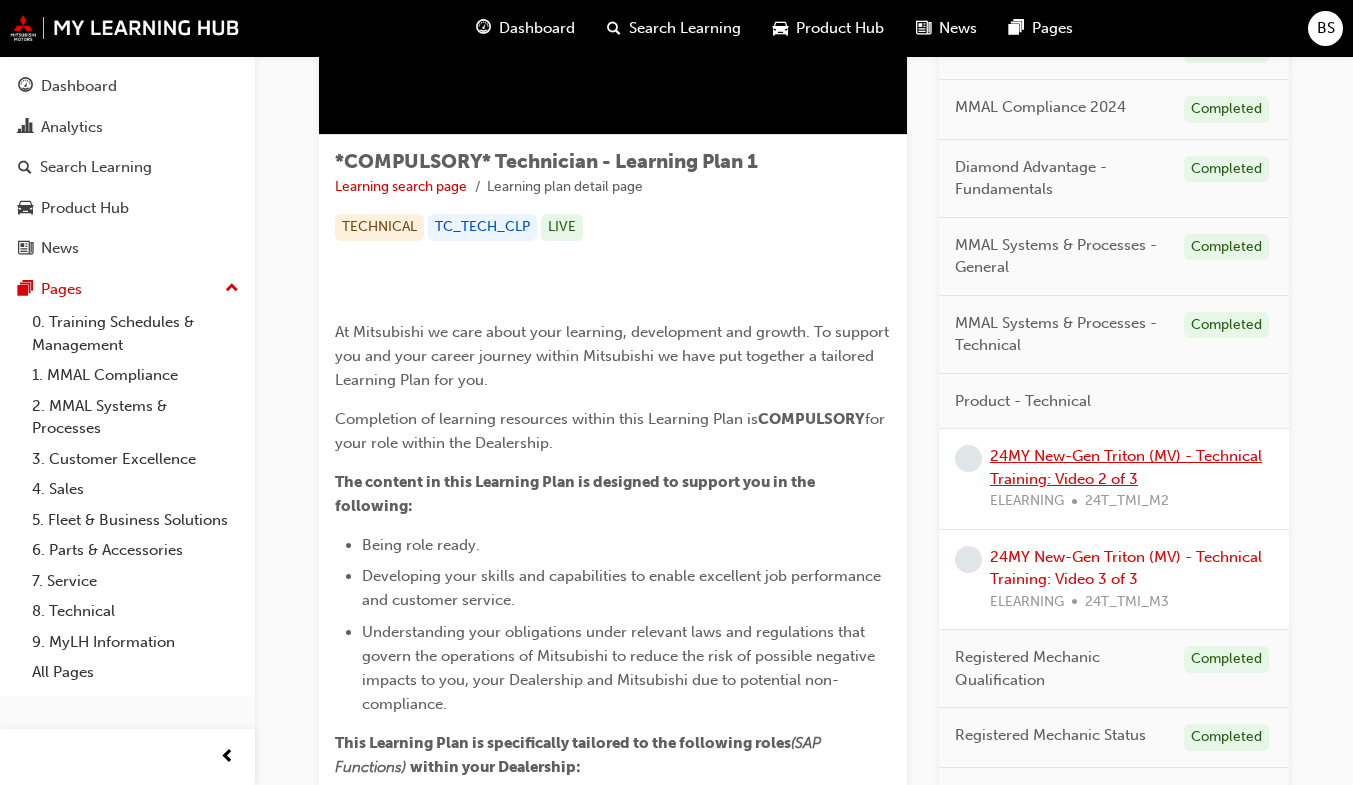 click on "24MY New-Gen Triton (MV) - Technical Training: Video 2 of 3" at bounding box center (1126, 467) 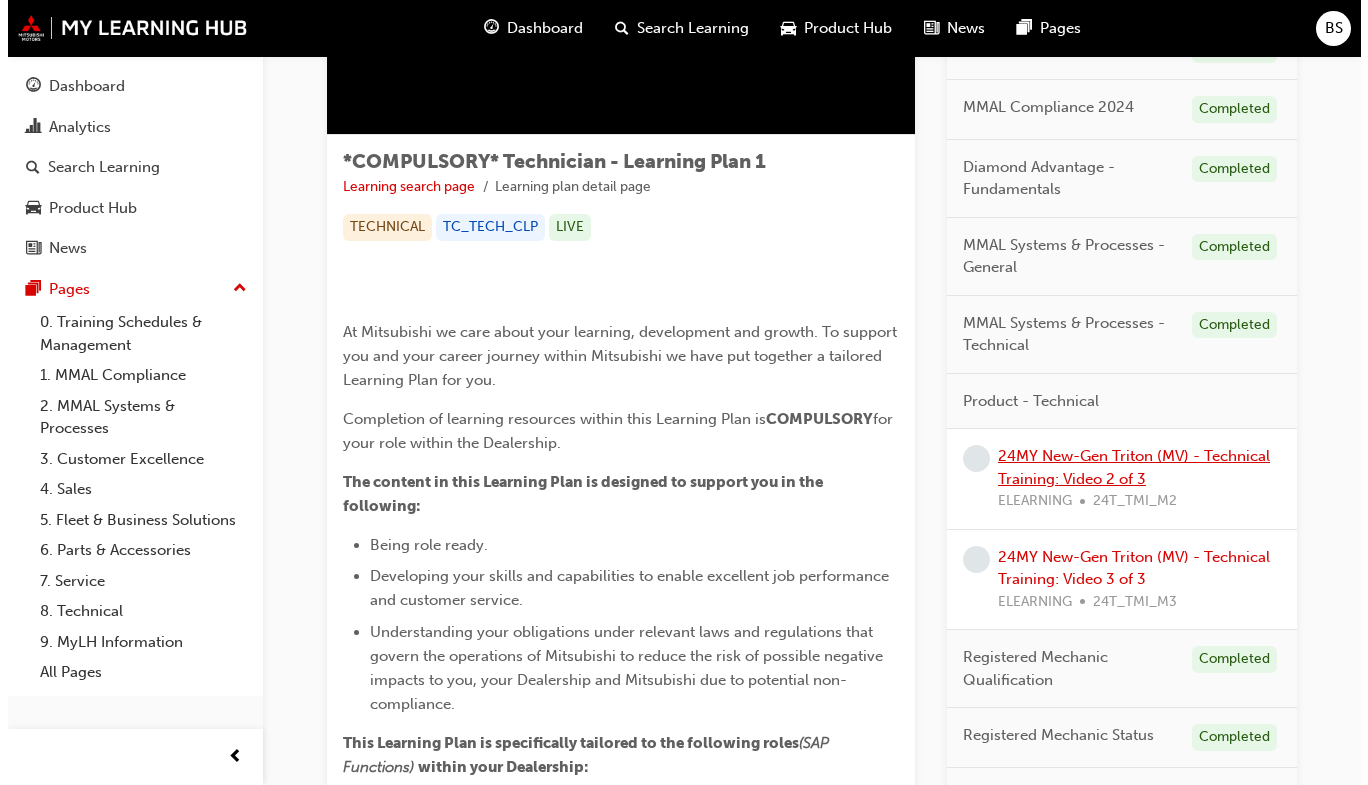 scroll, scrollTop: 0, scrollLeft: 0, axis: both 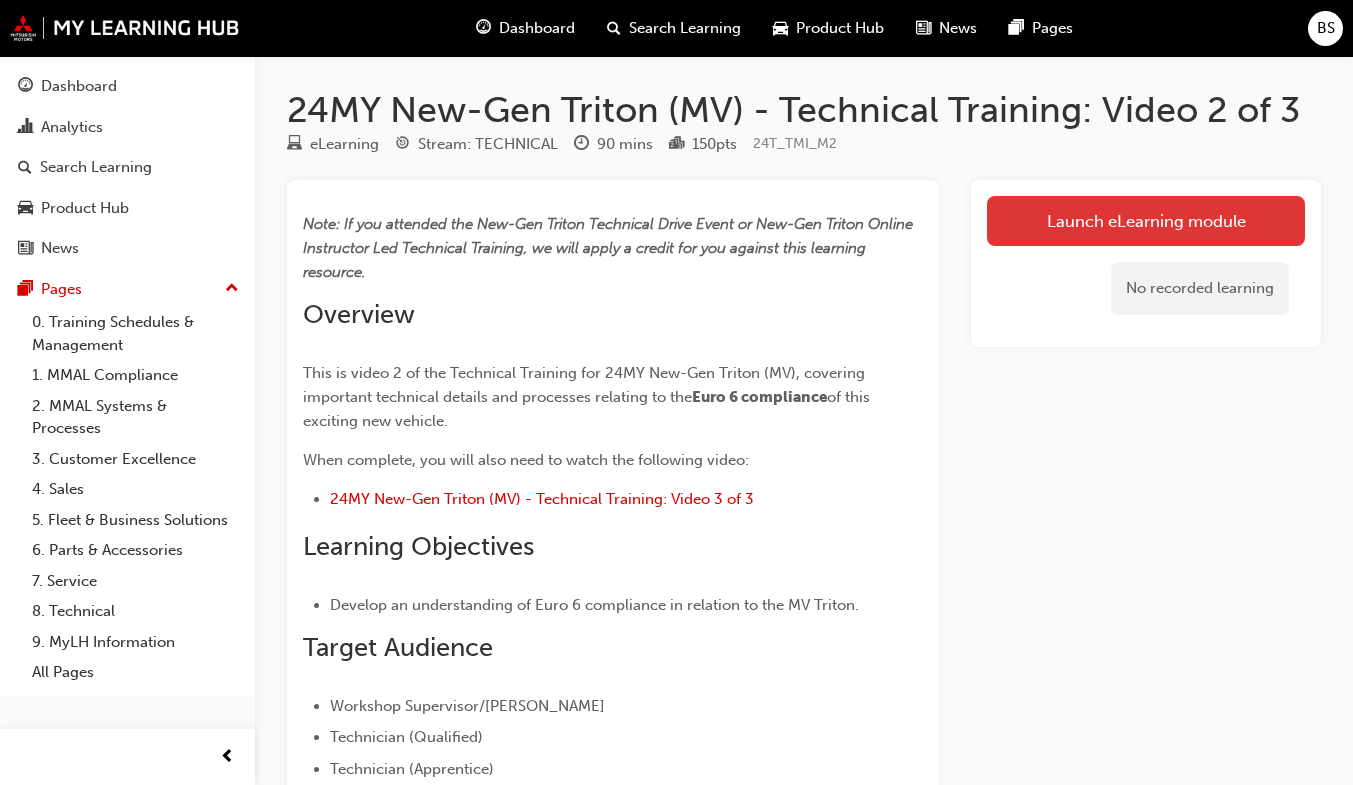 click on "Launch eLearning module" at bounding box center (1146, 221) 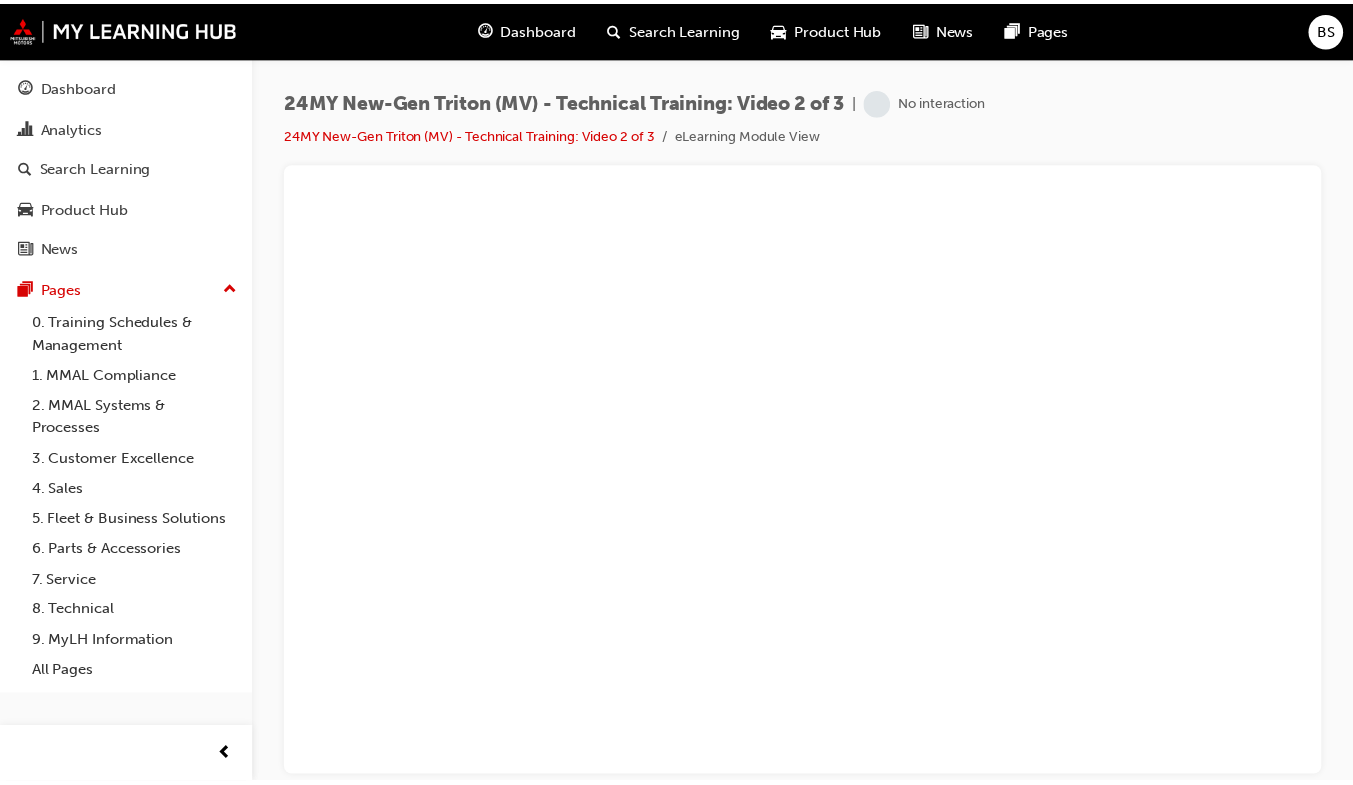 scroll, scrollTop: 0, scrollLeft: 0, axis: both 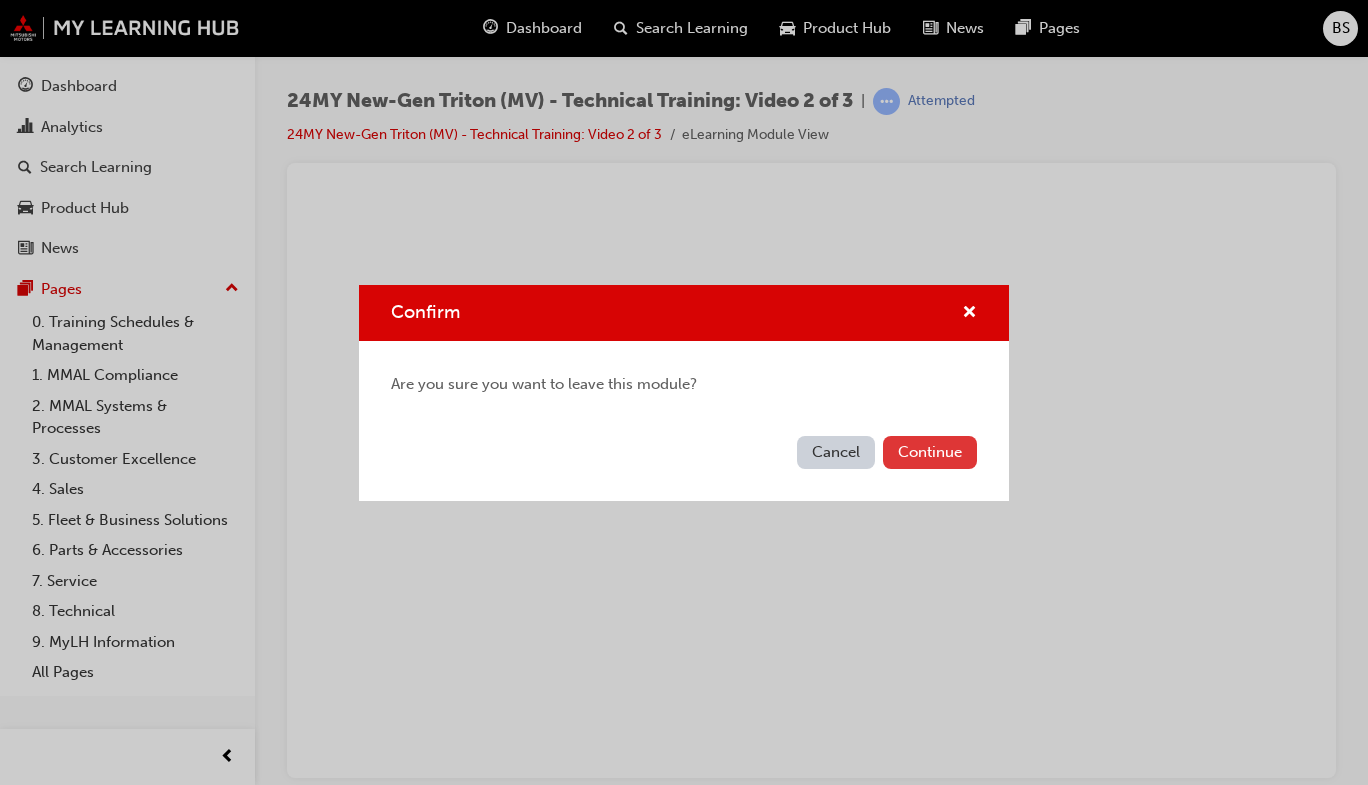 click on "Continue" at bounding box center (930, 452) 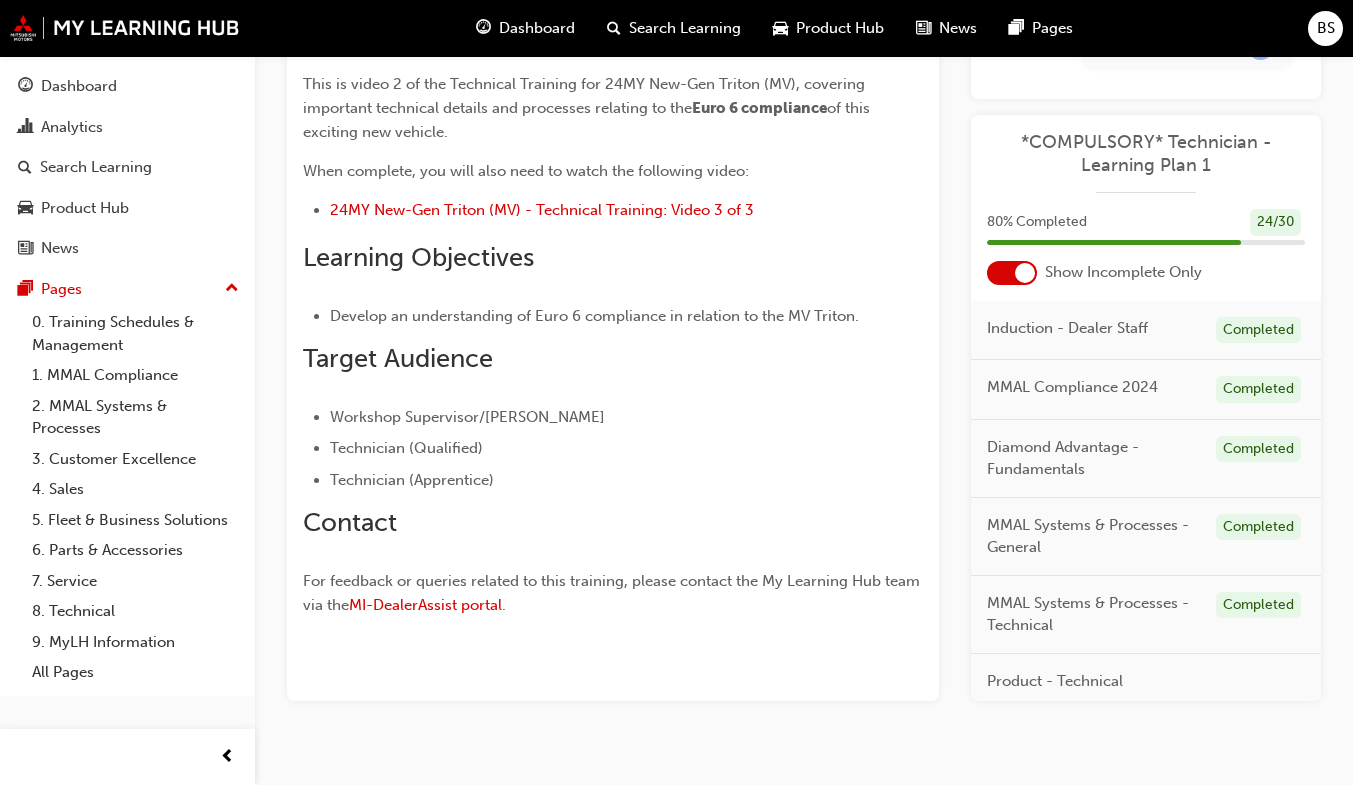 scroll, scrollTop: 291, scrollLeft: 0, axis: vertical 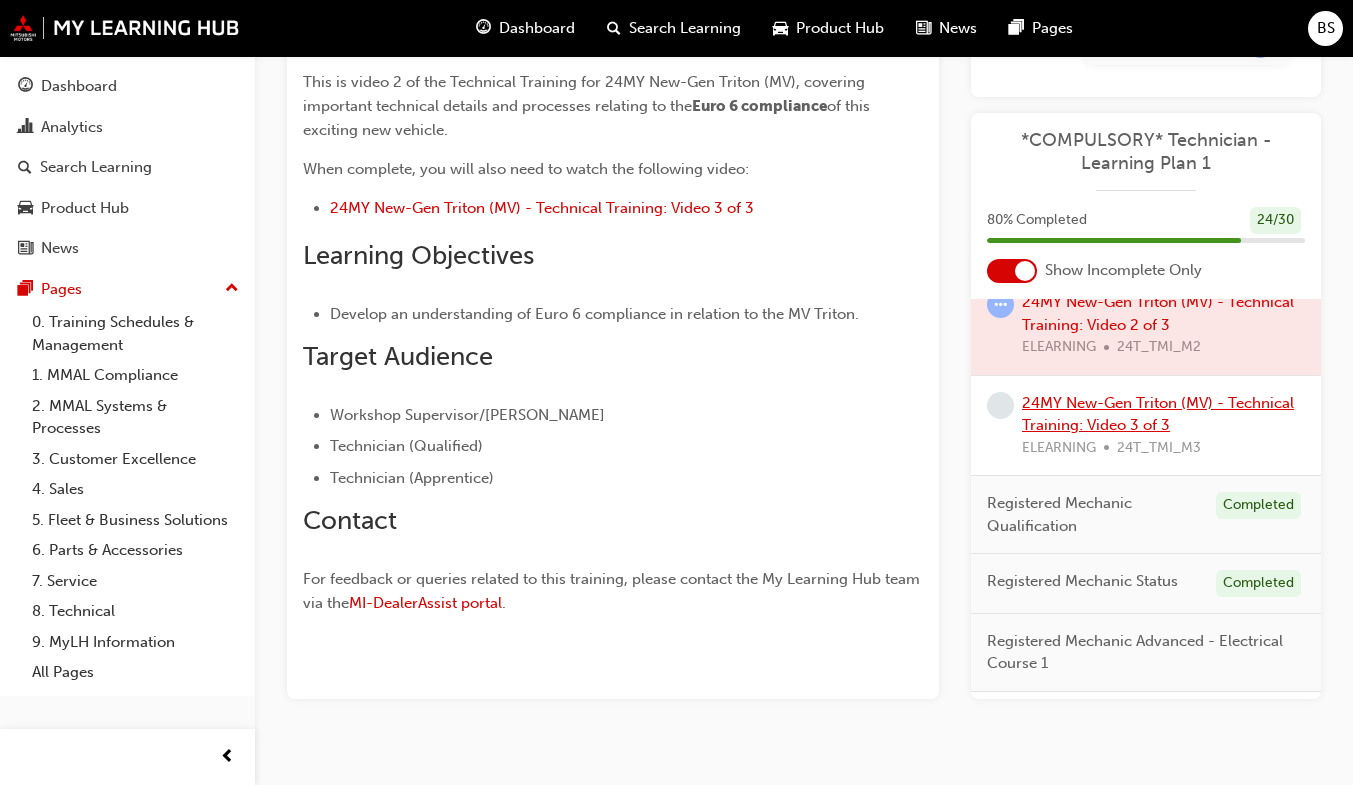 click on "24MY New-Gen Triton (MV) - Technical Training: Video 3 of 3" at bounding box center (1158, 414) 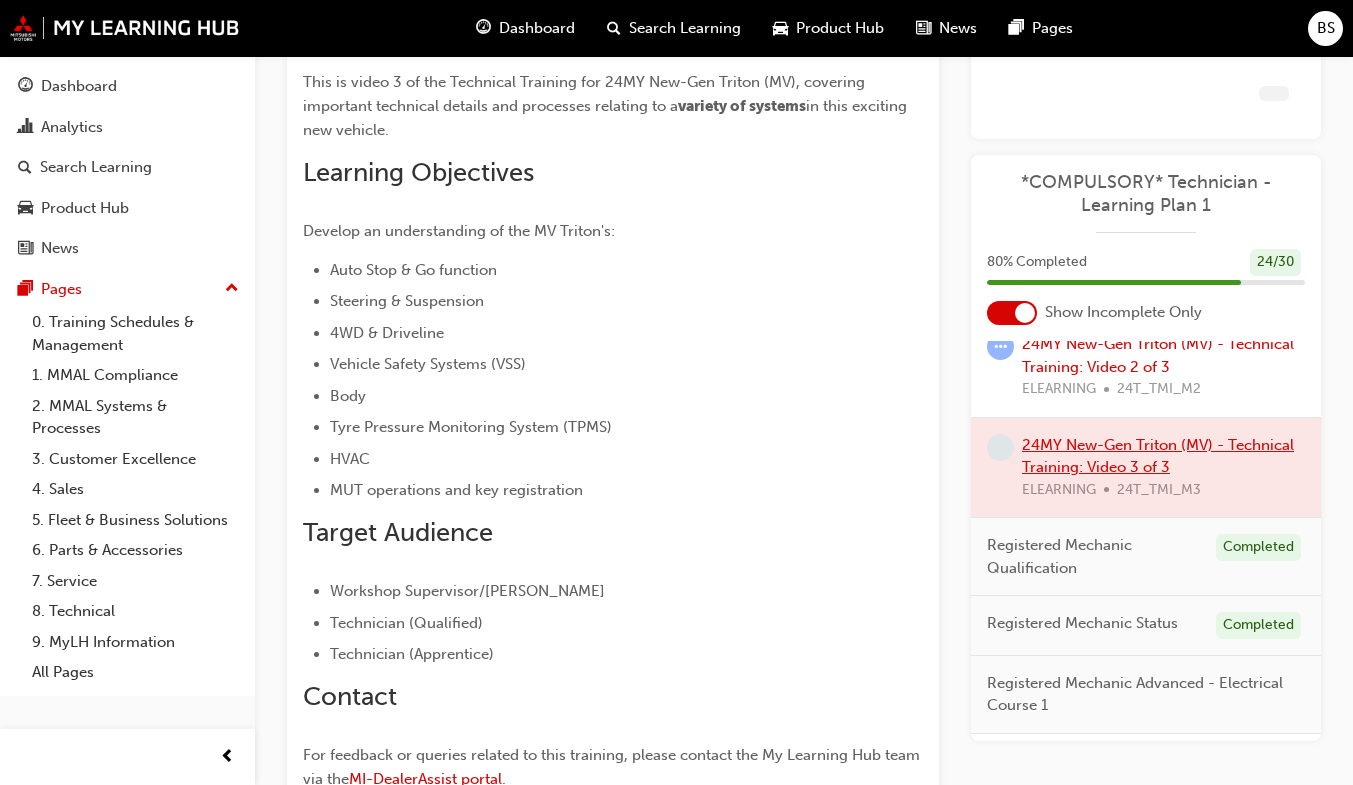 scroll, scrollTop: 291, scrollLeft: 0, axis: vertical 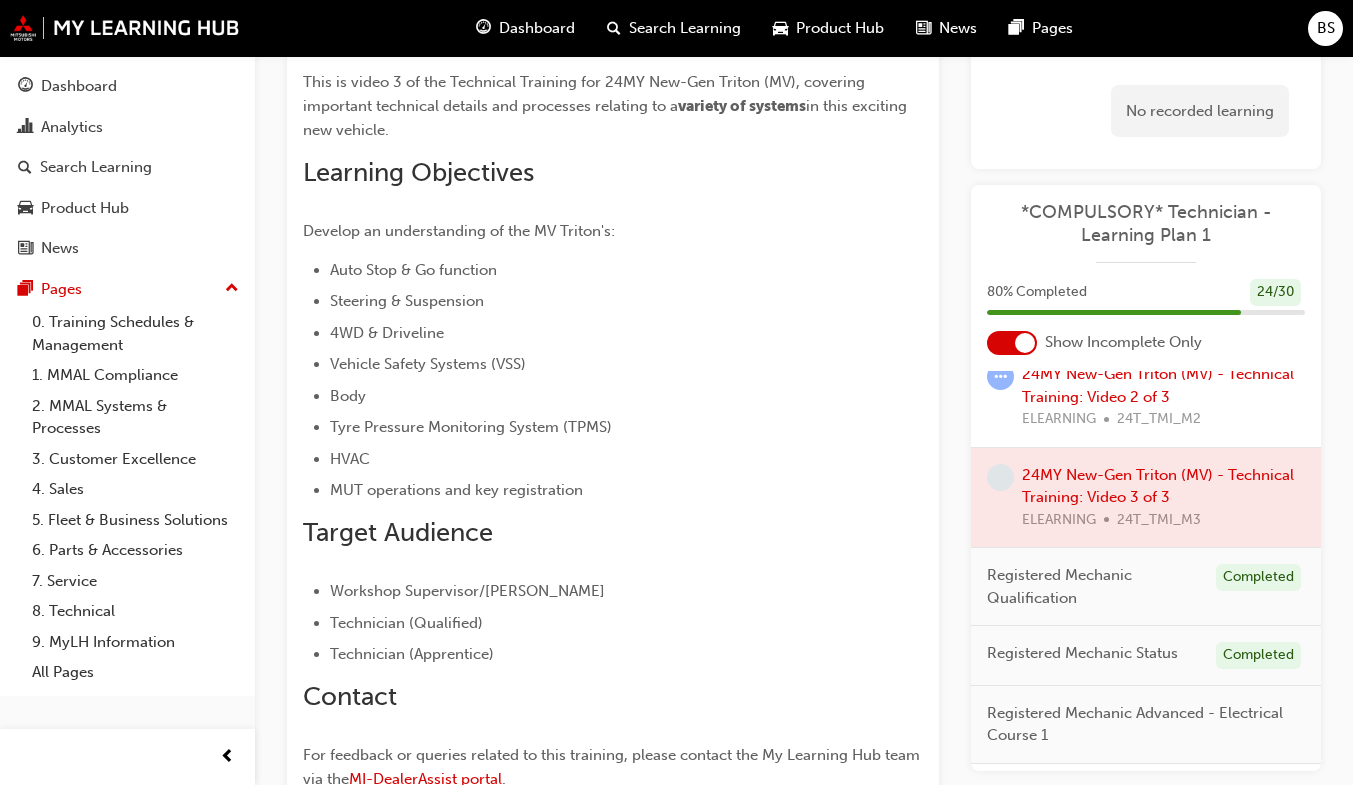 click at bounding box center (1146, 498) 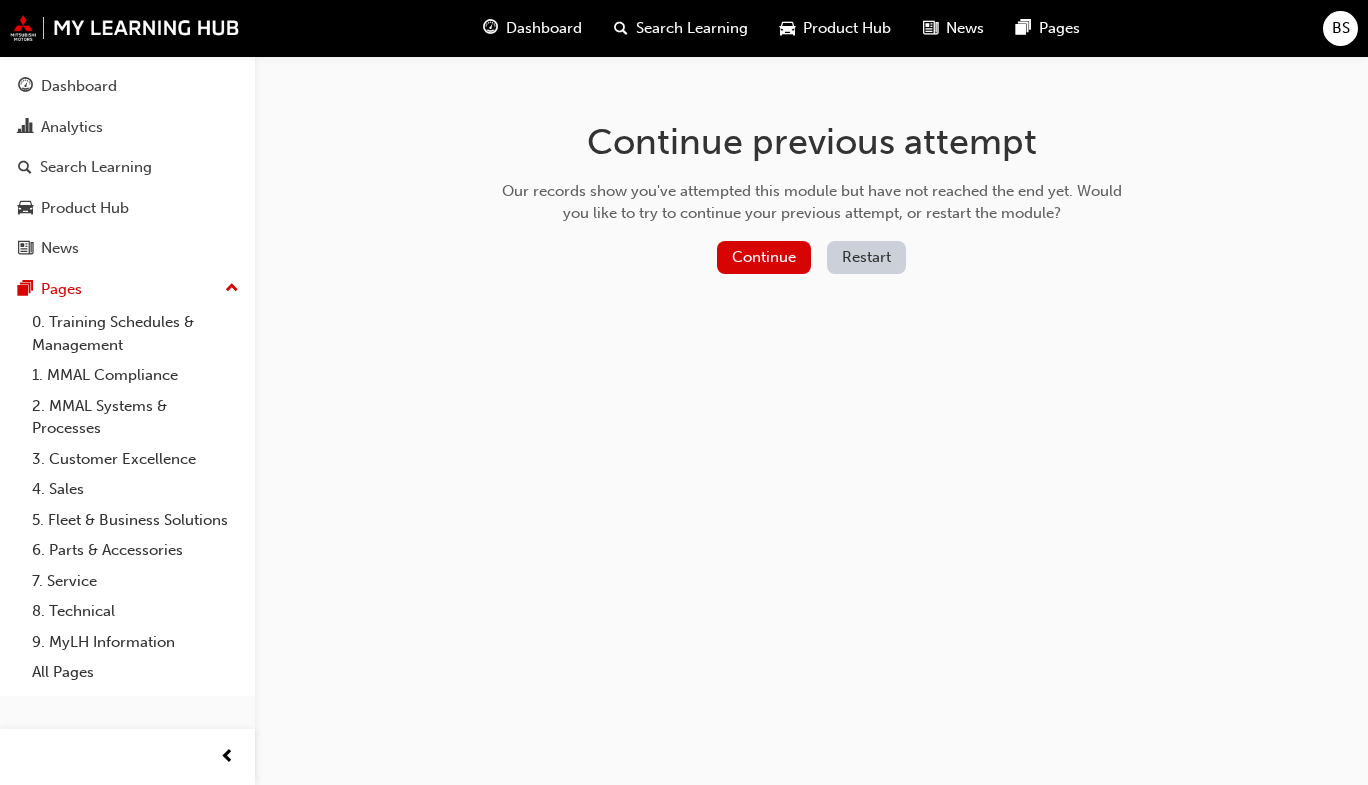 scroll, scrollTop: 0, scrollLeft: 0, axis: both 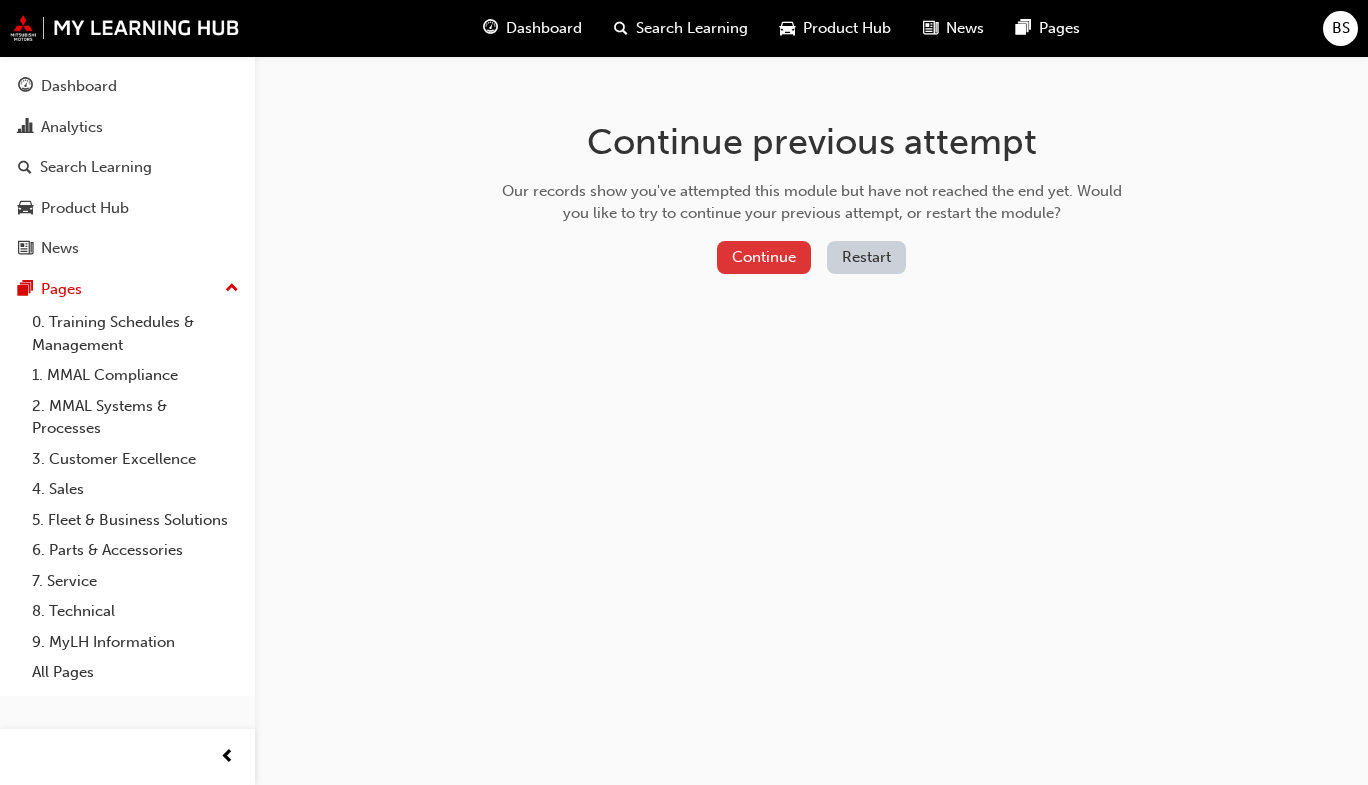 click on "Continue" at bounding box center [764, 257] 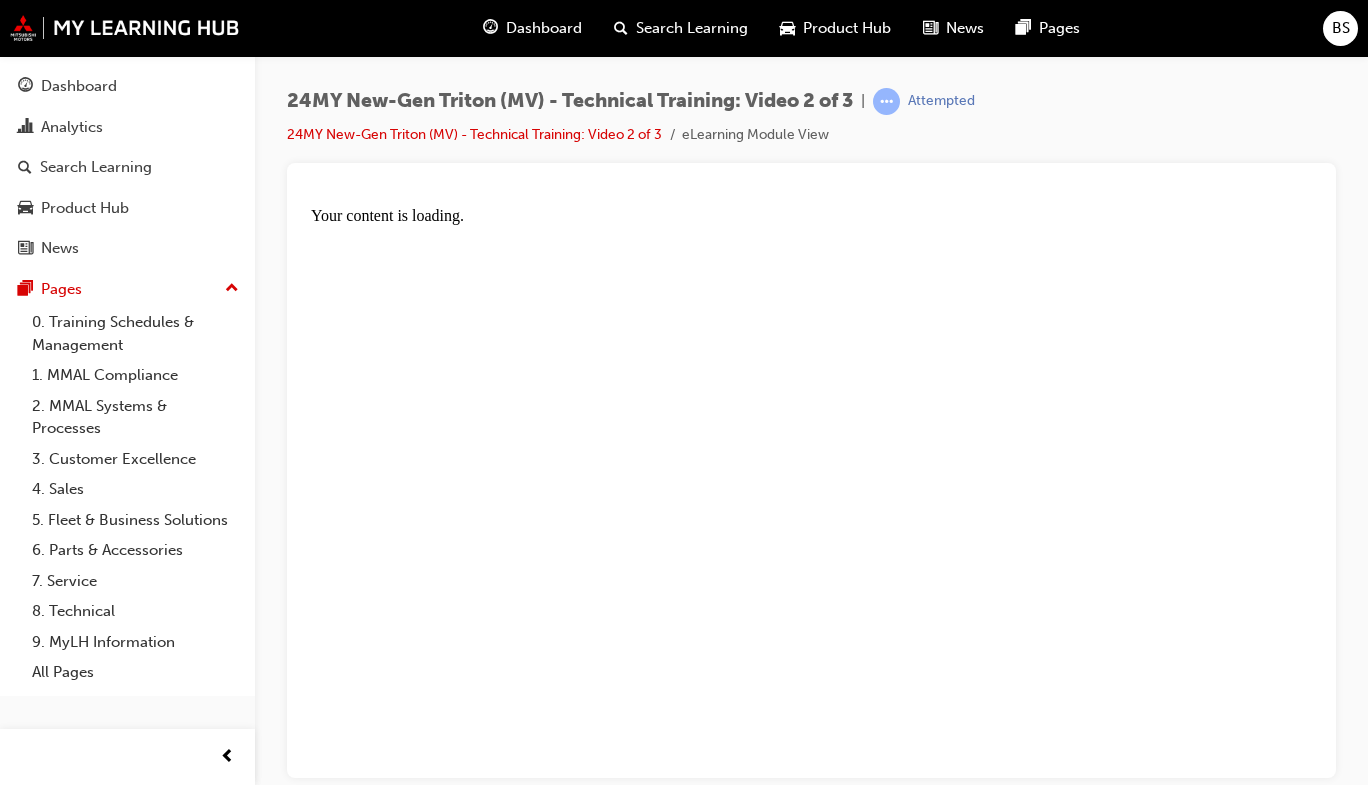 scroll, scrollTop: 0, scrollLeft: 0, axis: both 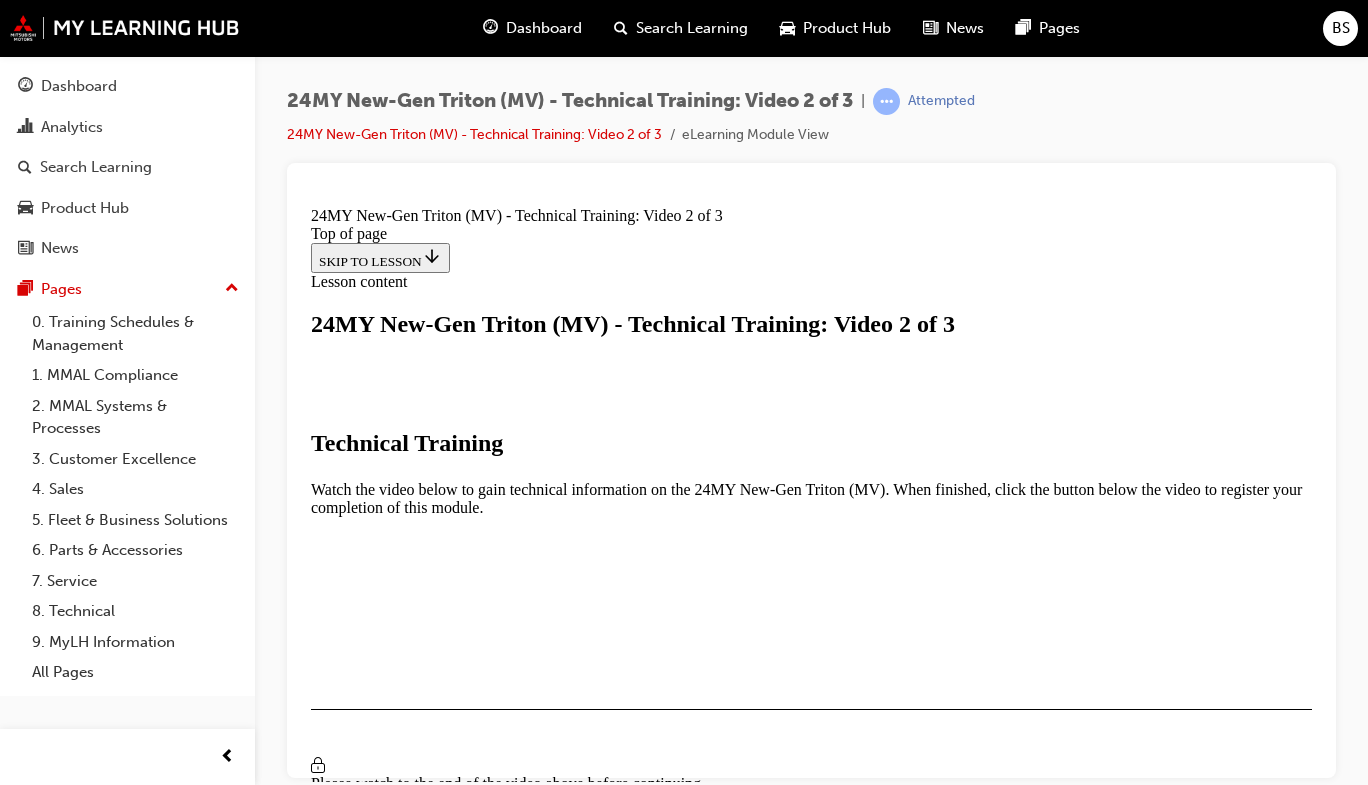 drag, startPoint x: 834, startPoint y: 494, endPoint x: 846, endPoint y: 496, distance: 12.165525 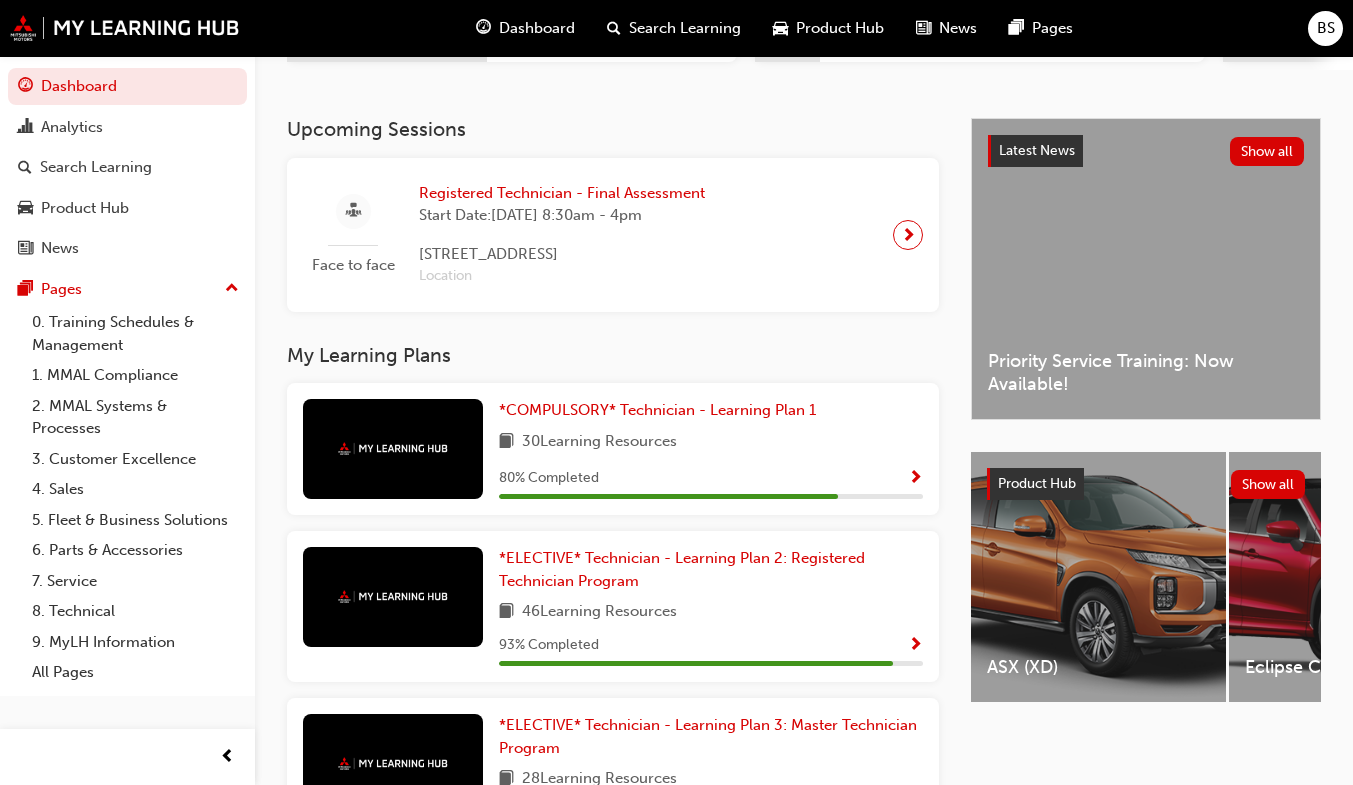 scroll, scrollTop: 397, scrollLeft: 0, axis: vertical 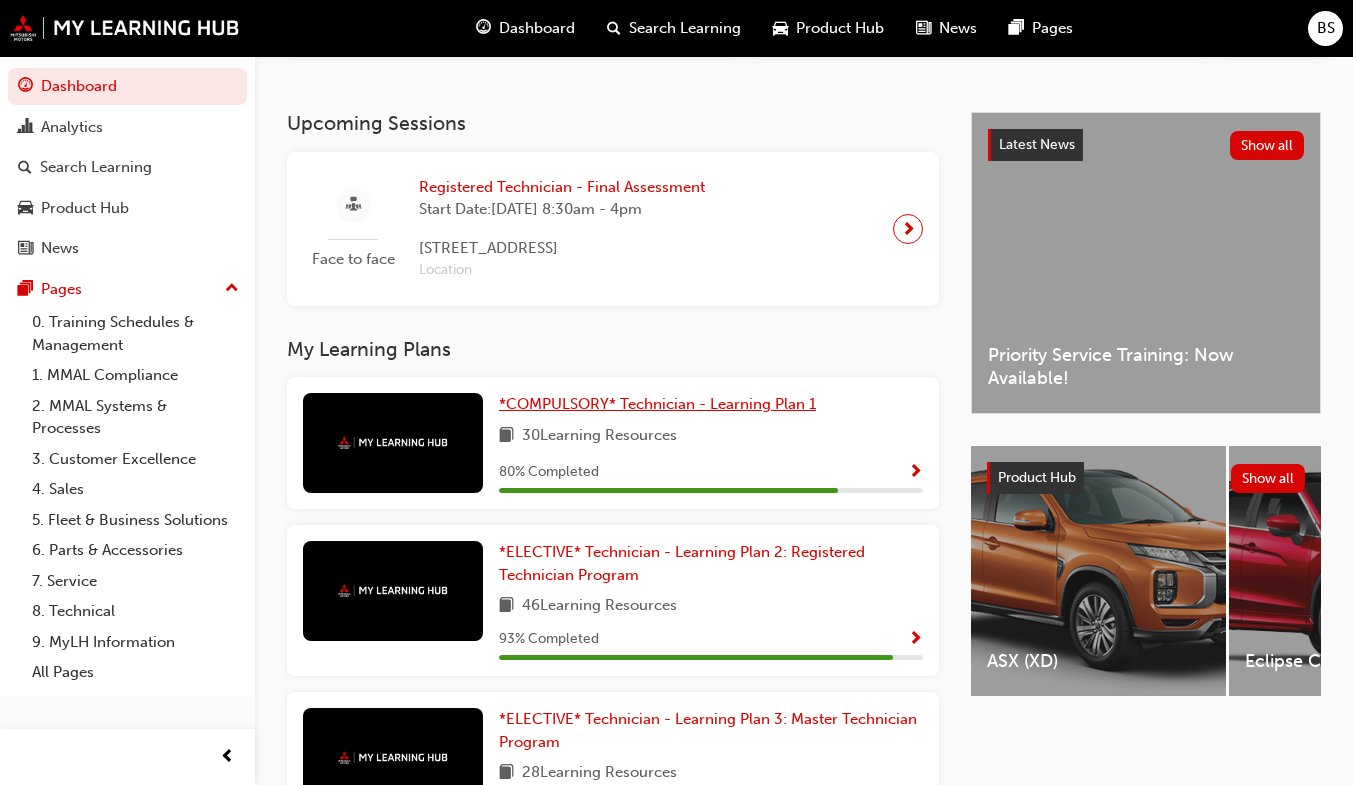 click on "*COMPULSORY* Technician - Learning Plan 1" at bounding box center [657, 404] 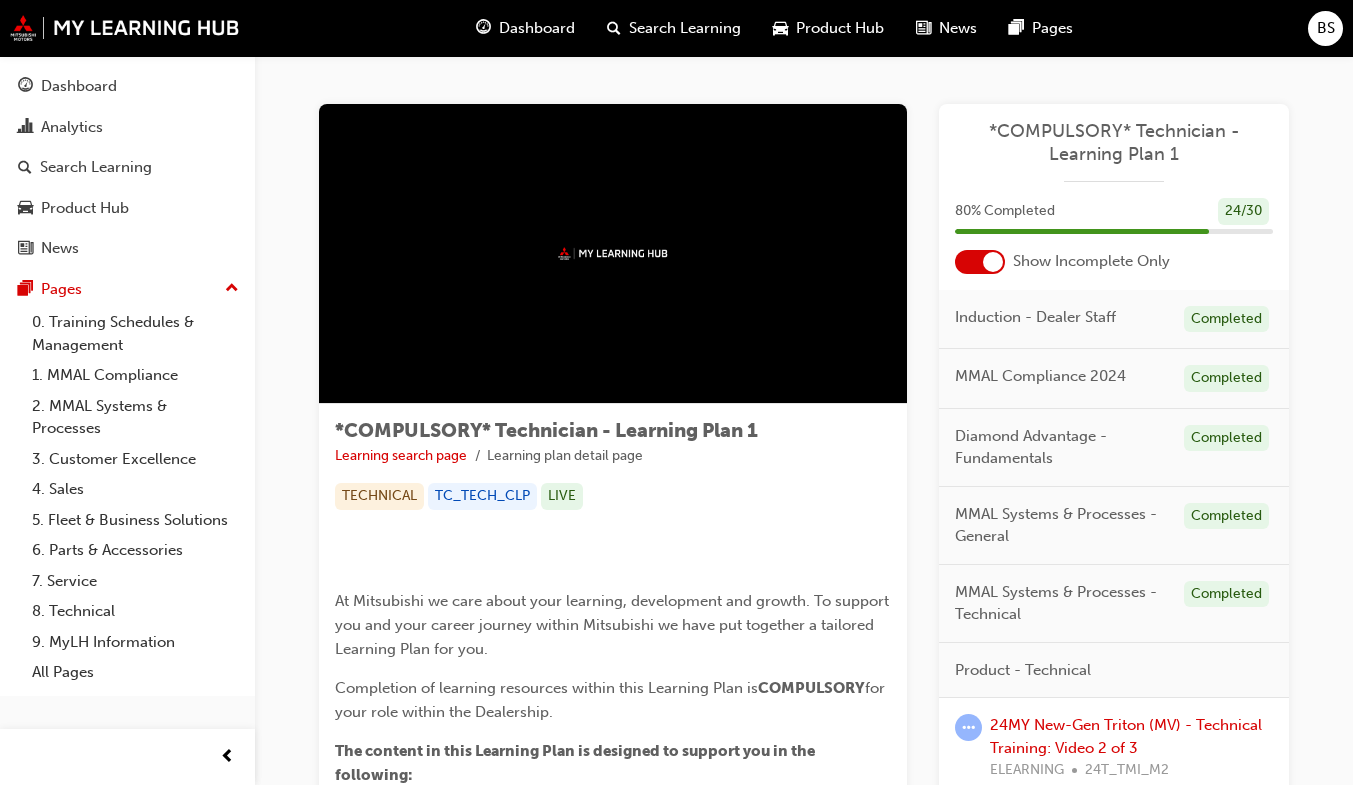 scroll, scrollTop: 214, scrollLeft: 0, axis: vertical 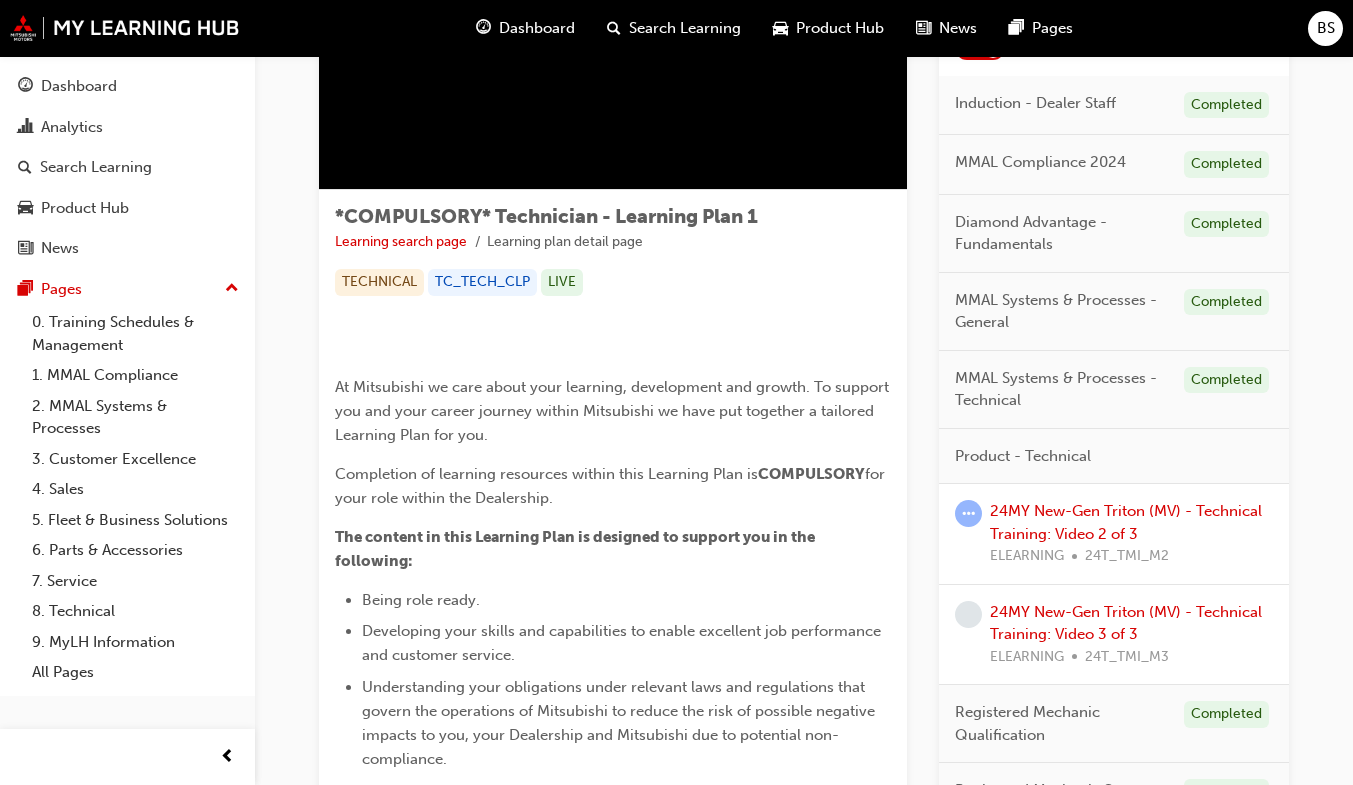 click on "24MY New-Gen Triton (MV) - Technical Training: Video 3 of 3 ELEARNING 24T_TMI_M3" at bounding box center [1131, 635] 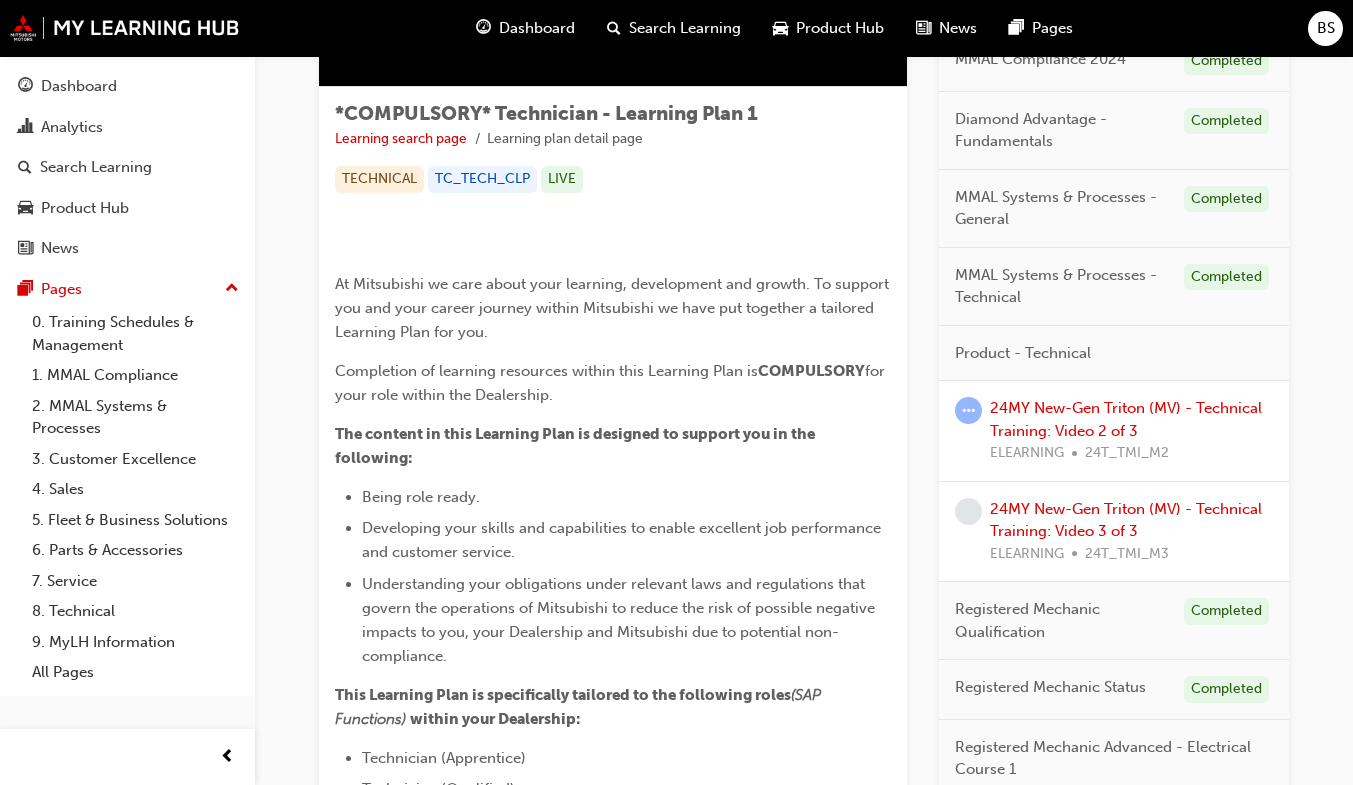scroll, scrollTop: 318, scrollLeft: 0, axis: vertical 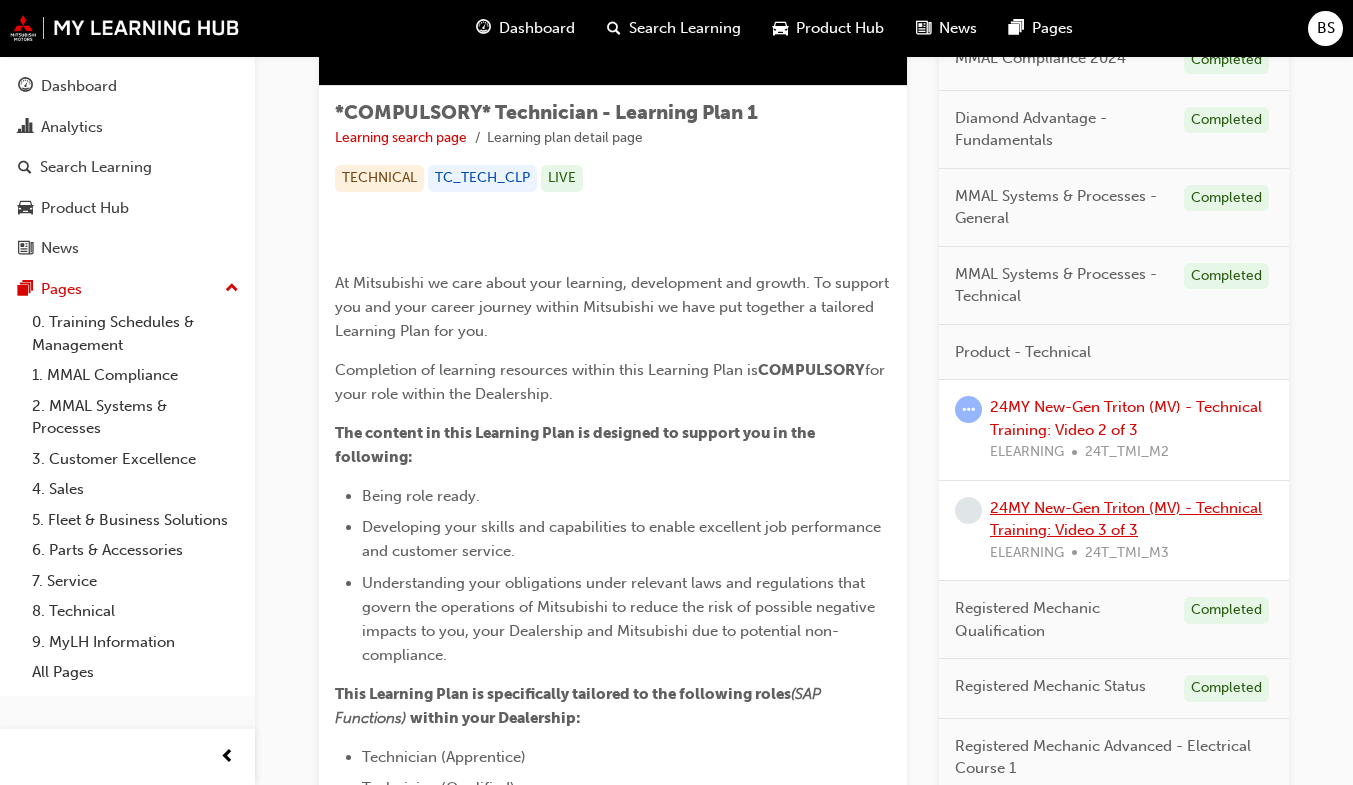 click on "24MY New-Gen Triton (MV) - Technical Training: Video 3 of 3" at bounding box center (1126, 519) 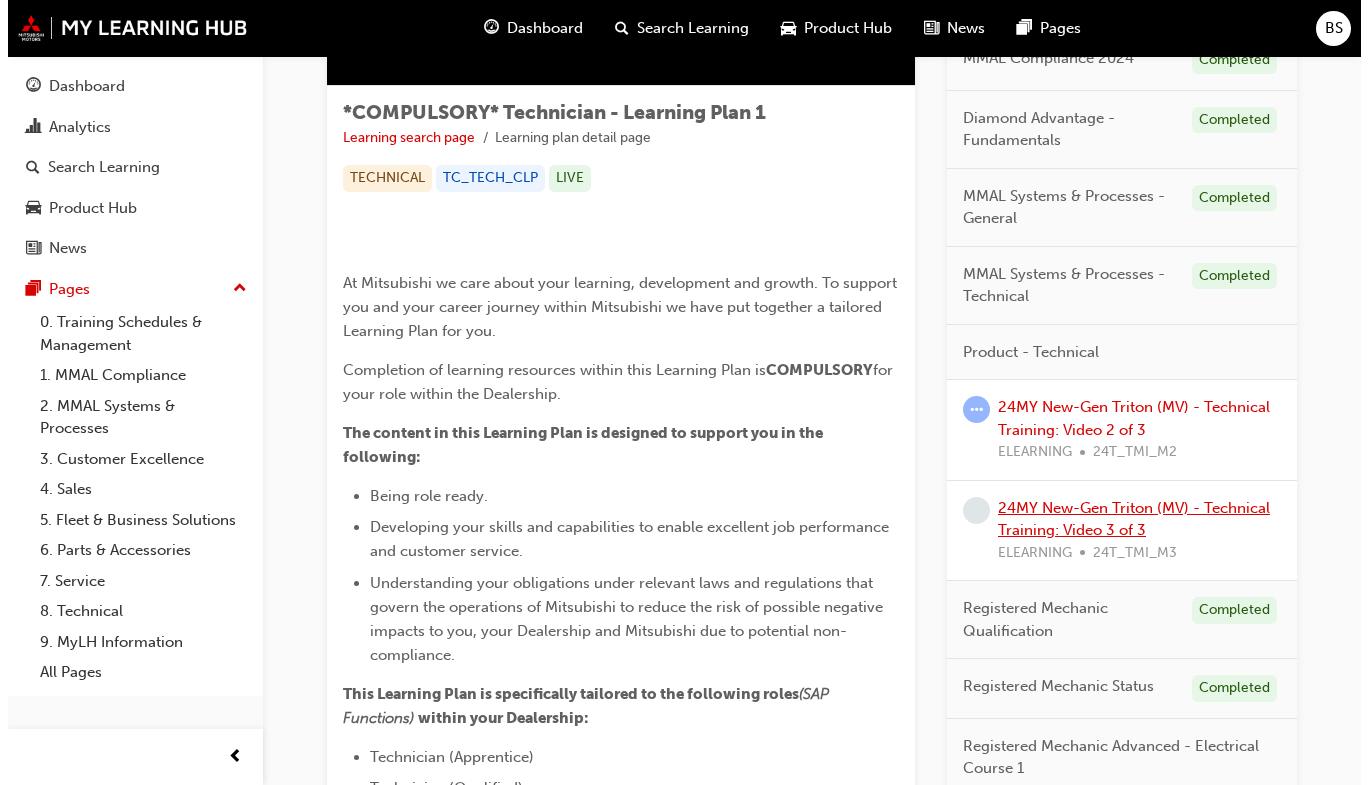 scroll, scrollTop: 0, scrollLeft: 0, axis: both 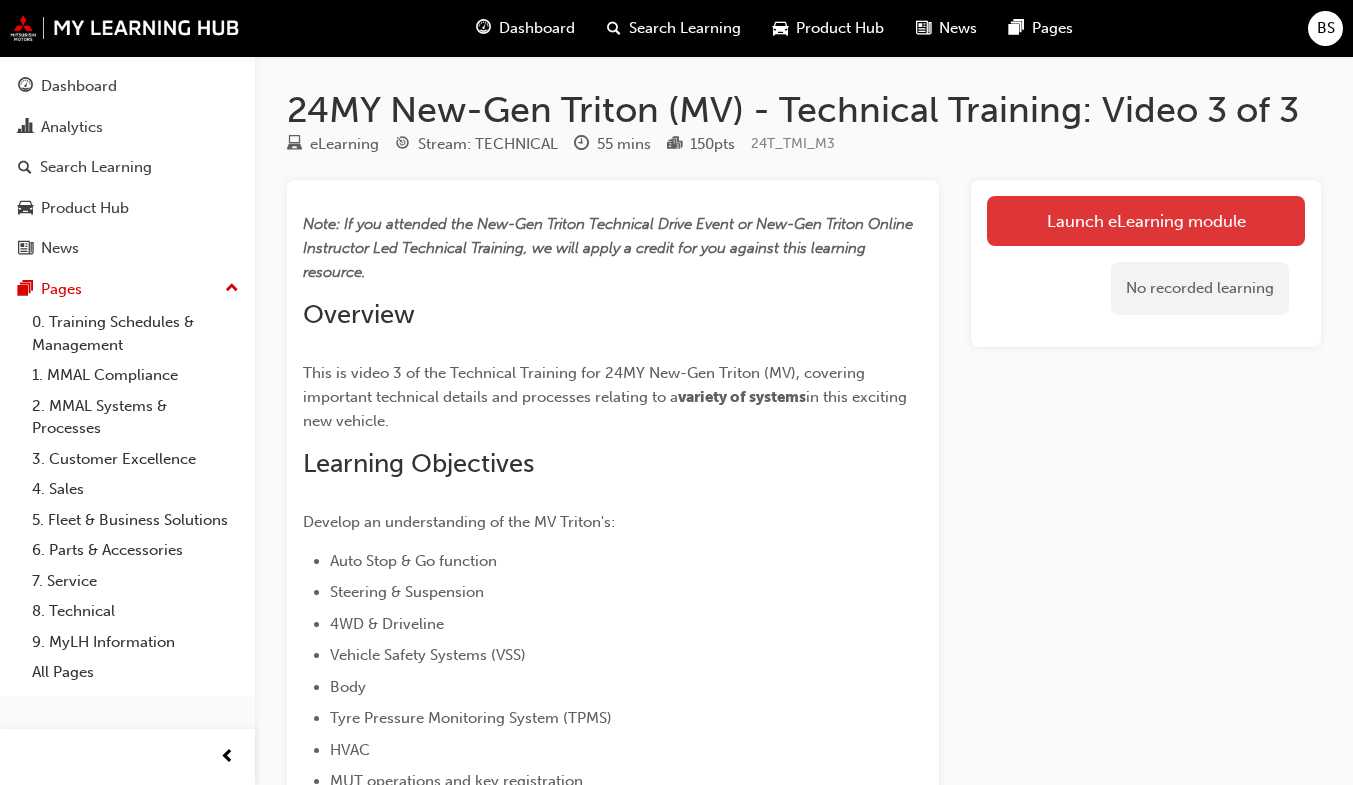 click on "Launch eLearning module" at bounding box center [1146, 221] 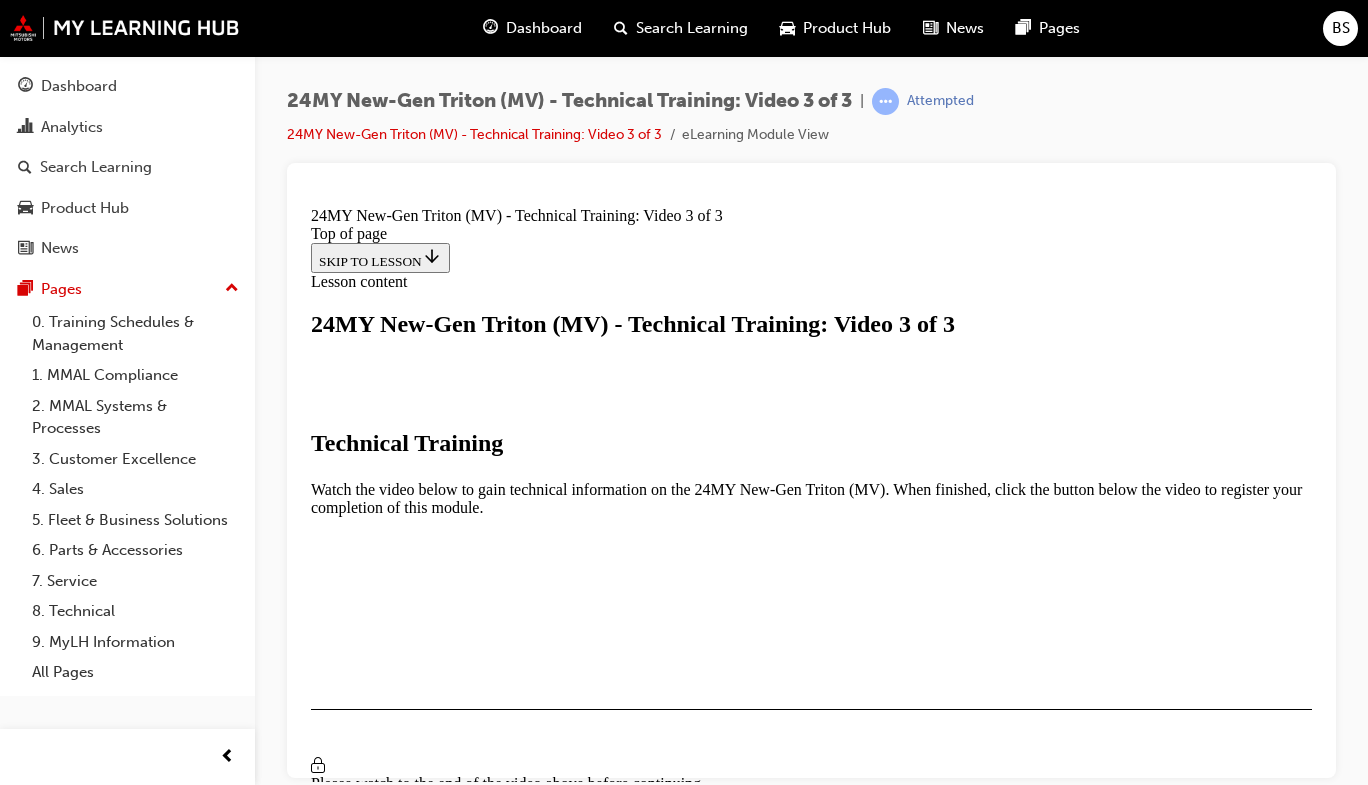 scroll, scrollTop: 0, scrollLeft: 0, axis: both 